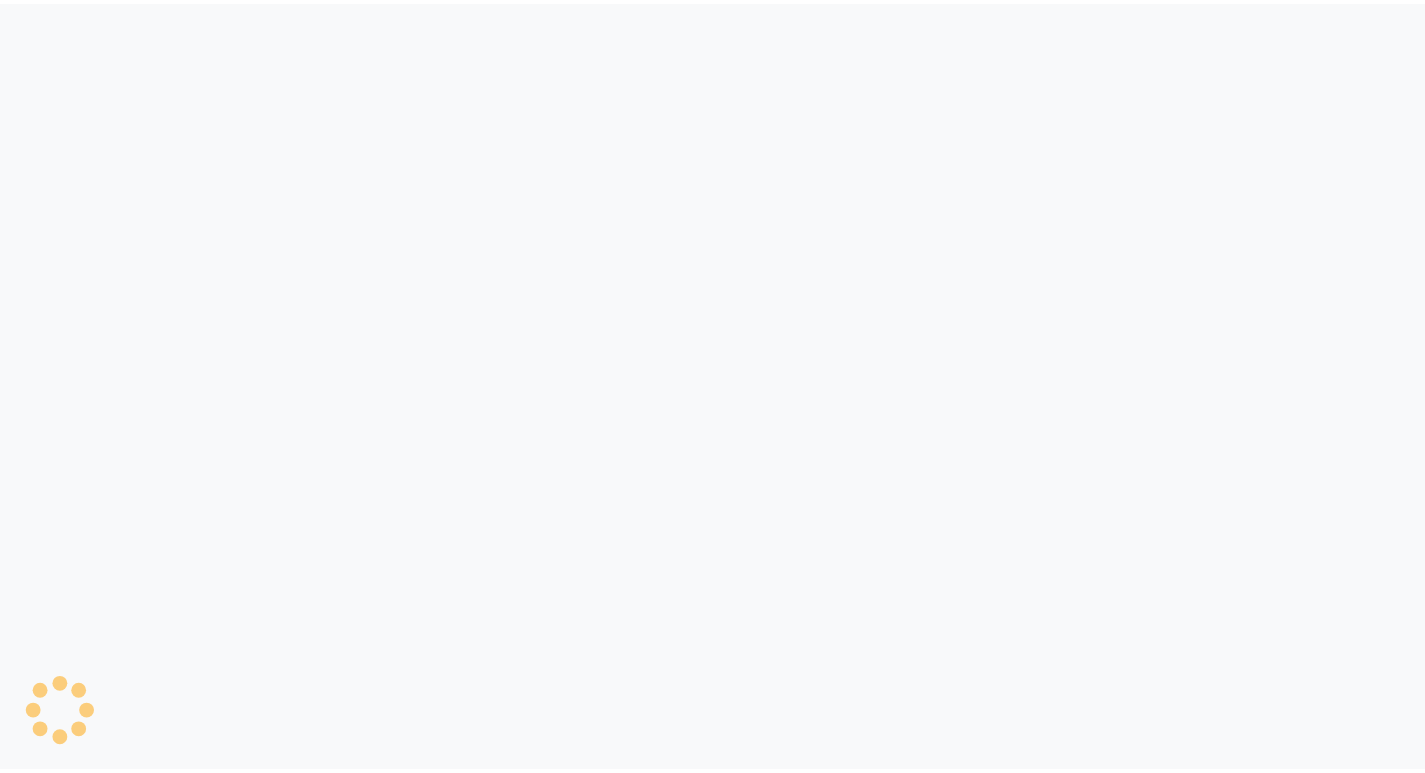 scroll, scrollTop: 0, scrollLeft: 0, axis: both 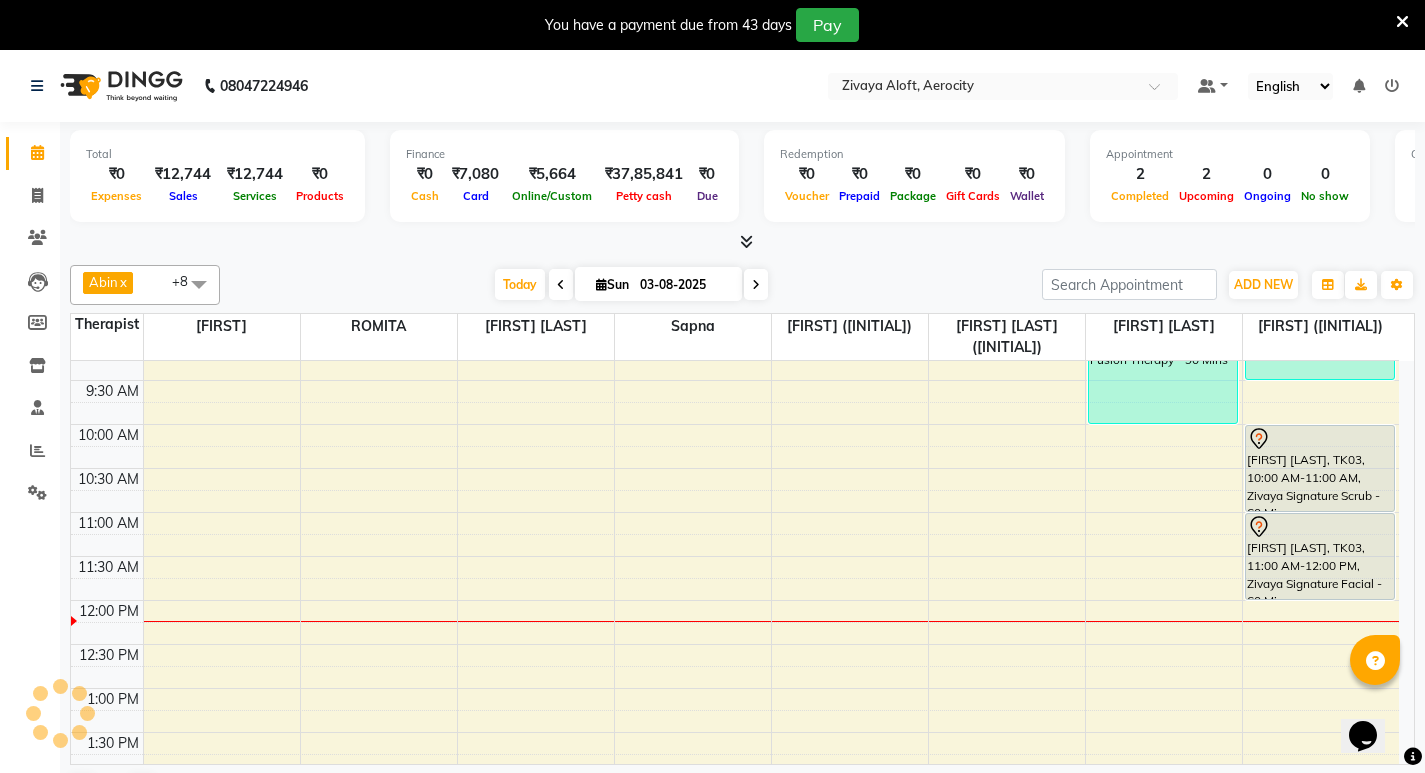 click on "[FIRST] [LAST], TK01, 08:30 AM-10:00 AM, Fusion Therapy - 90 Mins     [FIRST] [LAST], TK02, 08:00 AM-09:30 AM, Fusion Therapy - 90 Mins             [FIRST] [LAST], TK03, 10:00 AM-11:00 AM, Zivaya Signature Scrub - 60 Mins             [FIRST] [LAST], TK03, 11:00 AM-12:00 PM, Zivaya Signature Facial - 60 Mins" at bounding box center (735, 908) 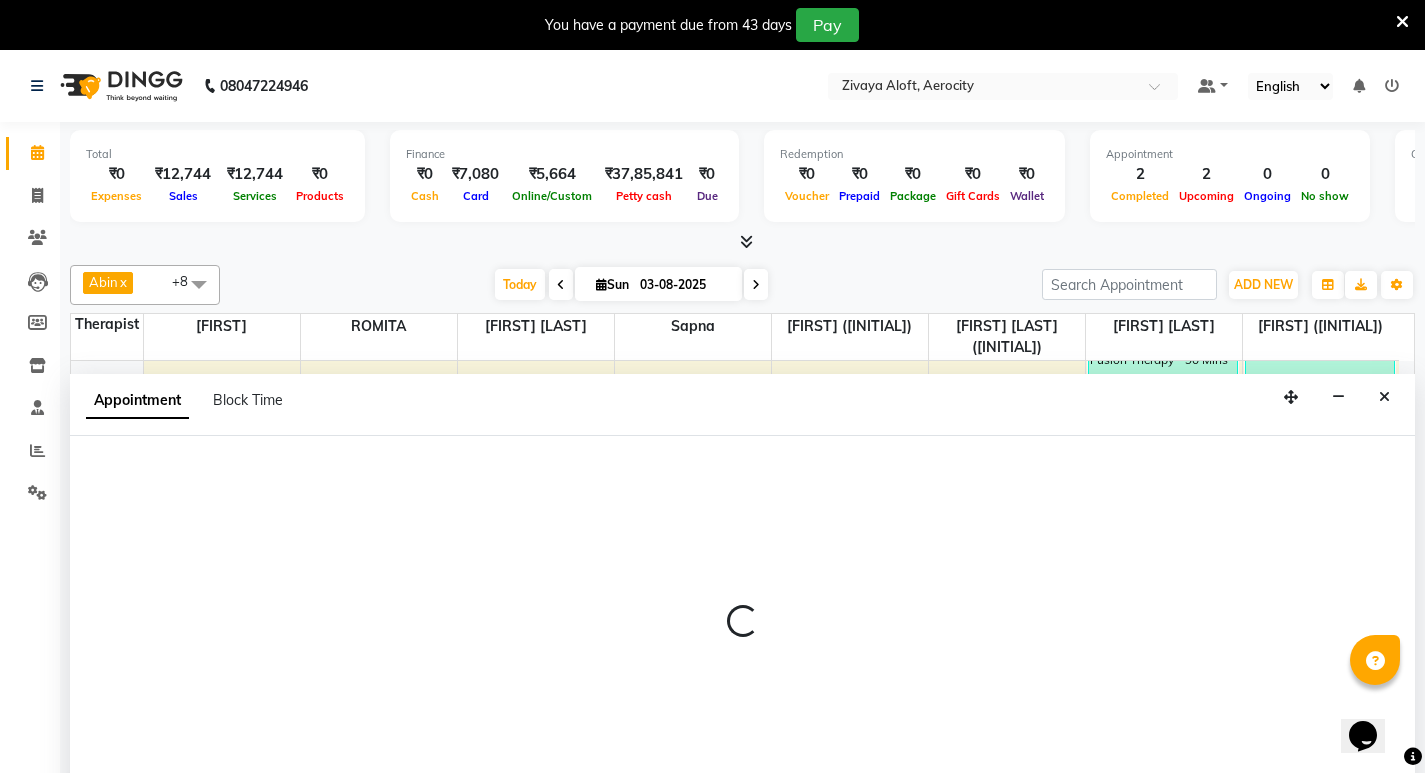 select on "48457" 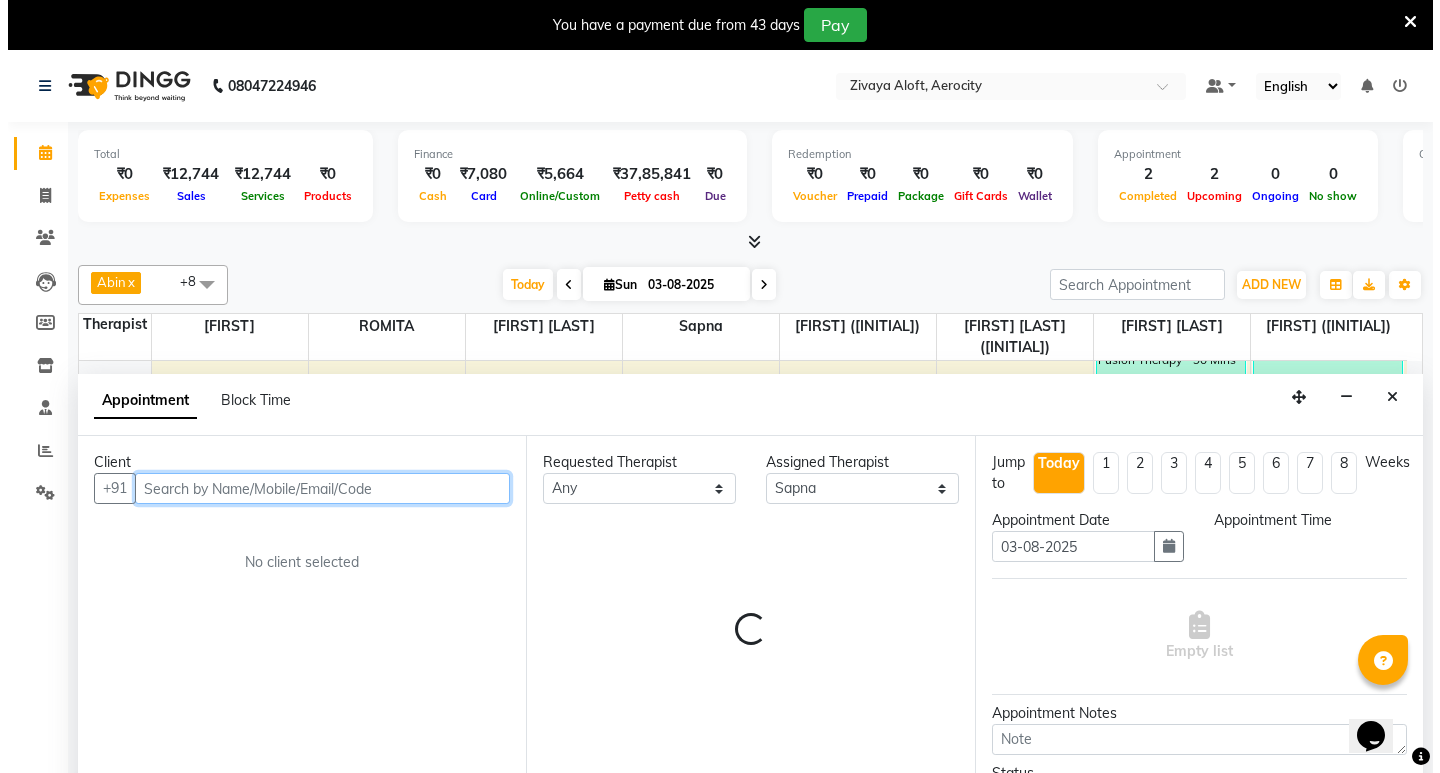 scroll, scrollTop: 51, scrollLeft: 0, axis: vertical 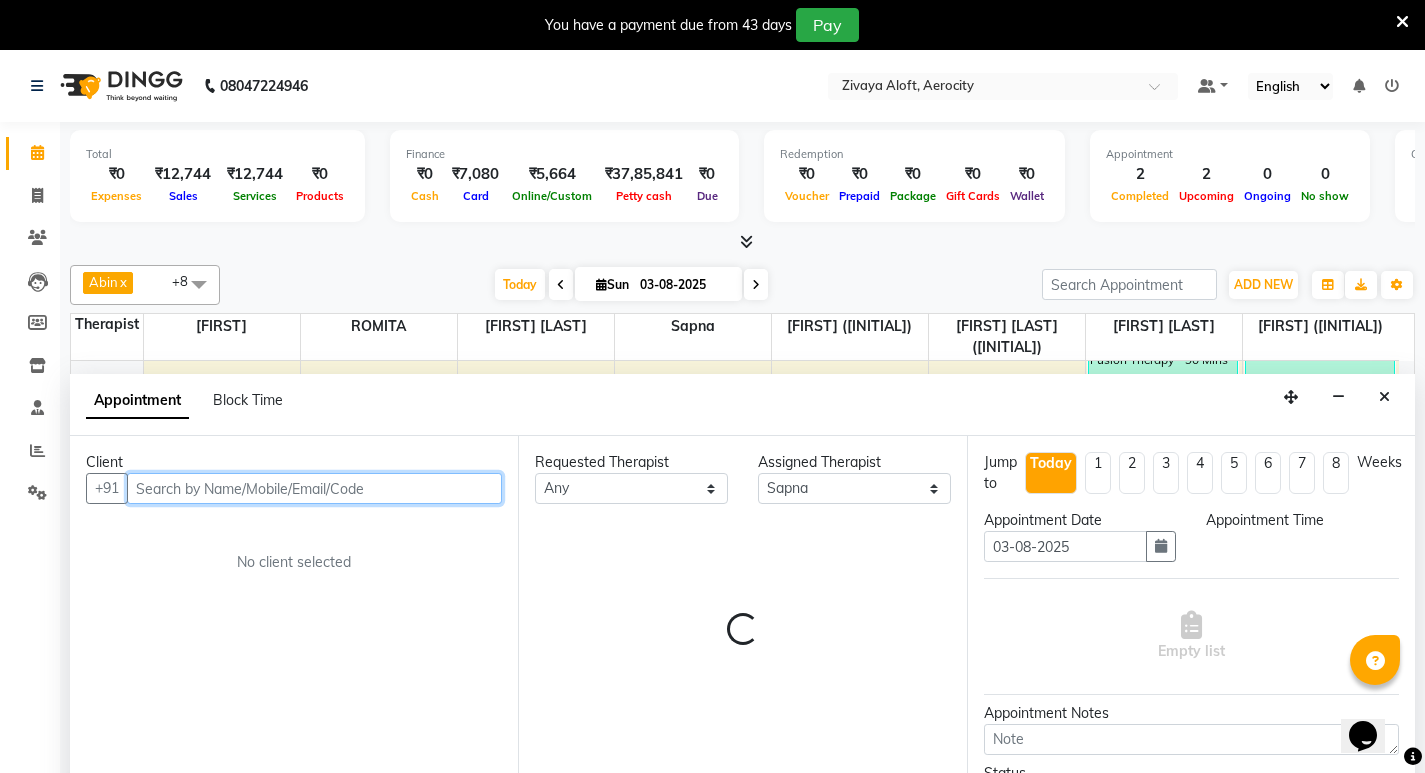 select on "735" 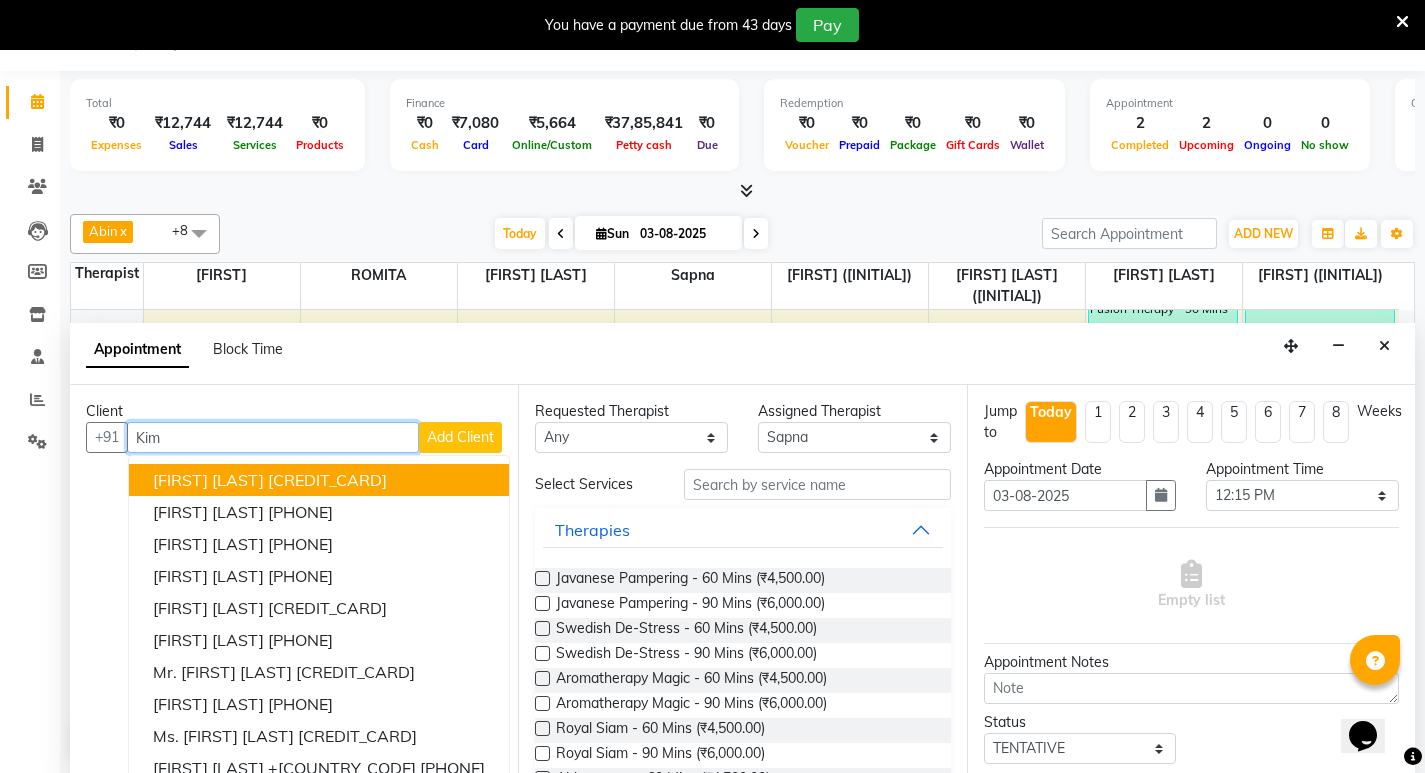 type on "Kim" 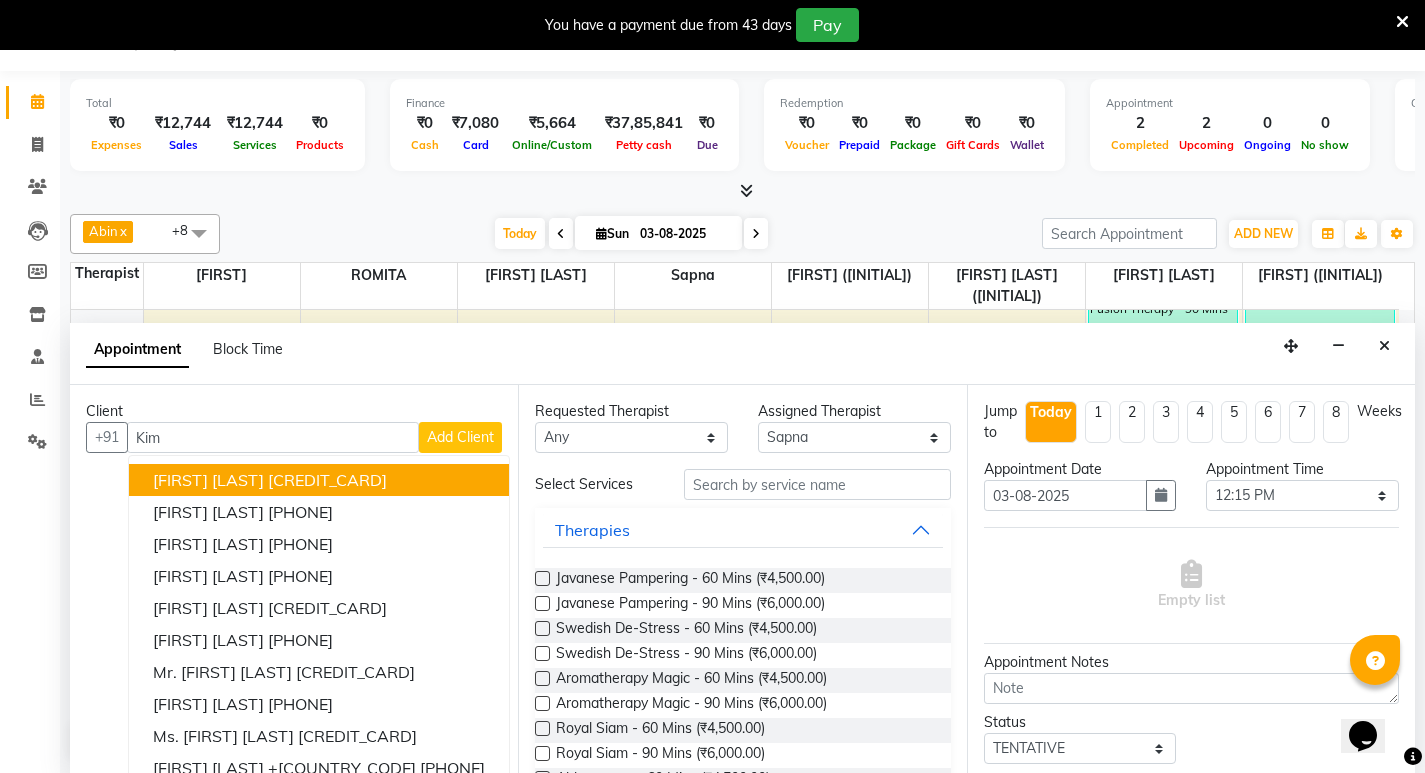 click on "Add Client" at bounding box center (460, 437) 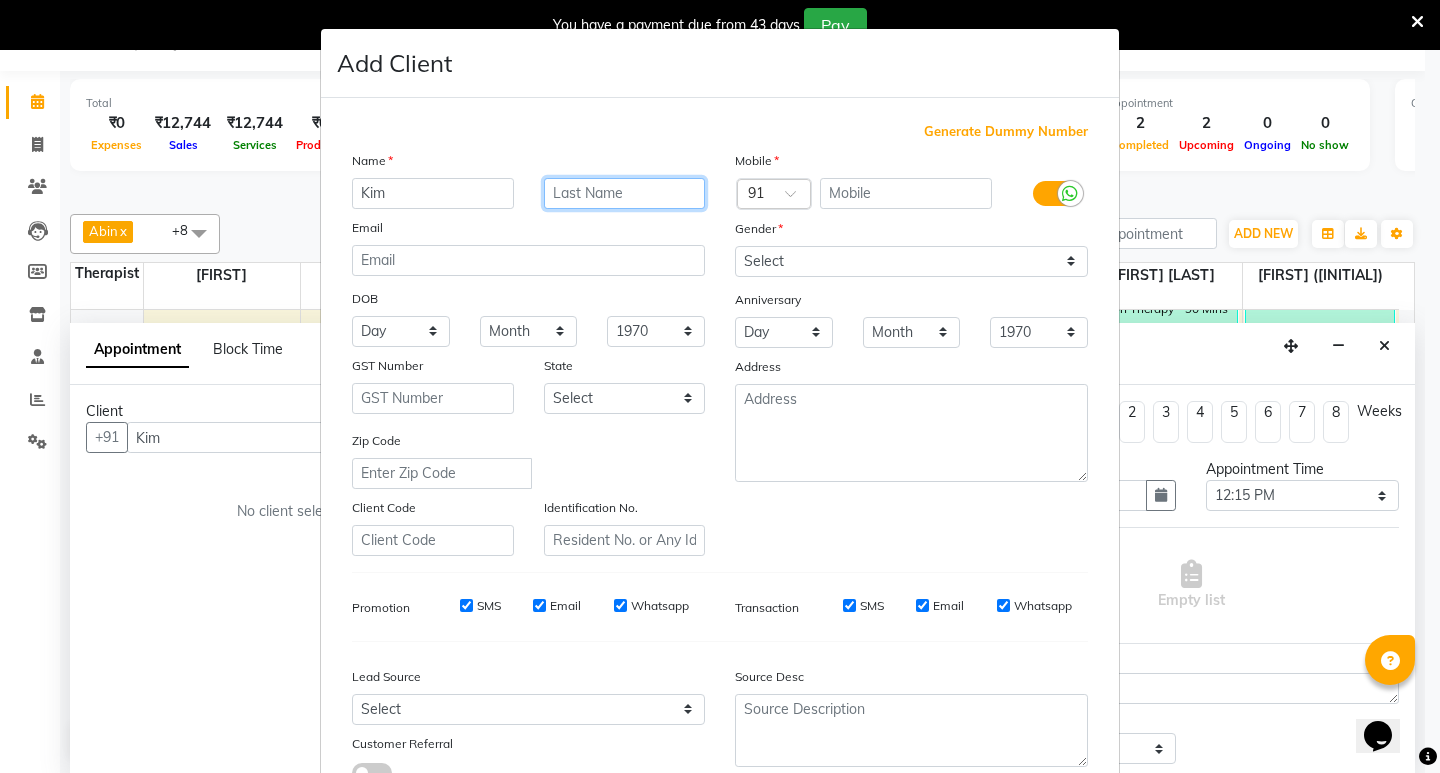 click at bounding box center [625, 193] 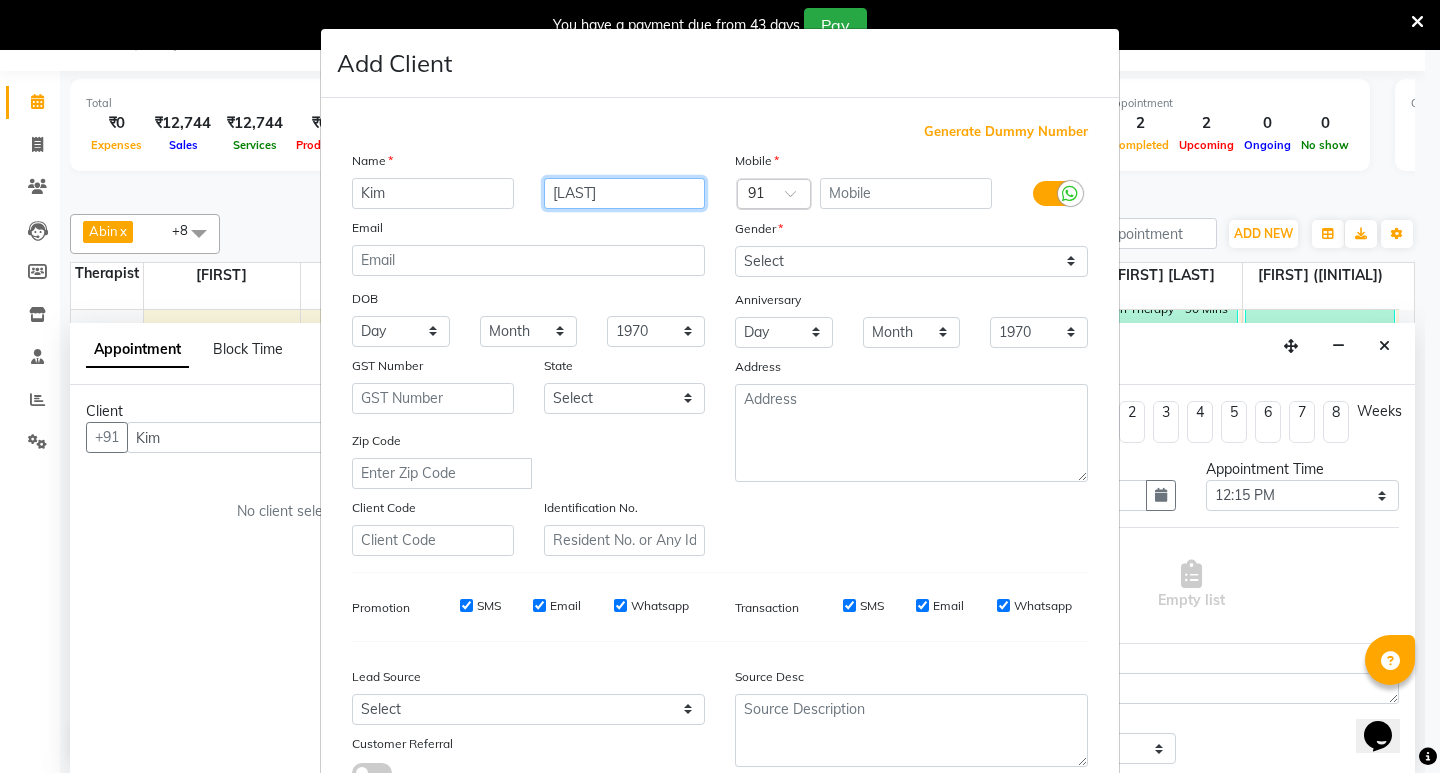 type on "[LAST]" 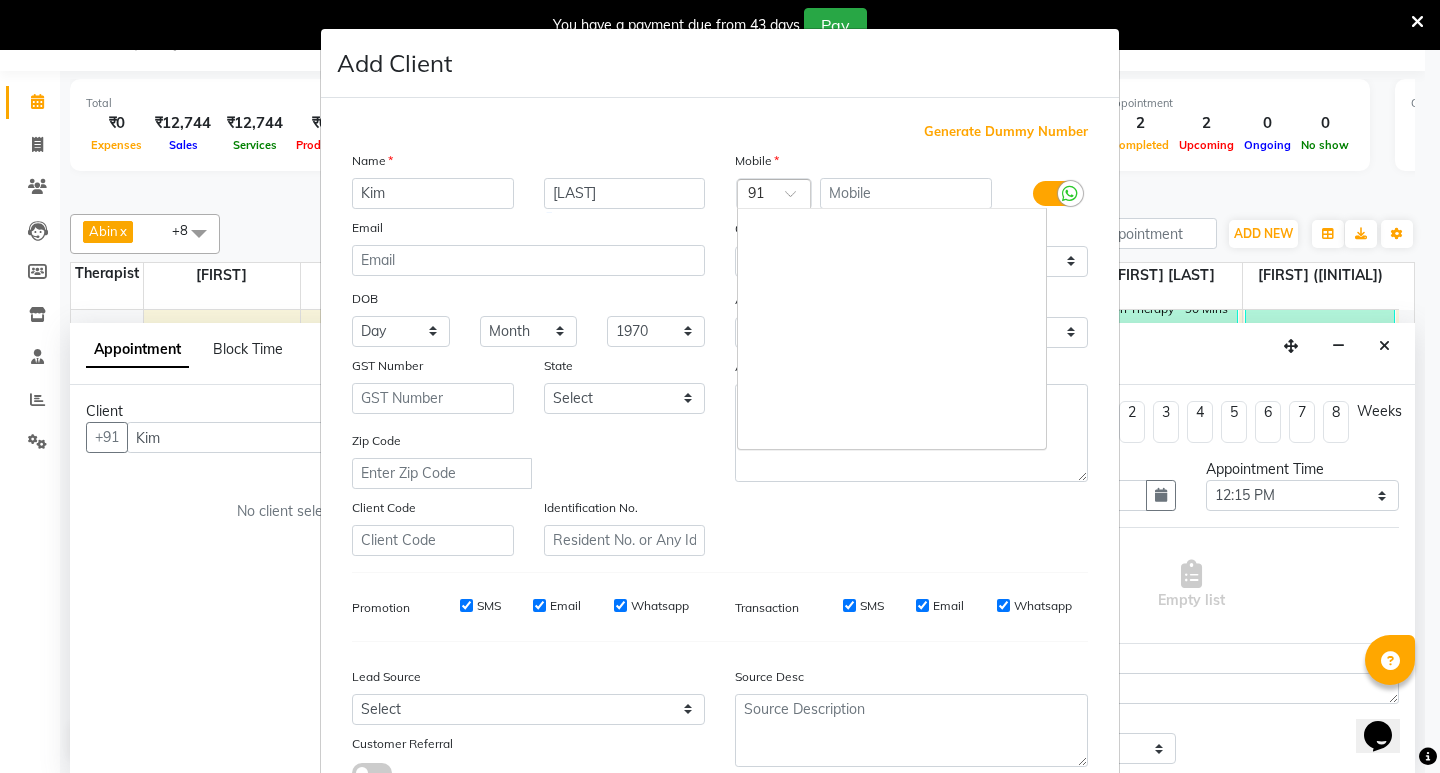click at bounding box center (754, 195) 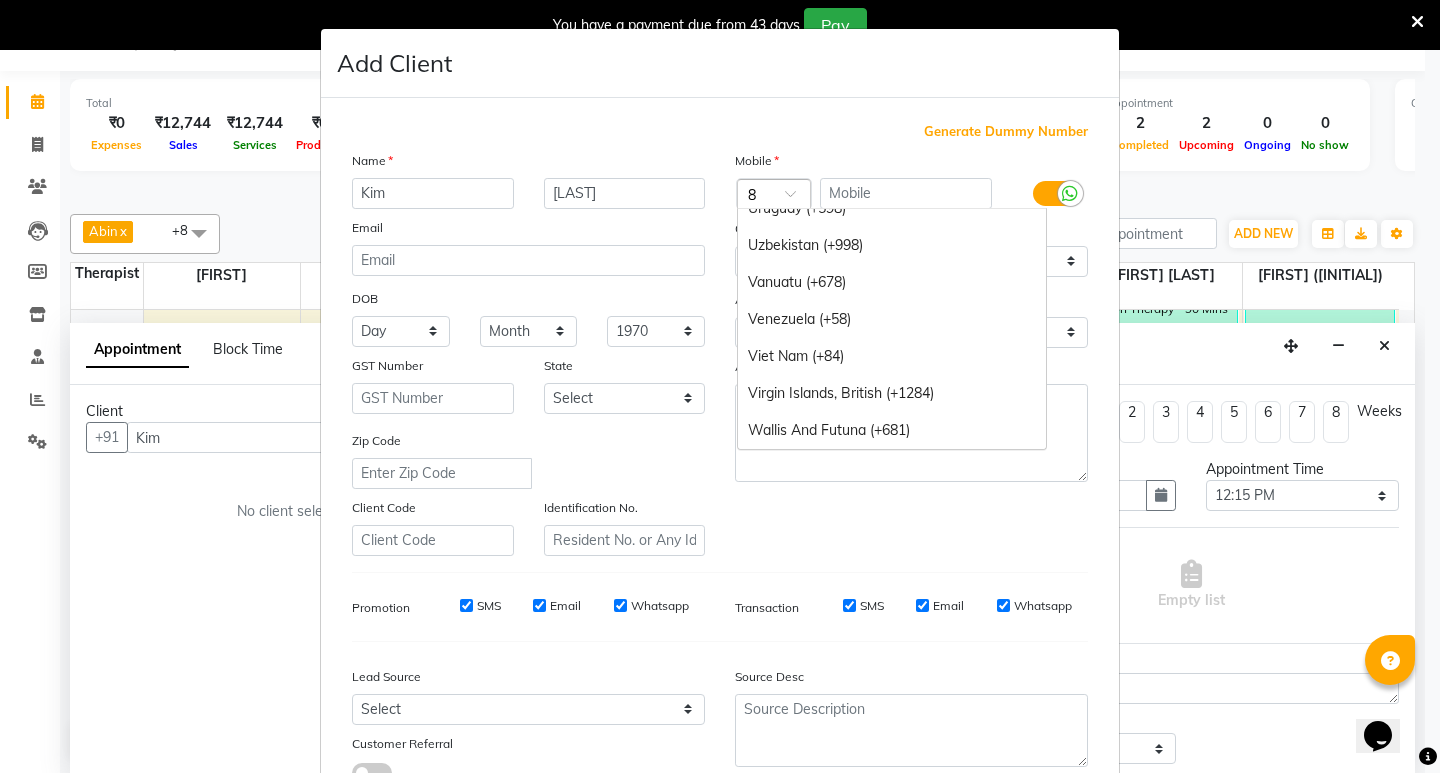 scroll, scrollTop: 1684, scrollLeft: 0, axis: vertical 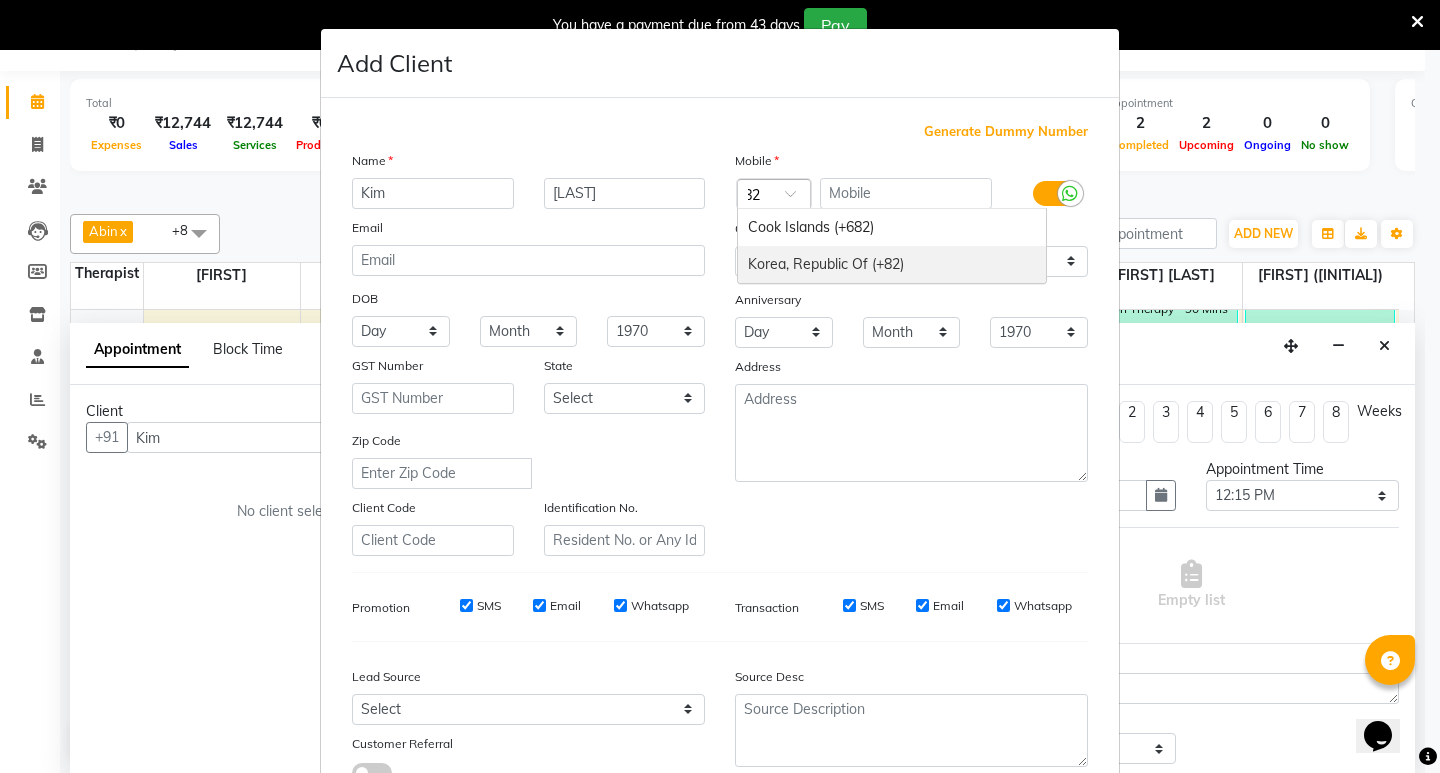 click on "Korea, Republic Of (+82)" at bounding box center [892, 264] 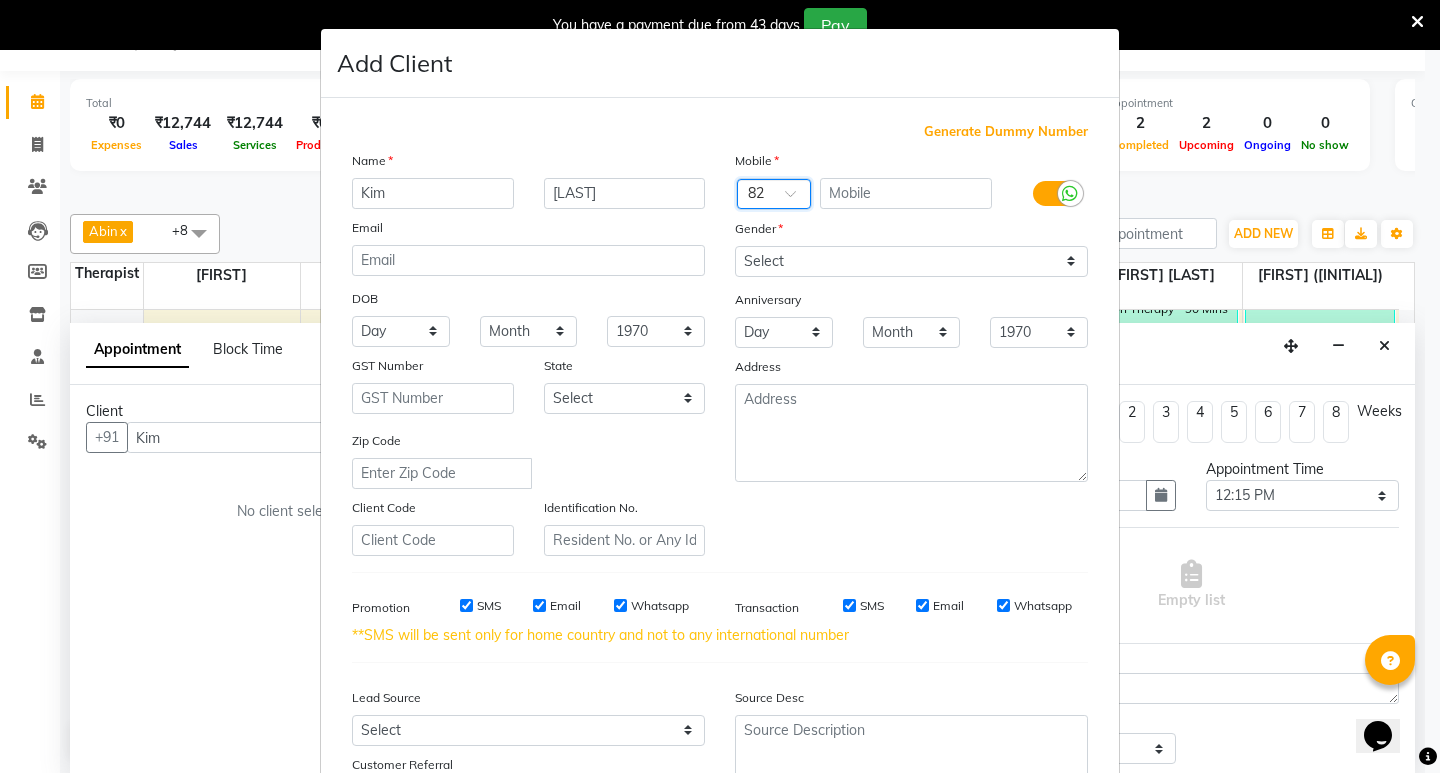 scroll, scrollTop: 0, scrollLeft: 0, axis: both 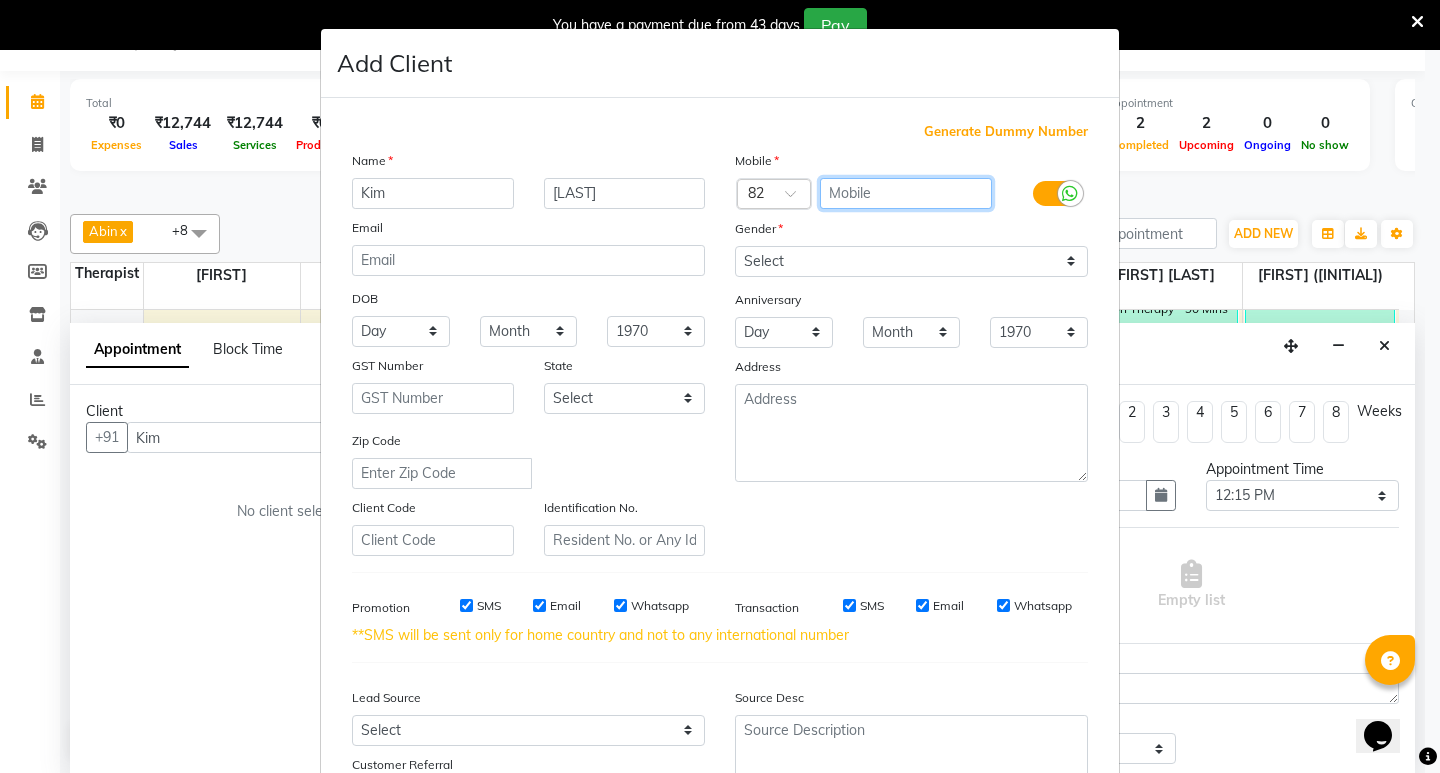 click at bounding box center [906, 193] 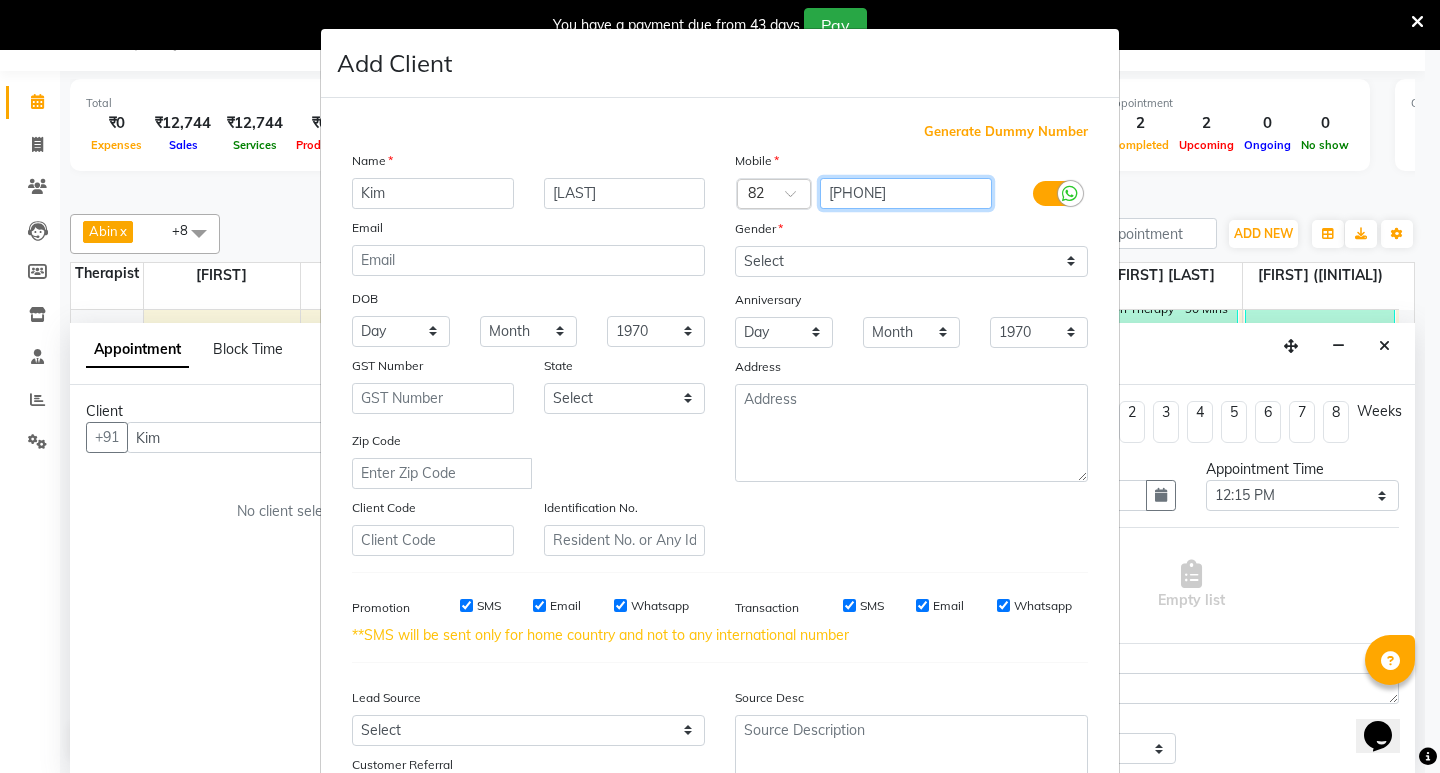 type on "[PHONE]" 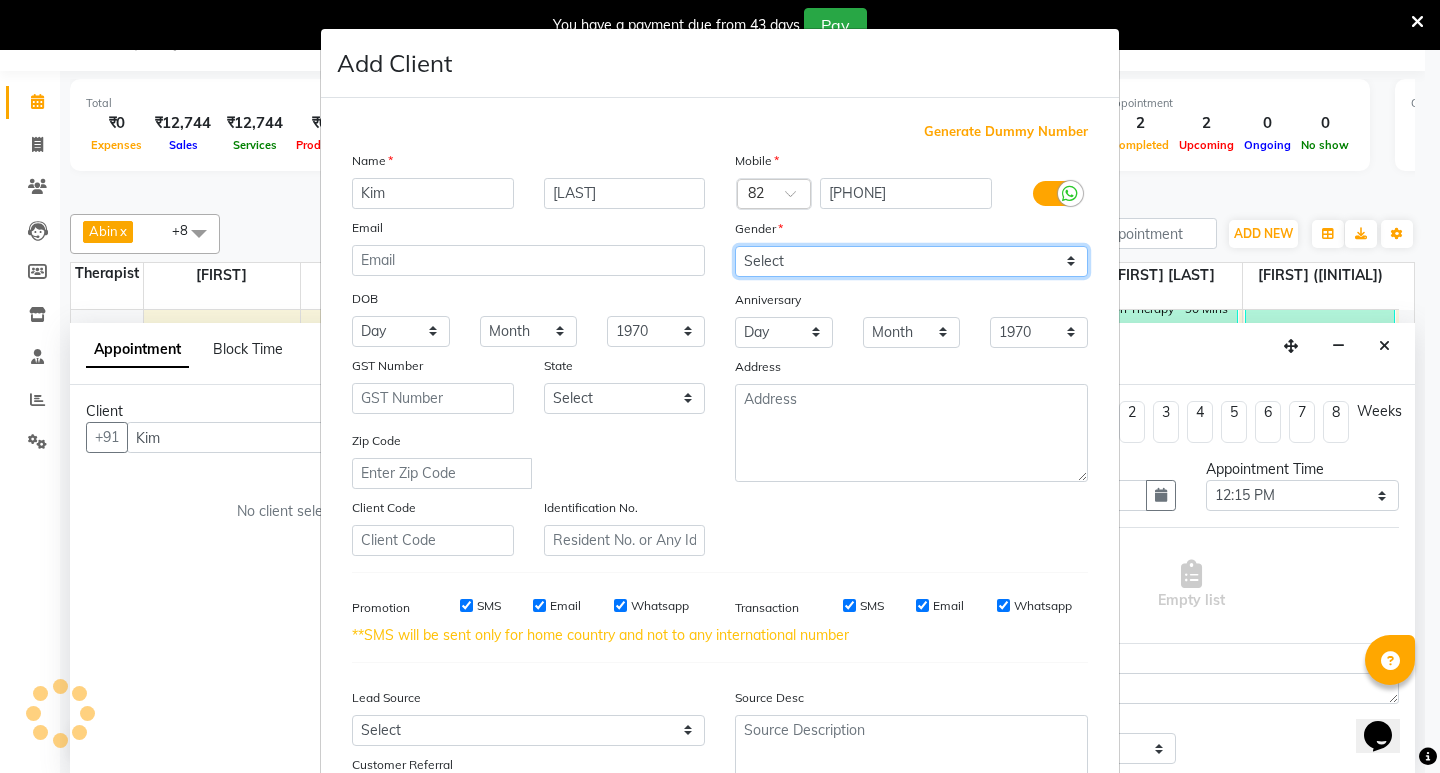 drag, startPoint x: 1073, startPoint y: 262, endPoint x: 1060, endPoint y: 275, distance: 18.384777 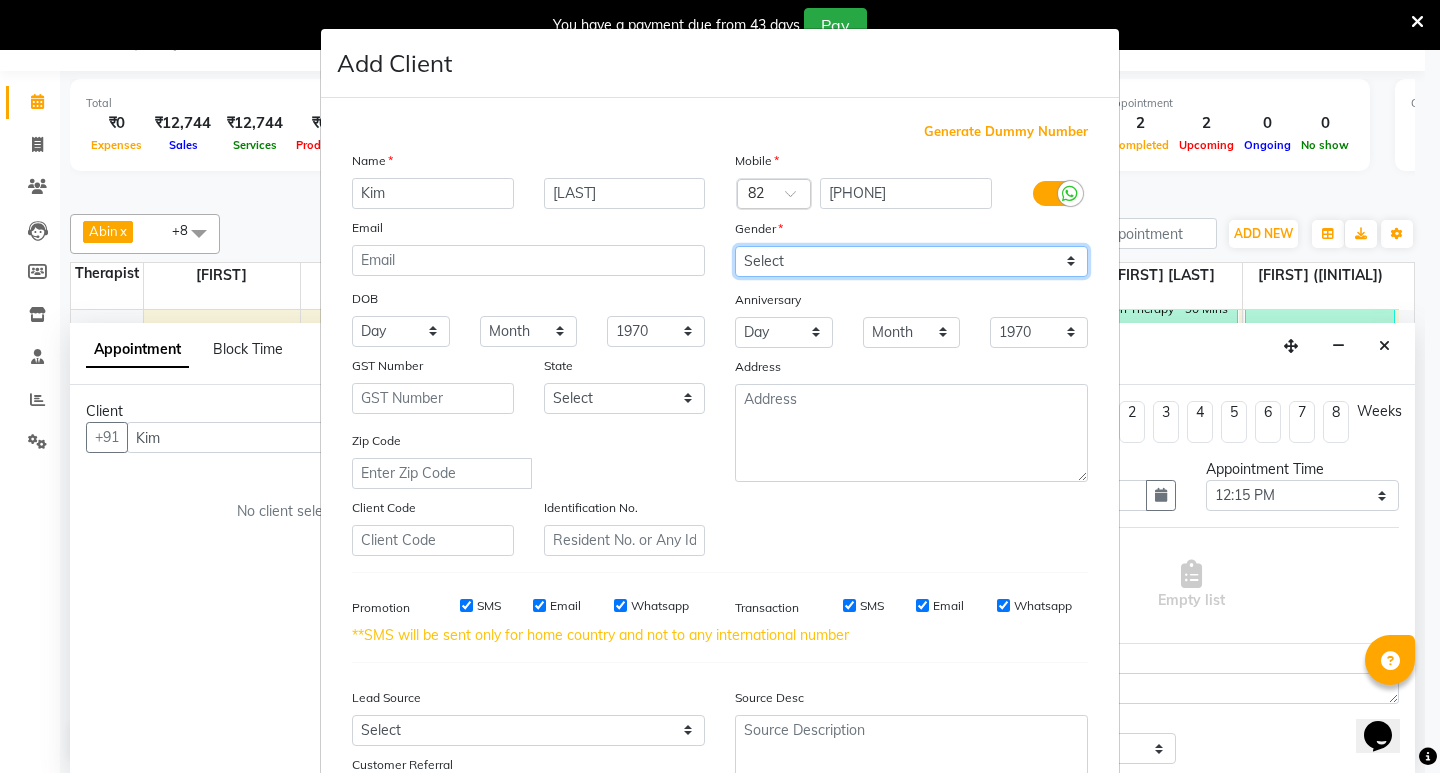 select on "male" 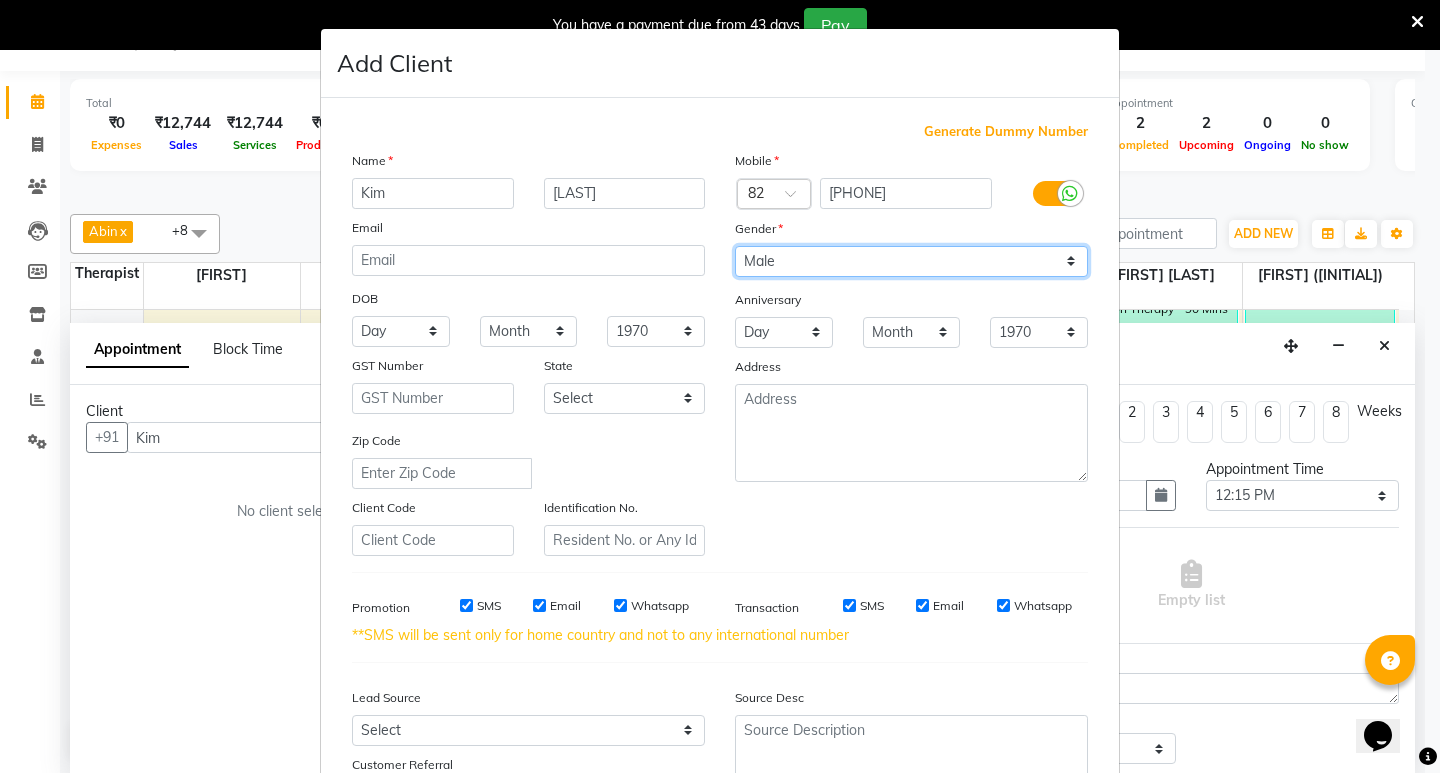 click on "Select Male Female Other Prefer Not To Say" at bounding box center (911, 261) 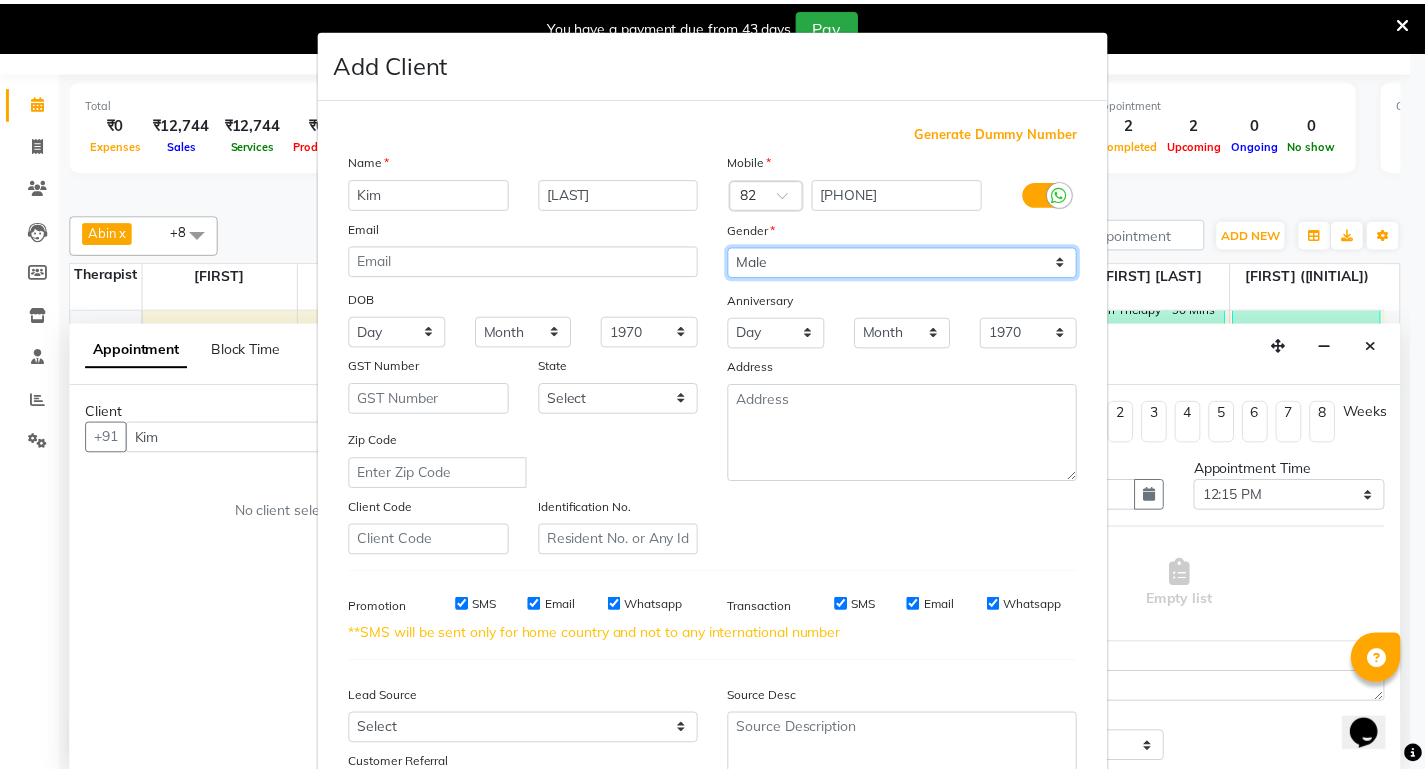 scroll, scrollTop: 171, scrollLeft: 0, axis: vertical 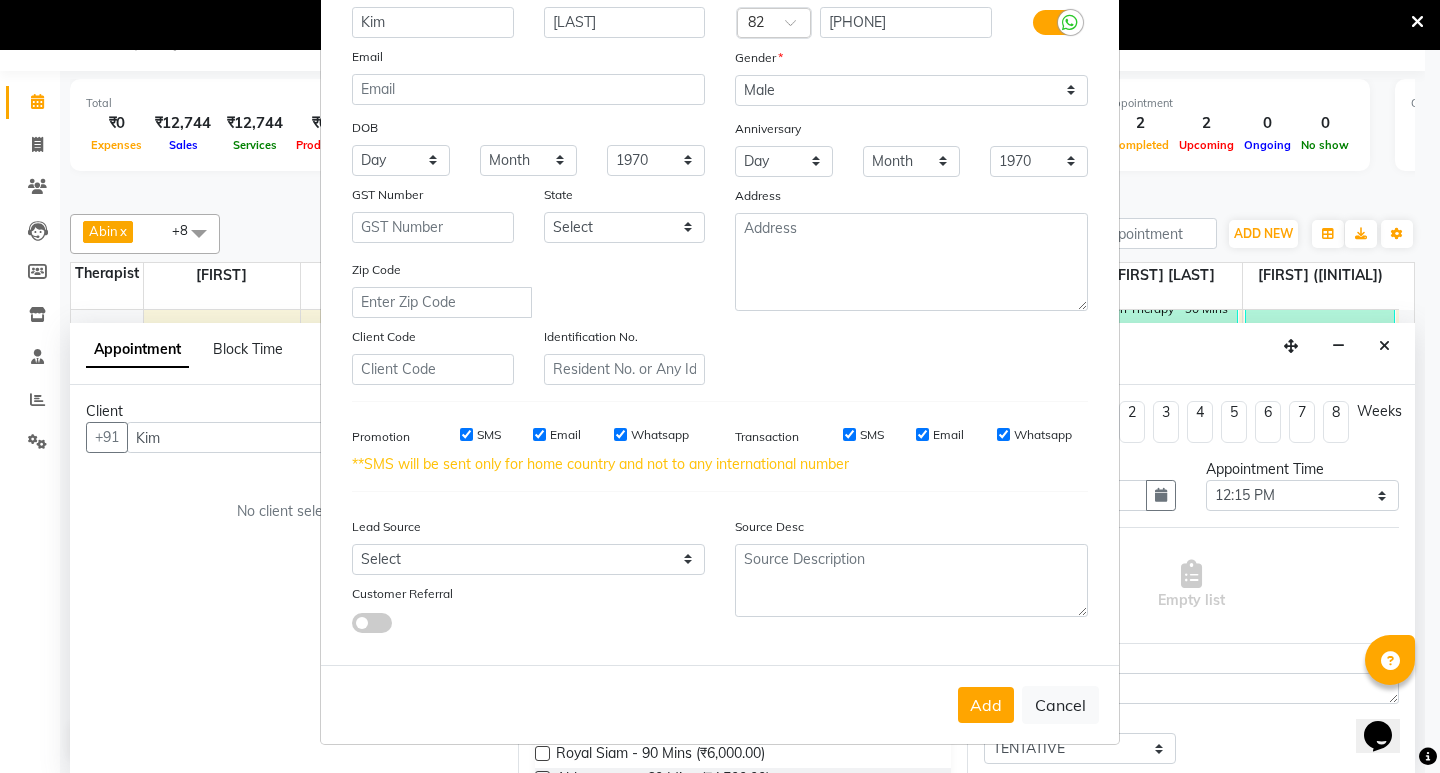 click on "Add" at bounding box center [986, 705] 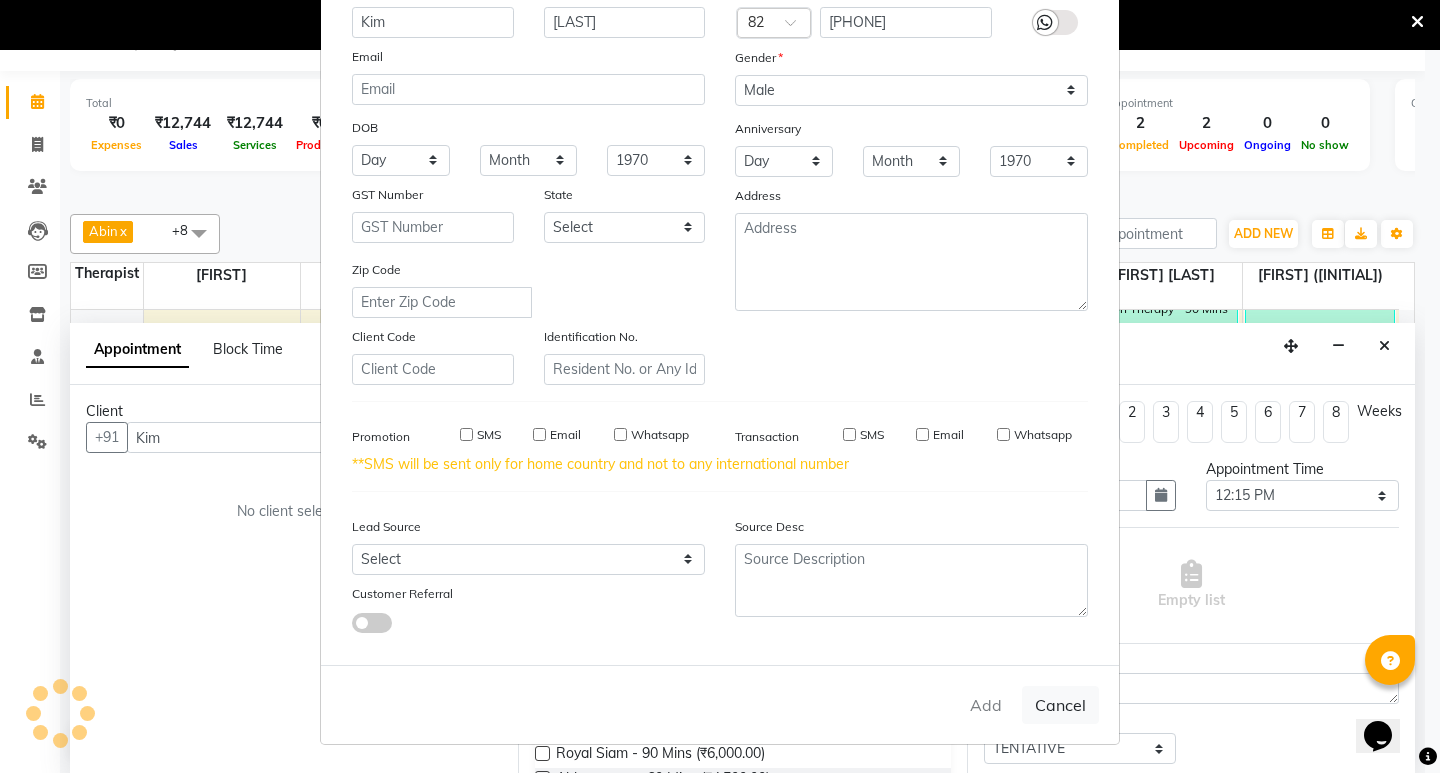 type on "[PHONE]" 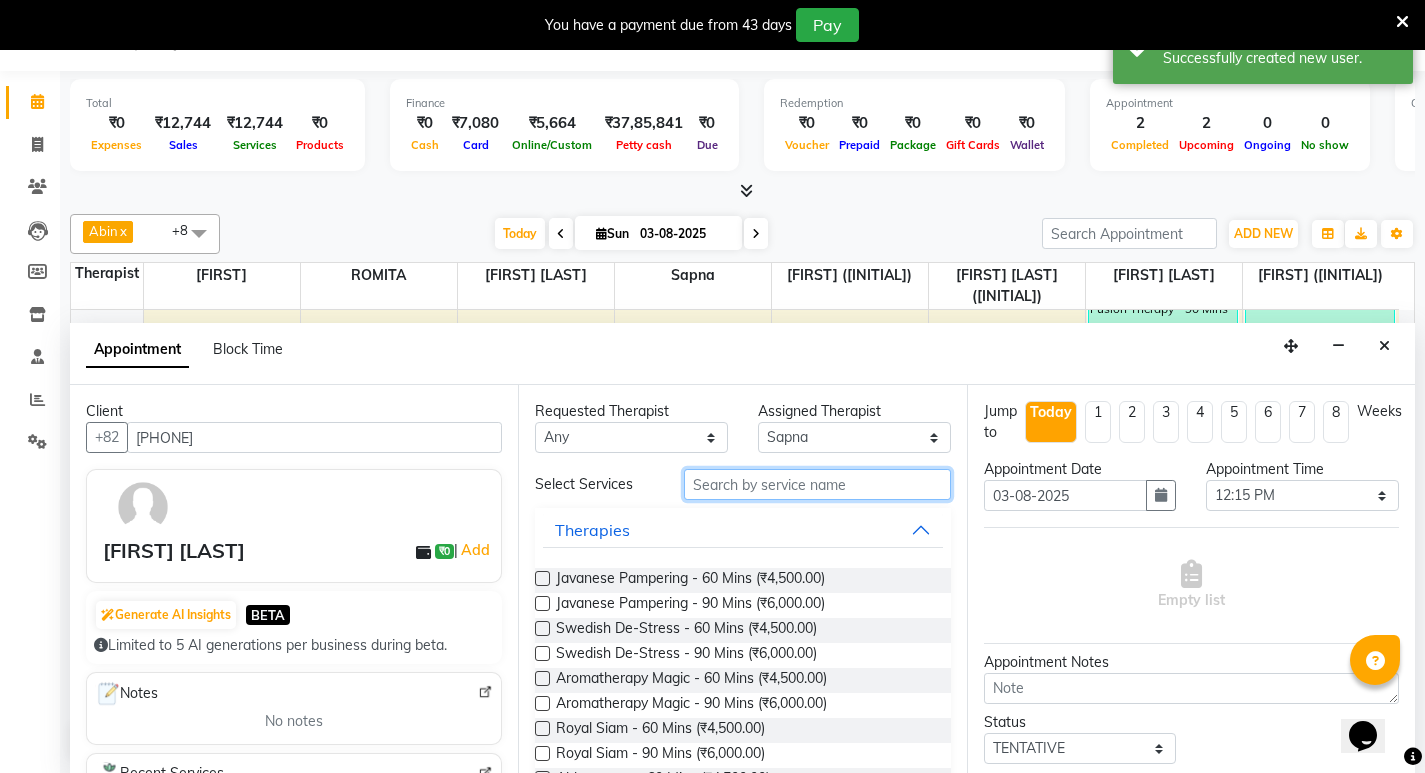 click at bounding box center [817, 484] 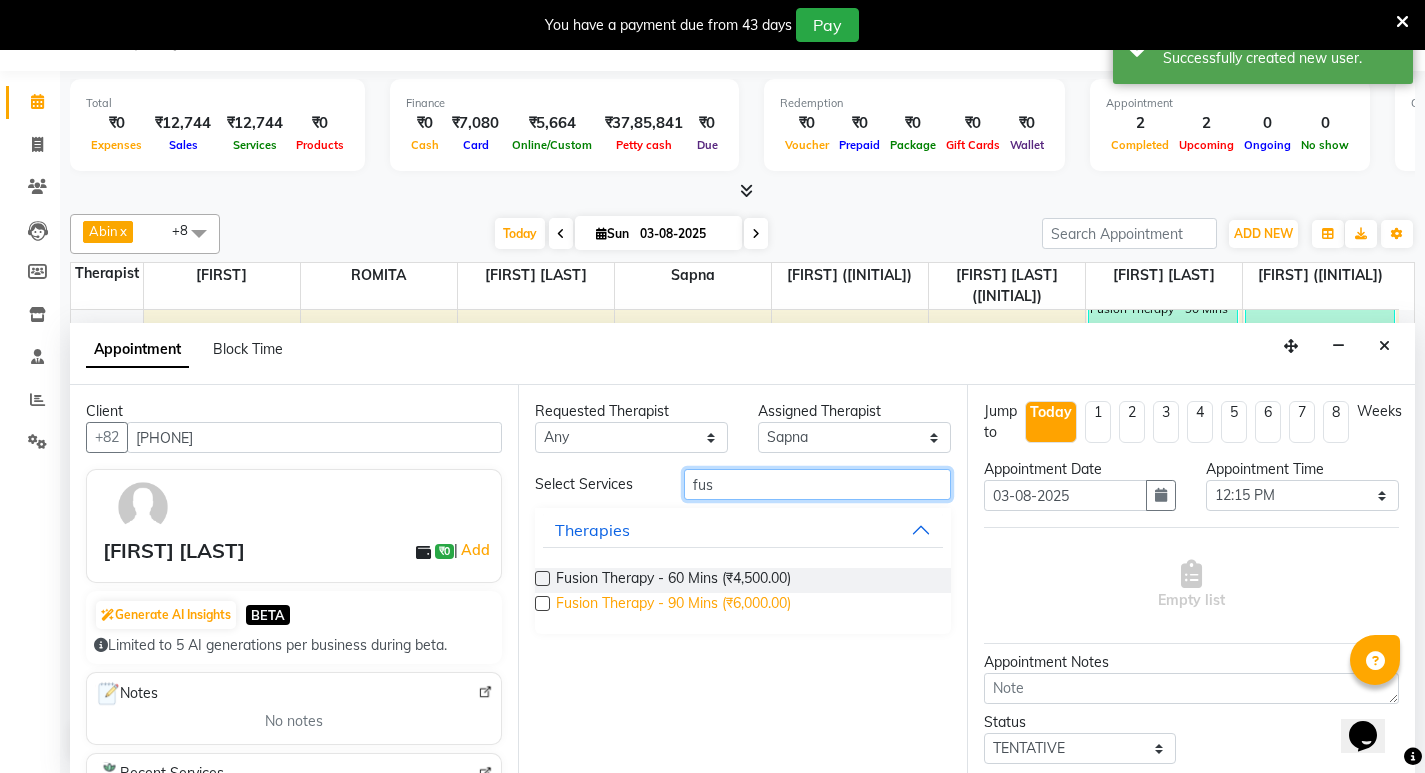 type on "fus" 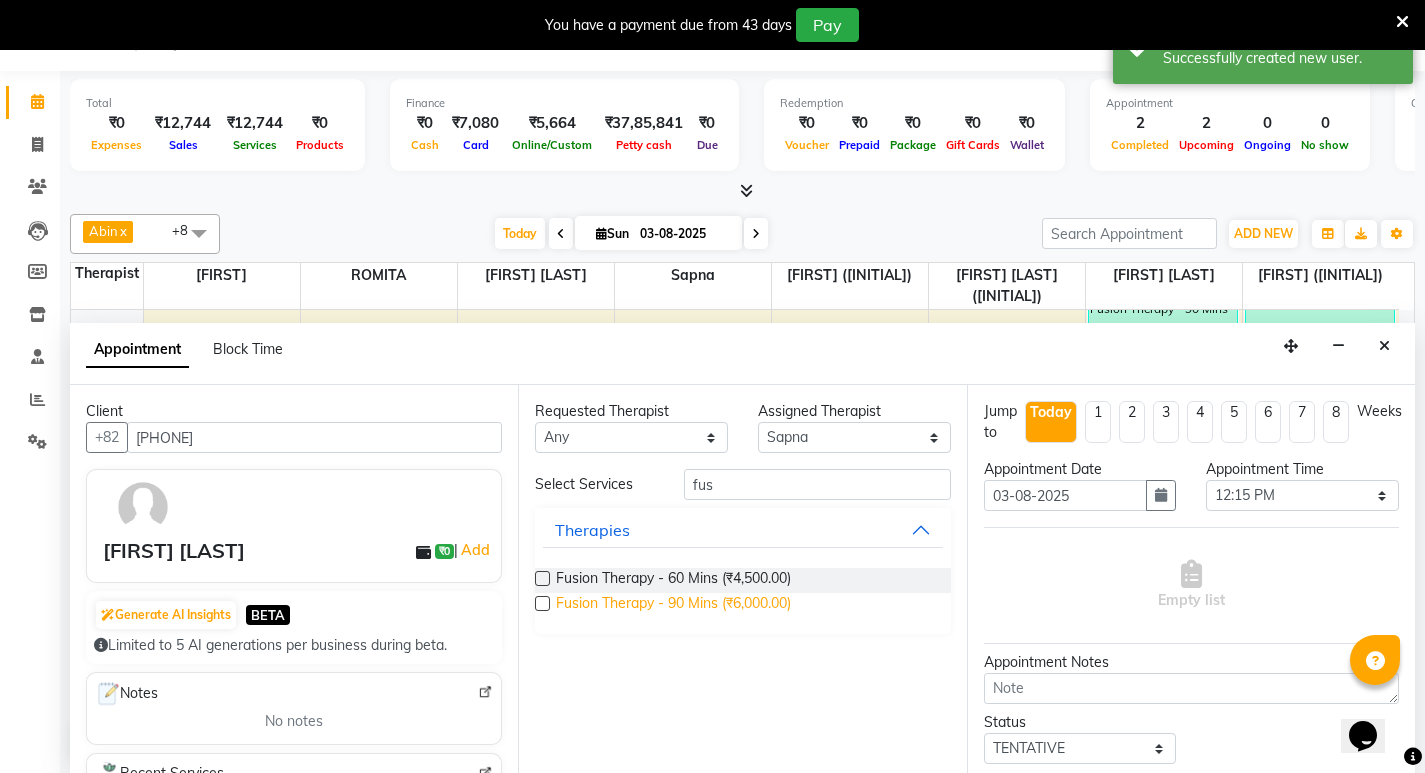 click on "Fusion Therapy - 90 Mins (₹6,000.00)" at bounding box center (673, 605) 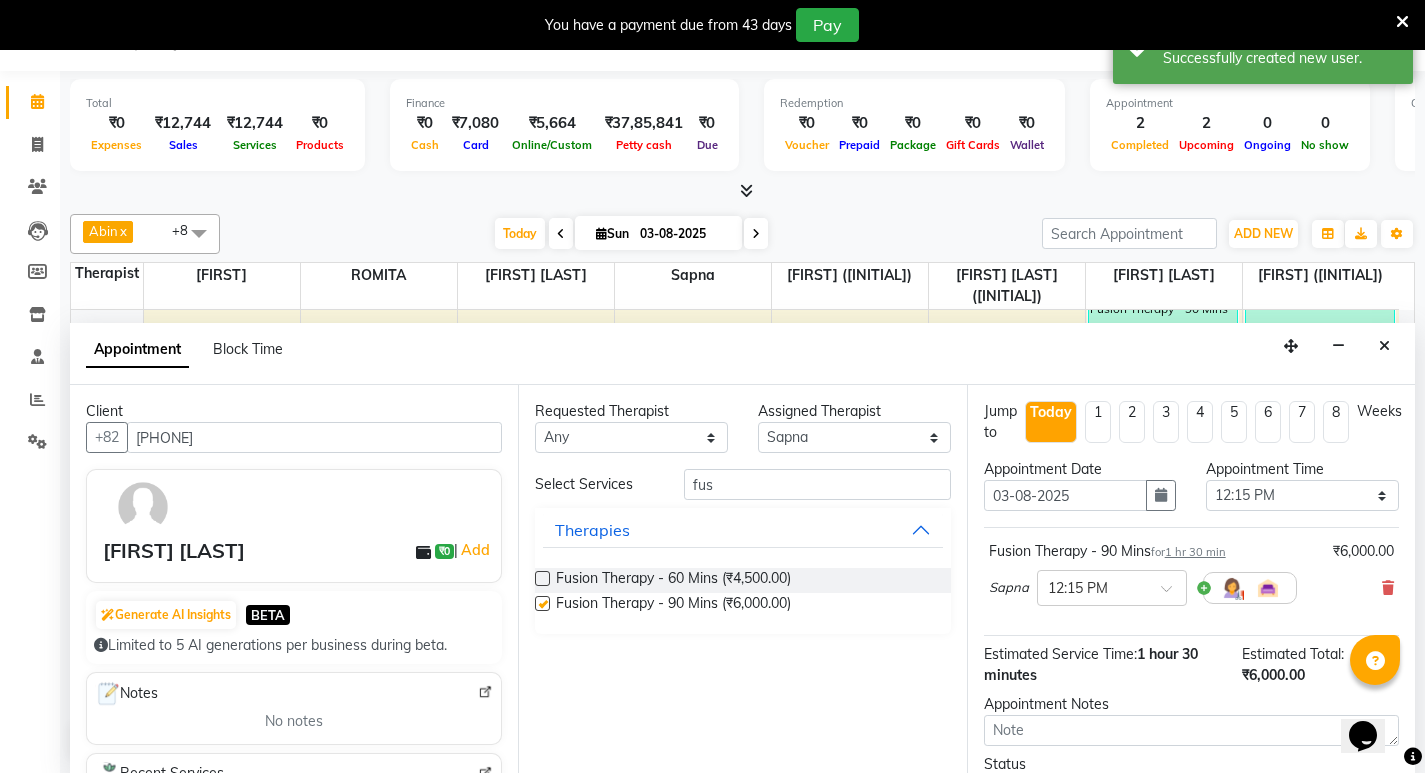 checkbox on "false" 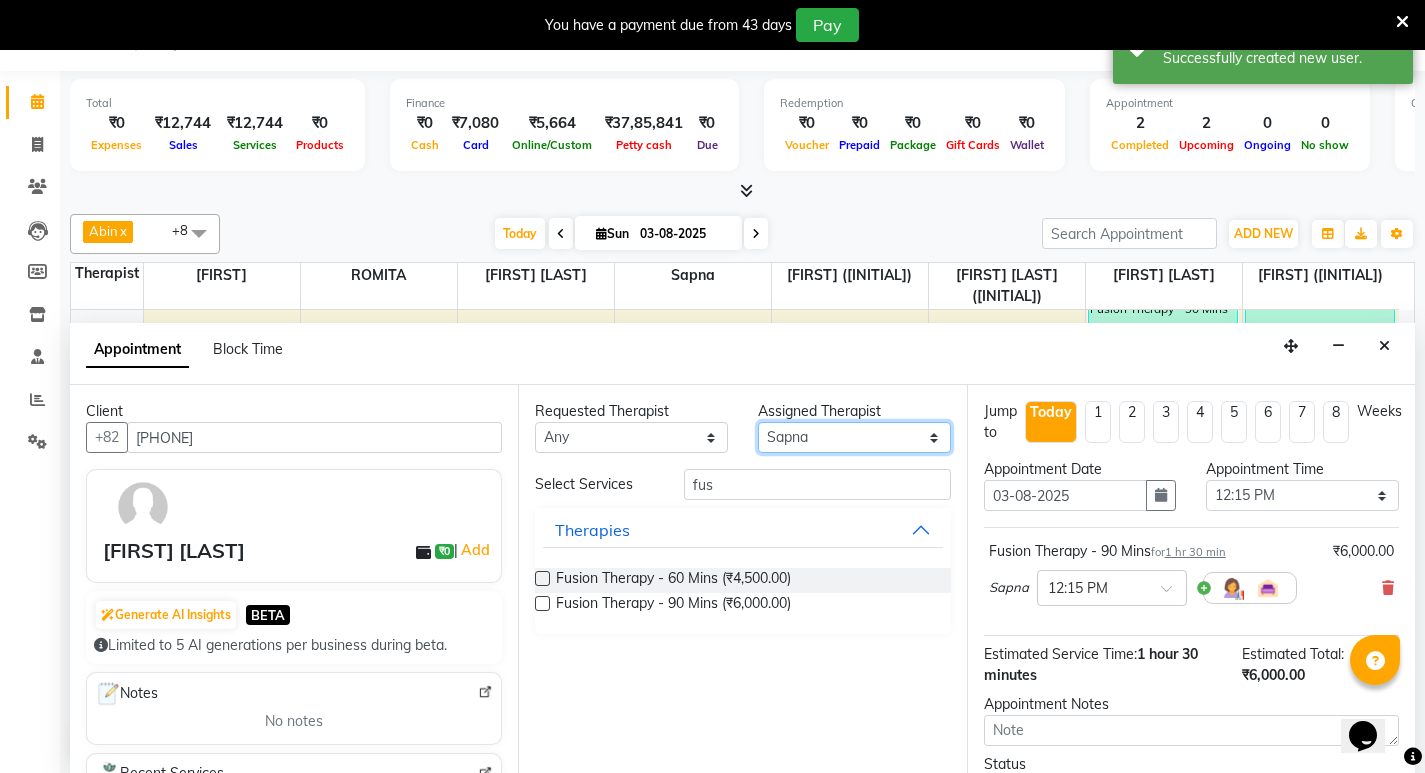 click on "Select [FIRST] [LAST] ([INITIAL]) [FIRST] [LAST] [FIRST] [LAST] [FIRST] [LAST]" at bounding box center (854, 437) 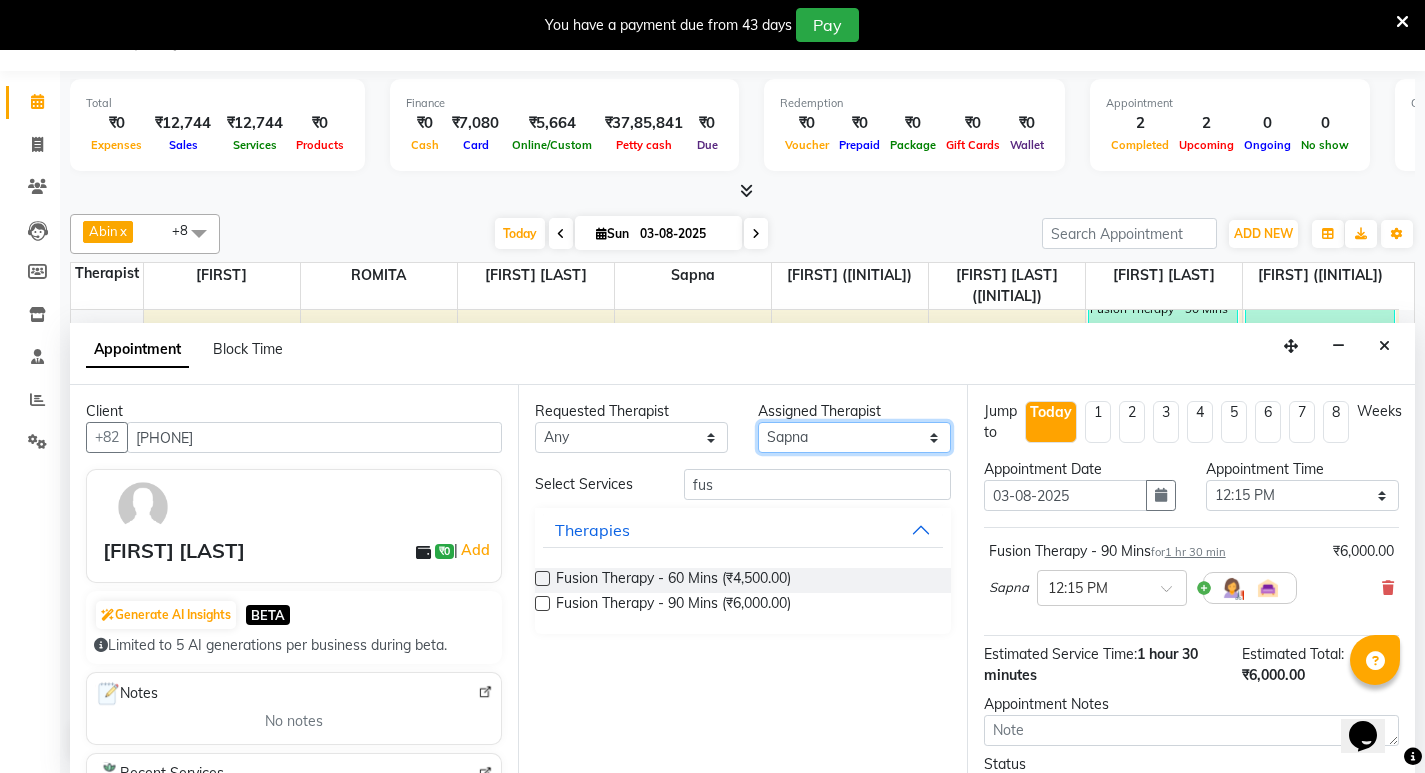select on "48456" 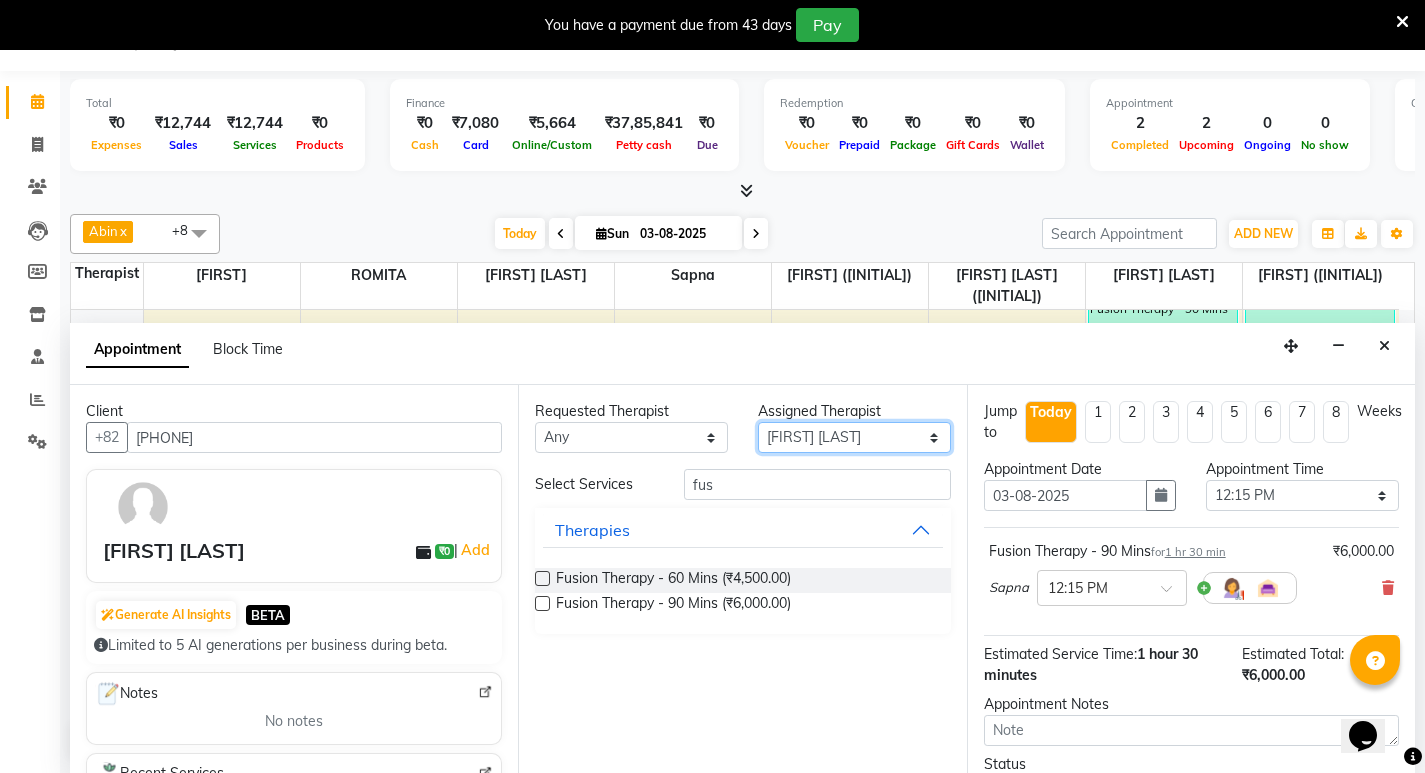 click on "Select [FIRST] [LAST] ([INITIAL]) [FIRST] [LAST] [FIRST] [LAST] [FIRST] [LAST]" at bounding box center (854, 437) 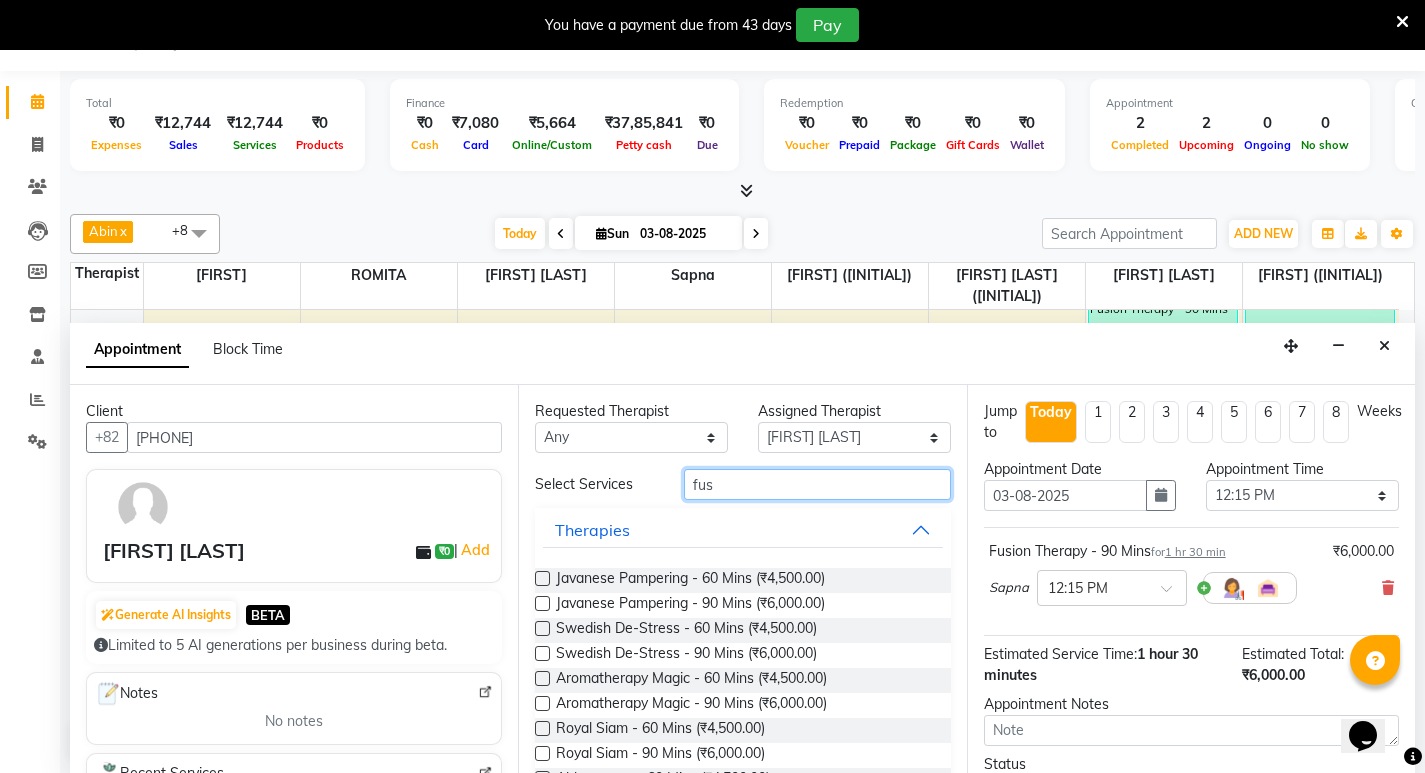 click on "fus" at bounding box center [817, 484] 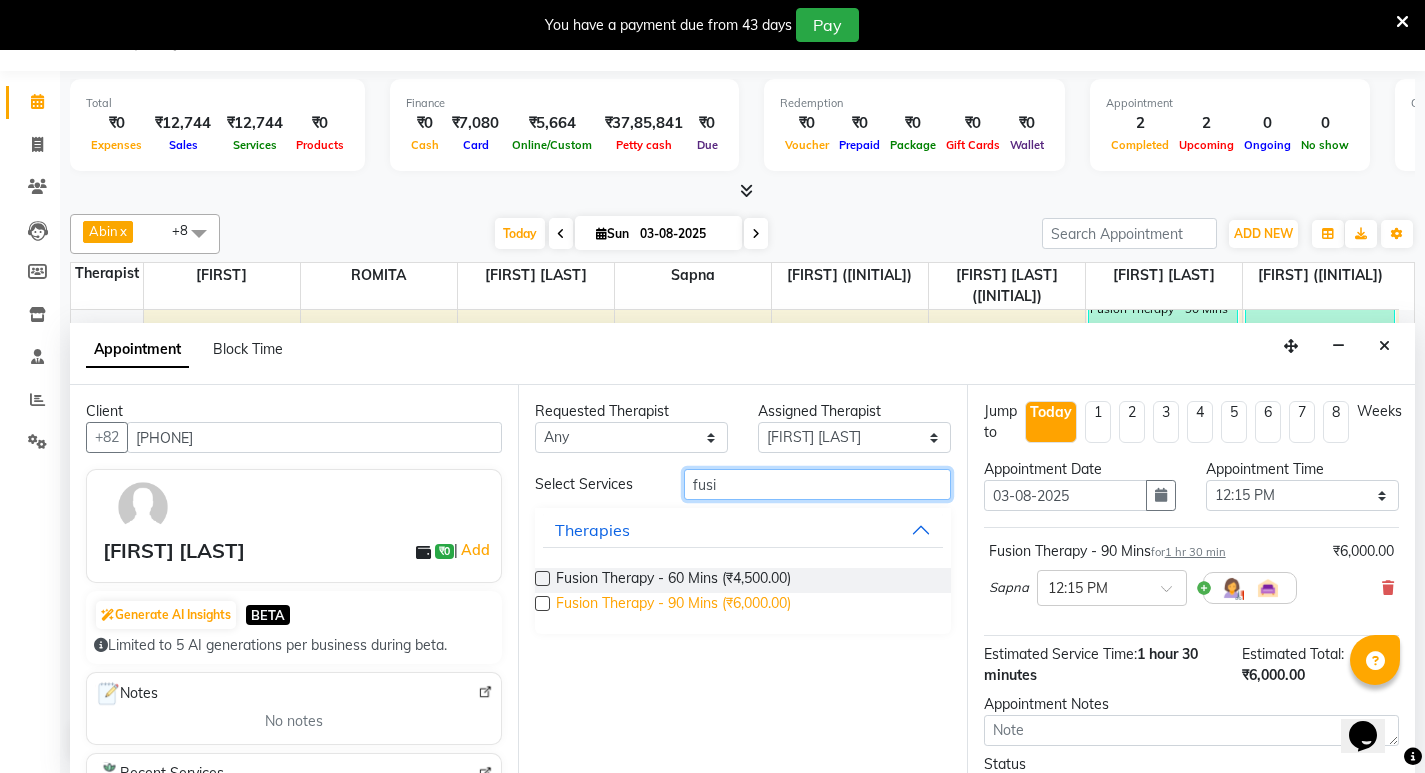 type on "fusi" 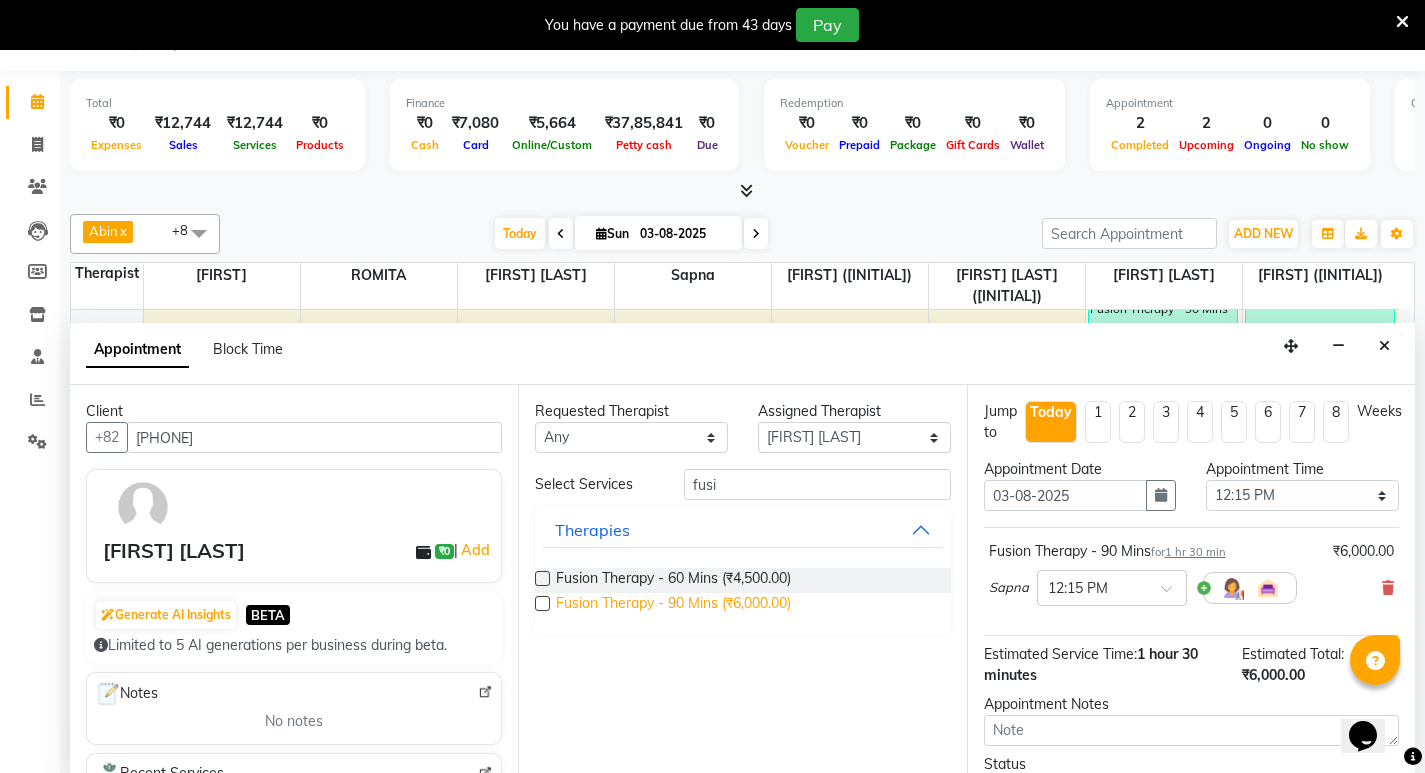 click on "Fusion Therapy - 90 Mins (₹6,000.00)" at bounding box center (673, 605) 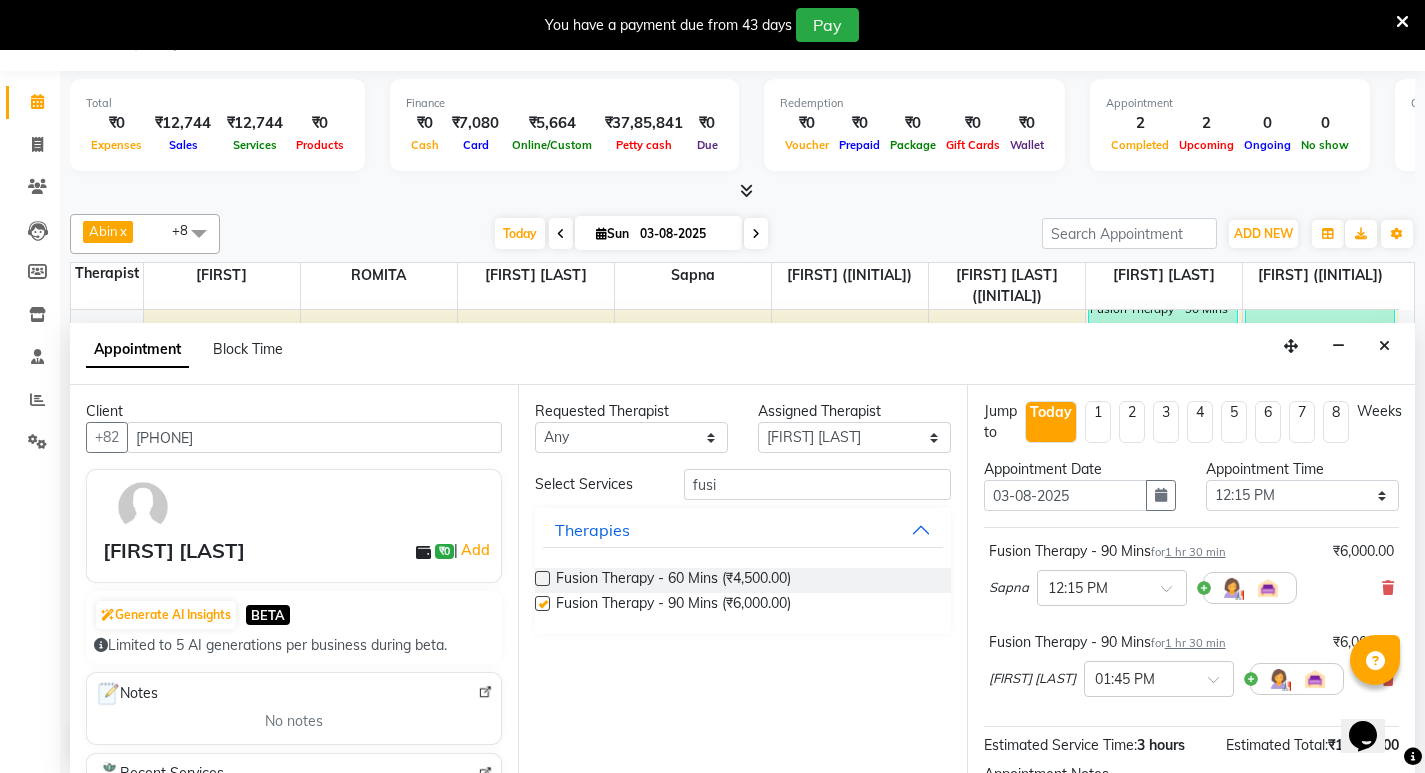 checkbox on "false" 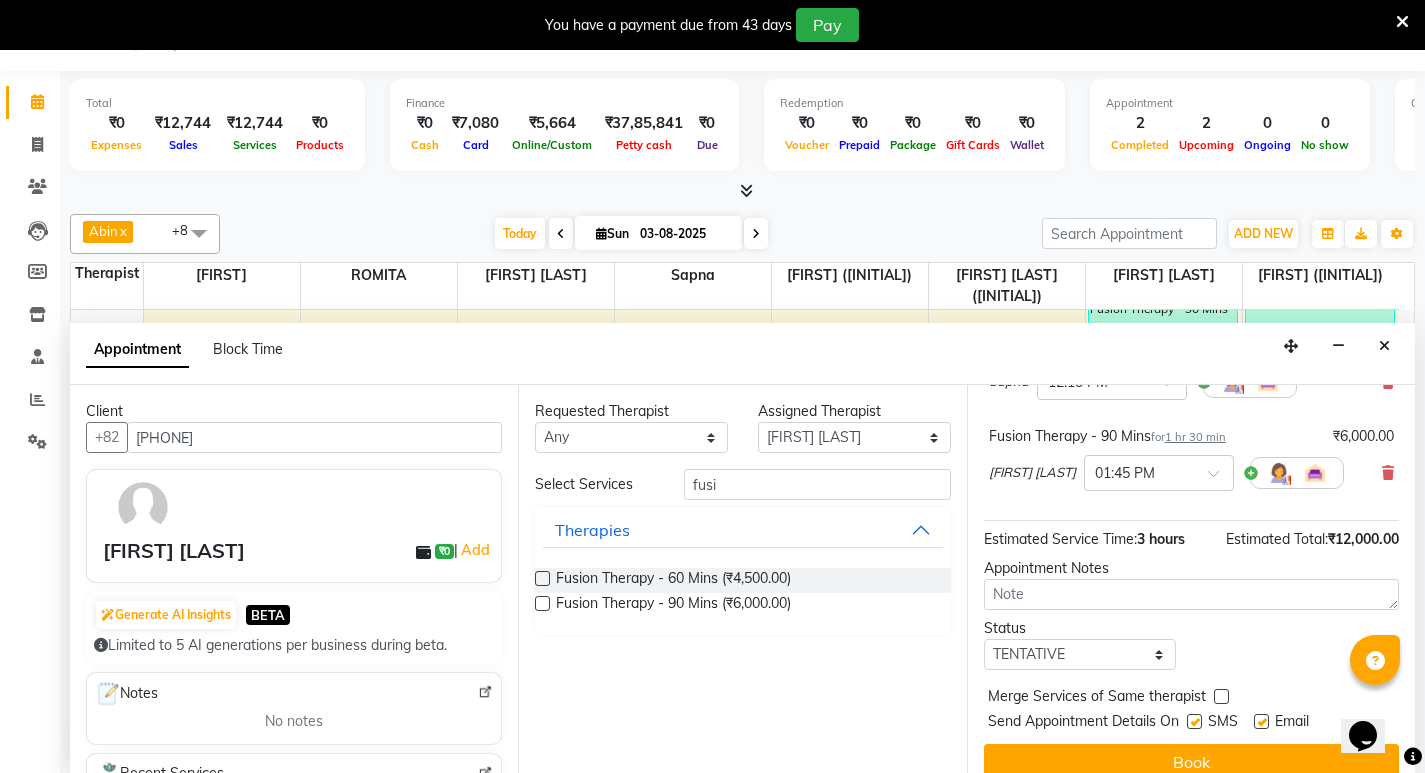 scroll, scrollTop: 232, scrollLeft: 0, axis: vertical 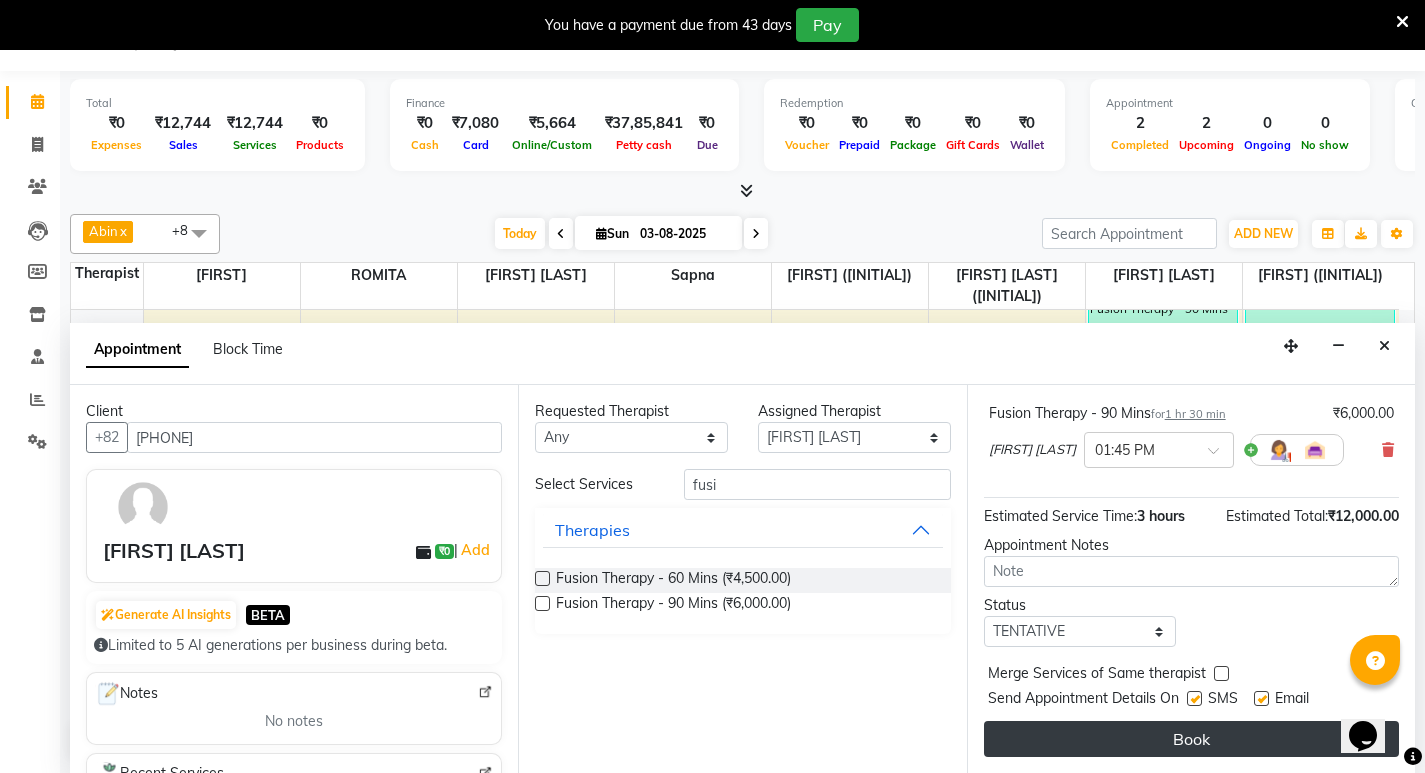 click on "Book" at bounding box center (1191, 739) 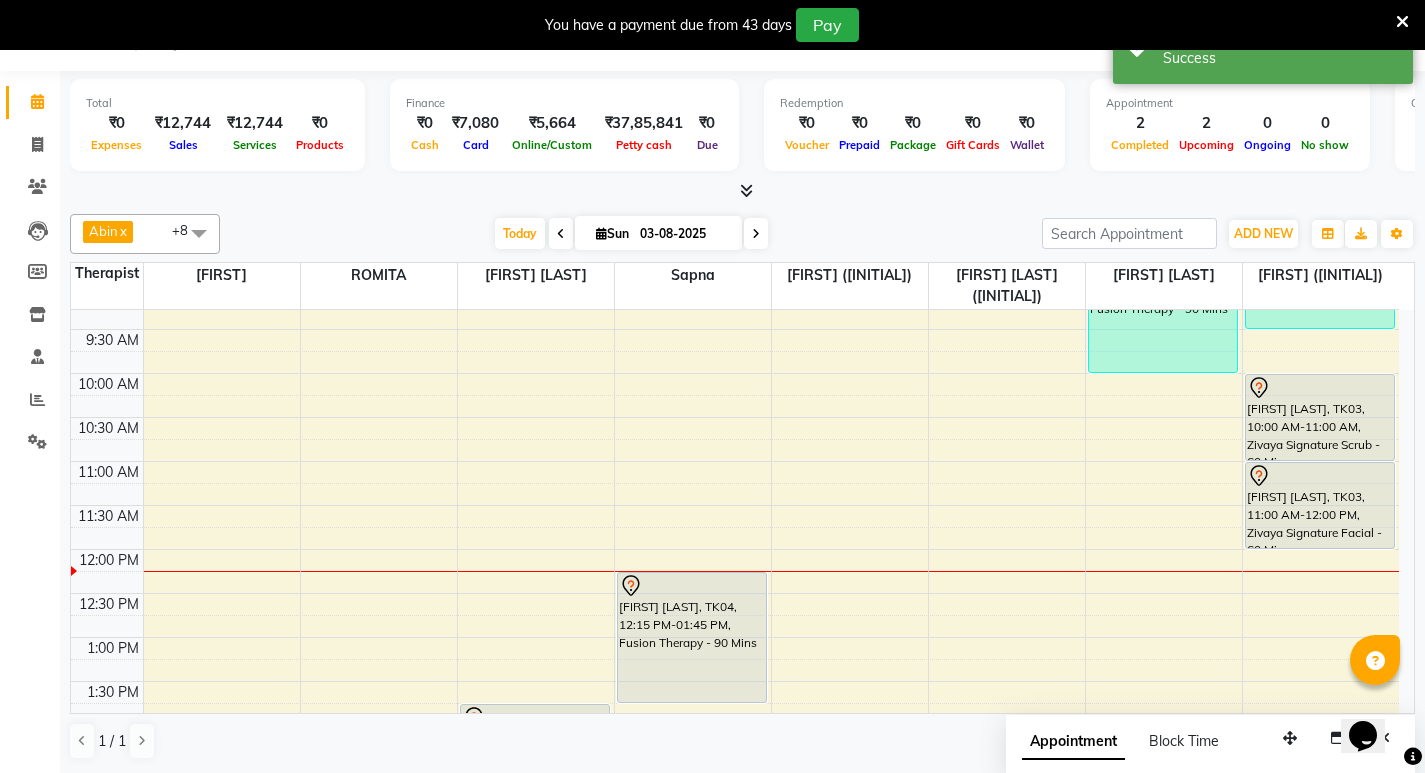 scroll, scrollTop: 0, scrollLeft: 0, axis: both 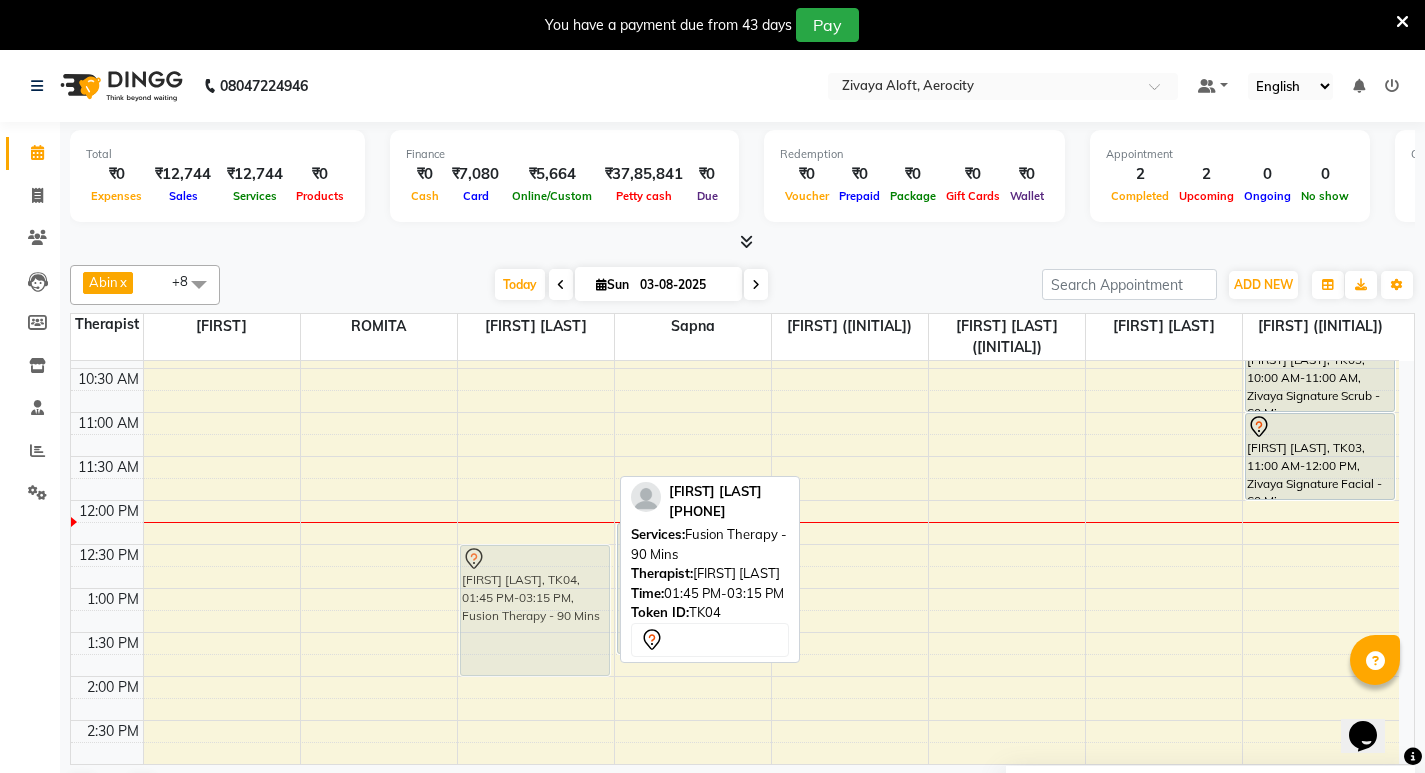 drag, startPoint x: 507, startPoint y: 696, endPoint x: 529, endPoint y: 585, distance: 113.15918 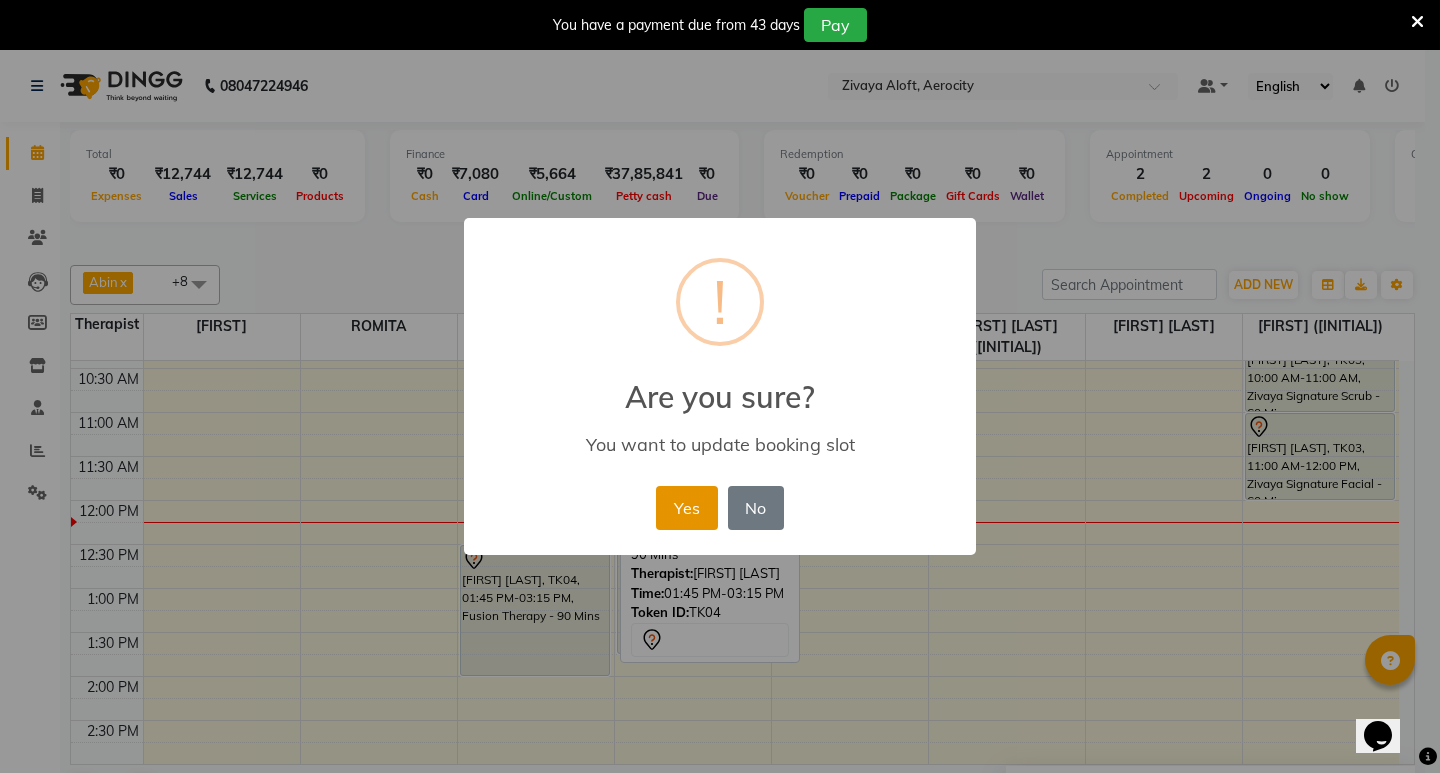 click on "Yes" at bounding box center [686, 508] 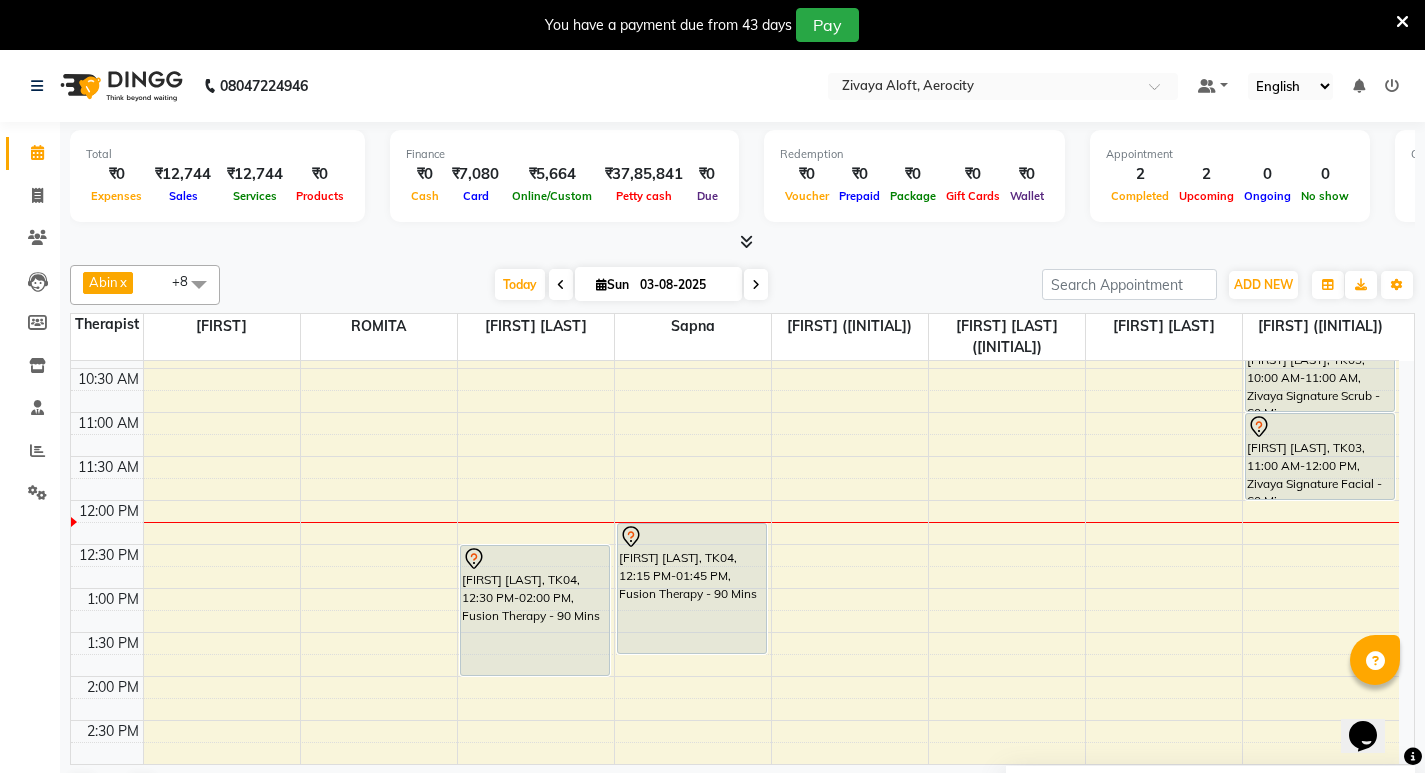 scroll, scrollTop: 200, scrollLeft: 0, axis: vertical 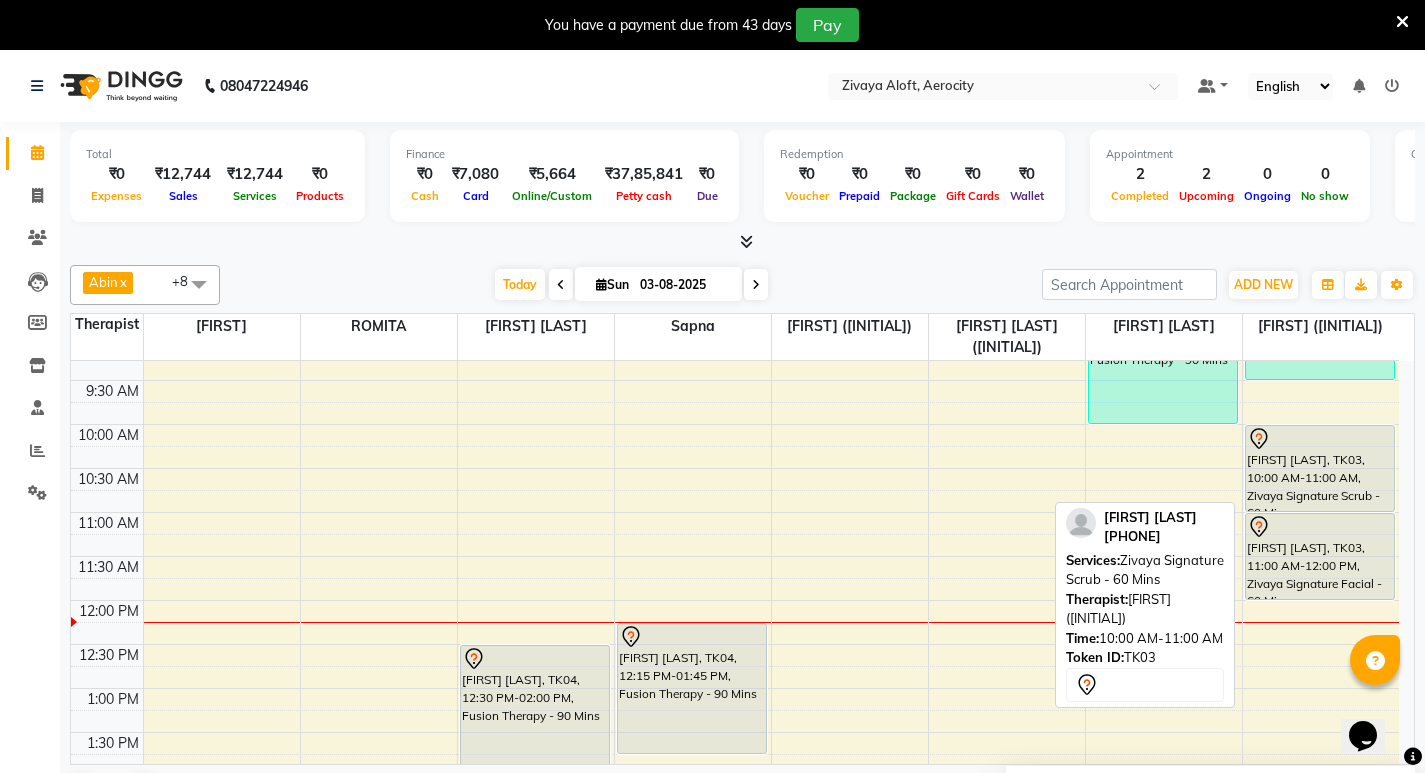 click on "[FIRST] [LAST], TK03, 10:00 AM-11:00 AM, Zivaya Signature Scrub - 60 Mins" at bounding box center (1320, 468) 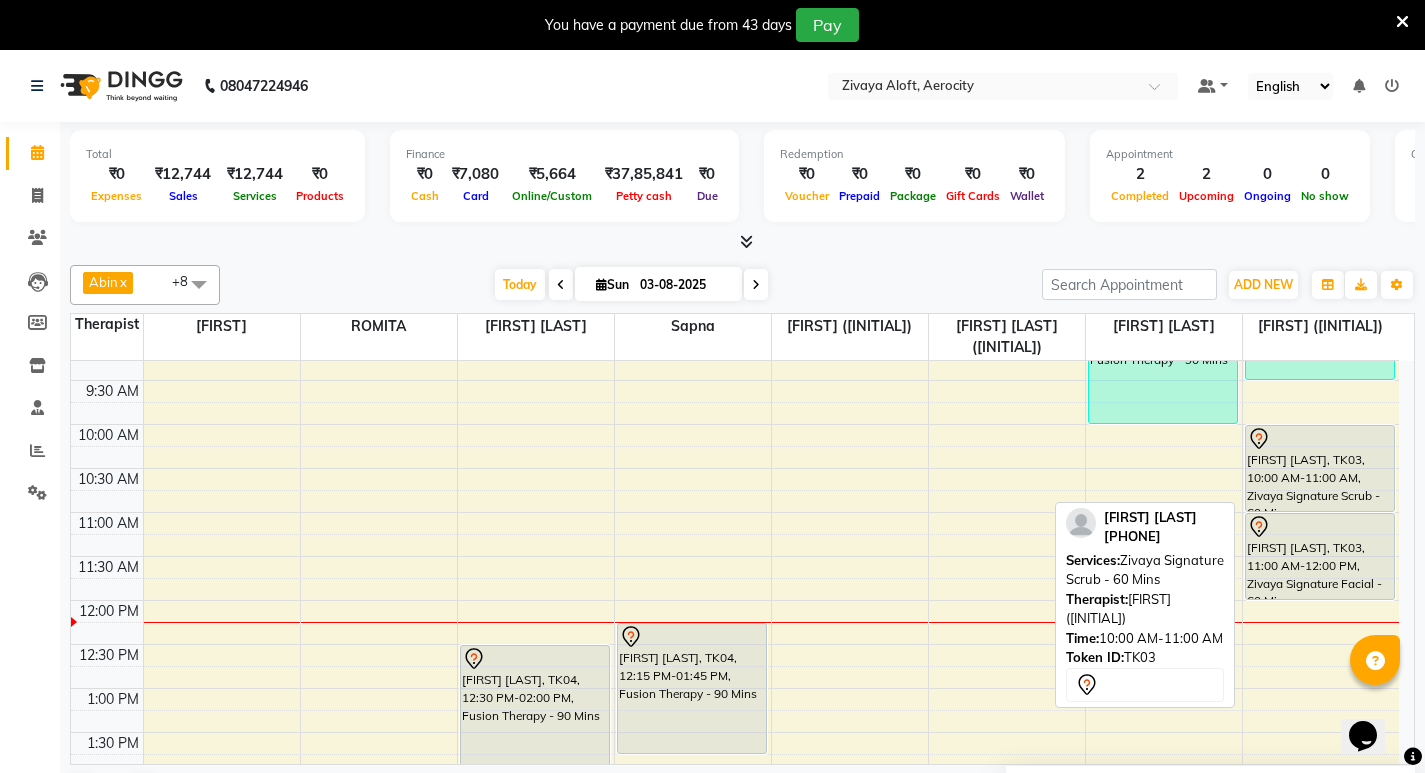 click on "[FIRST] [LAST], TK03, 10:00 AM-11:00 AM, Zivaya Signature Scrub - 60 Mins" at bounding box center [1320, 468] 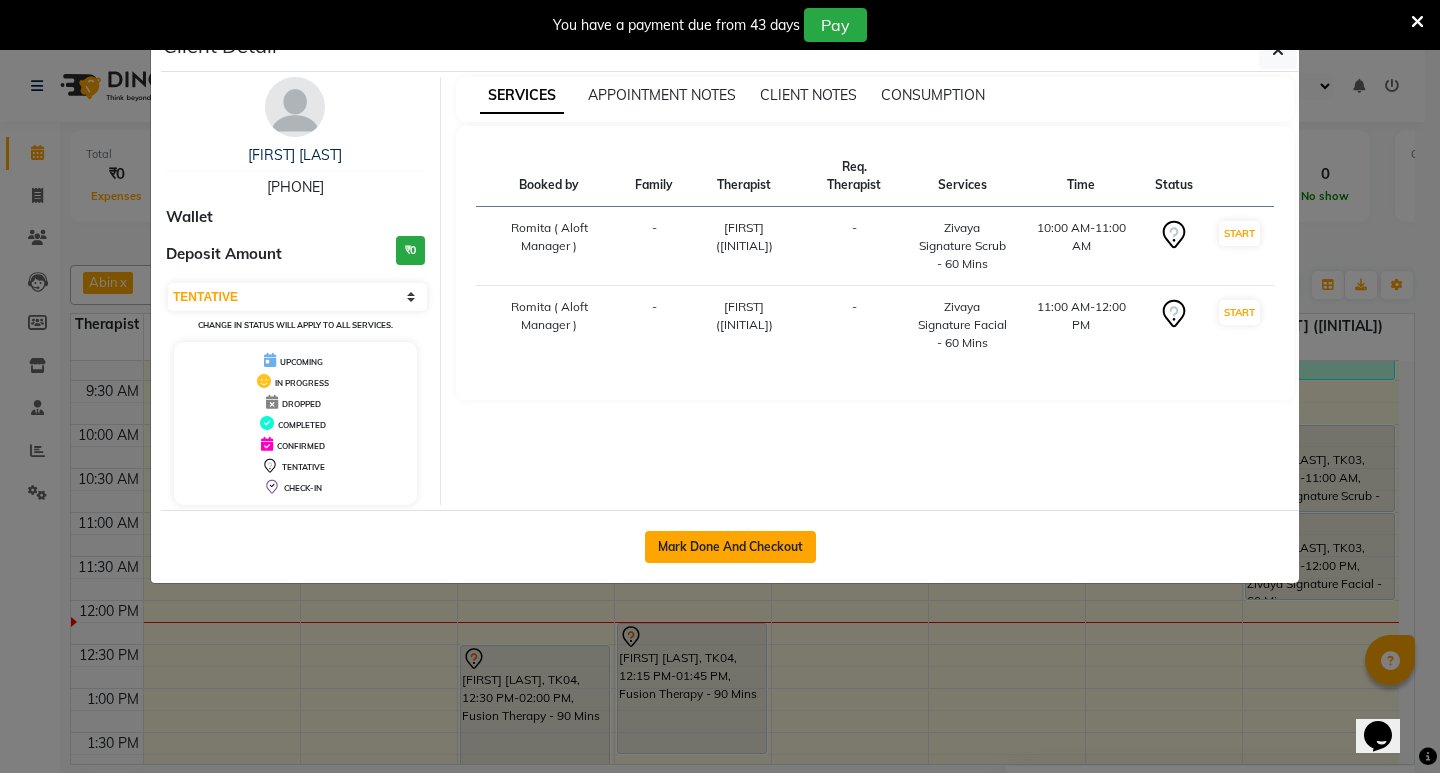 click on "Mark Done And Checkout" 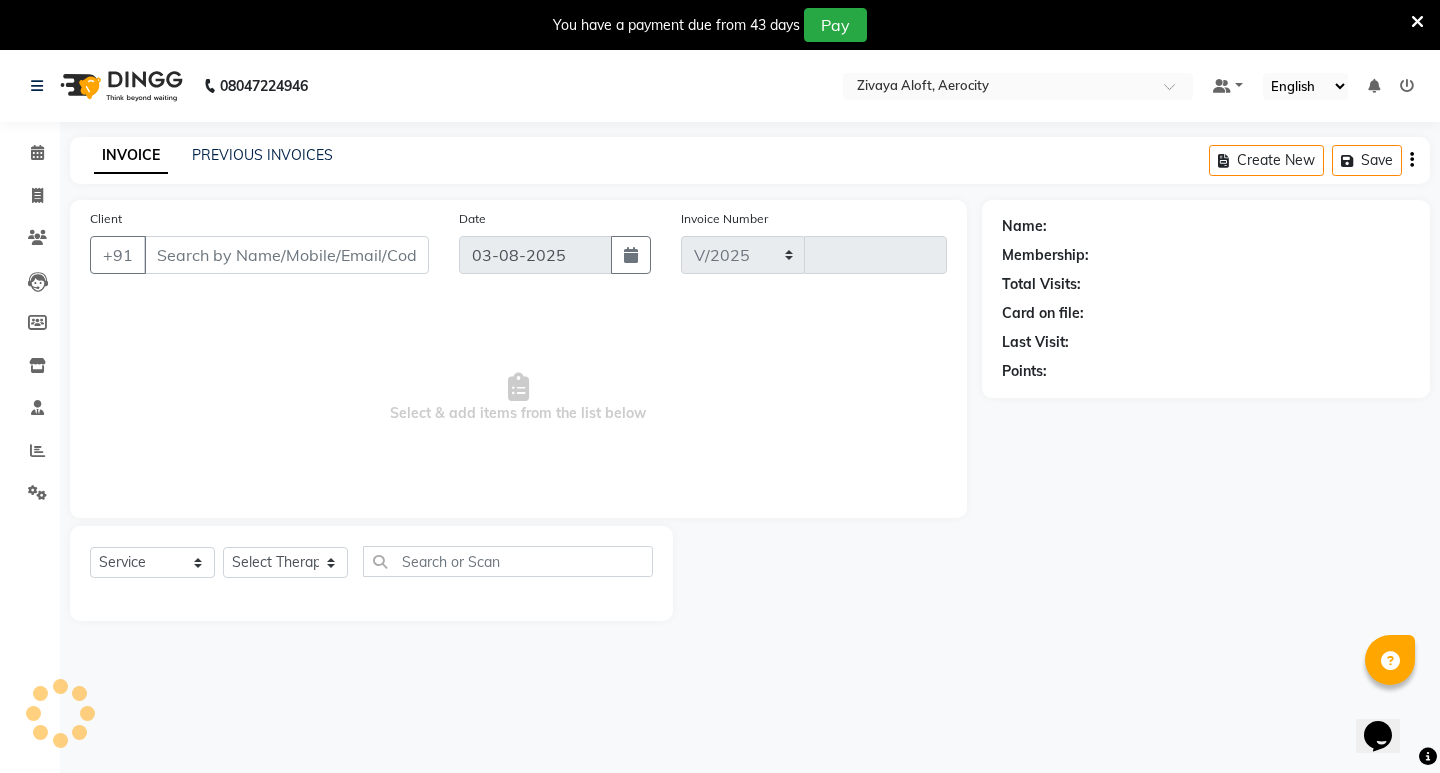 select on "6403" 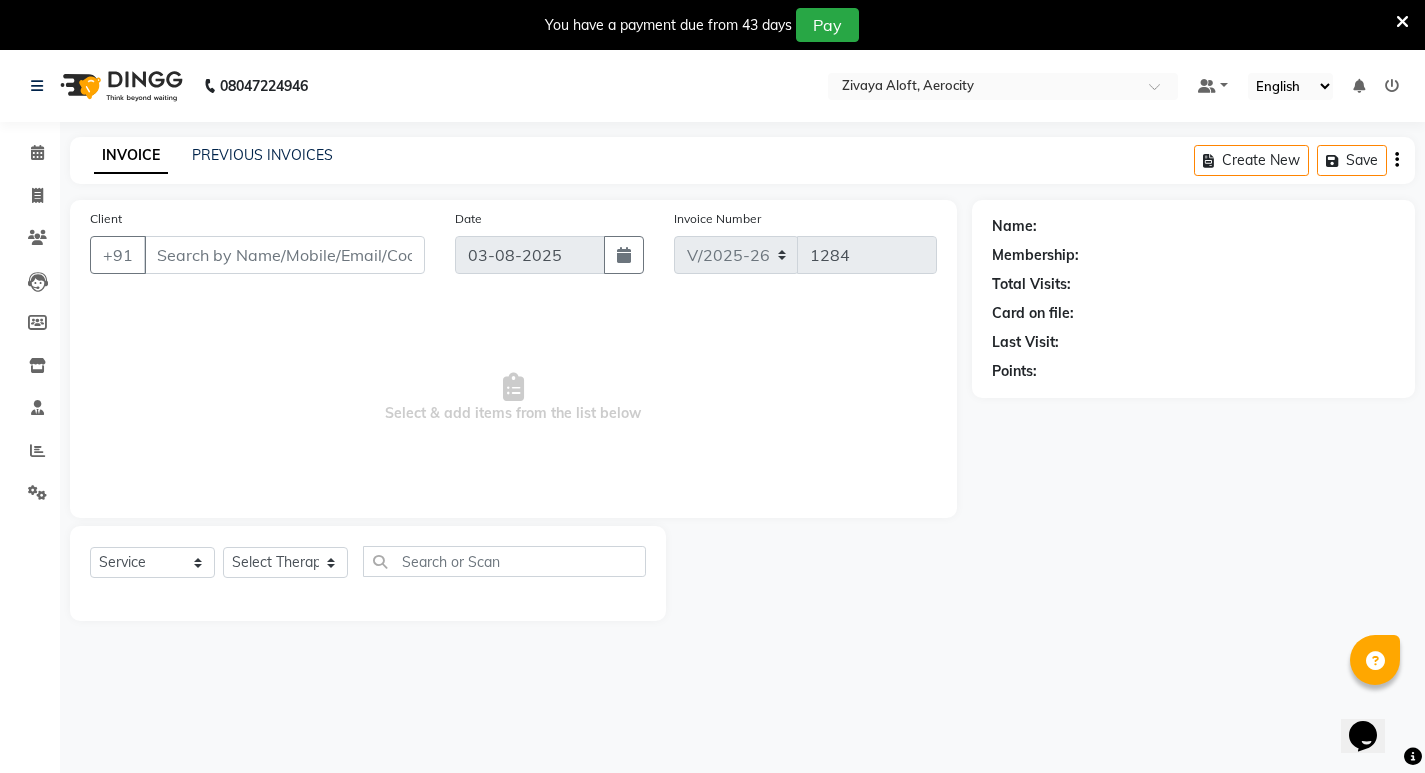 type on "[PHONE]" 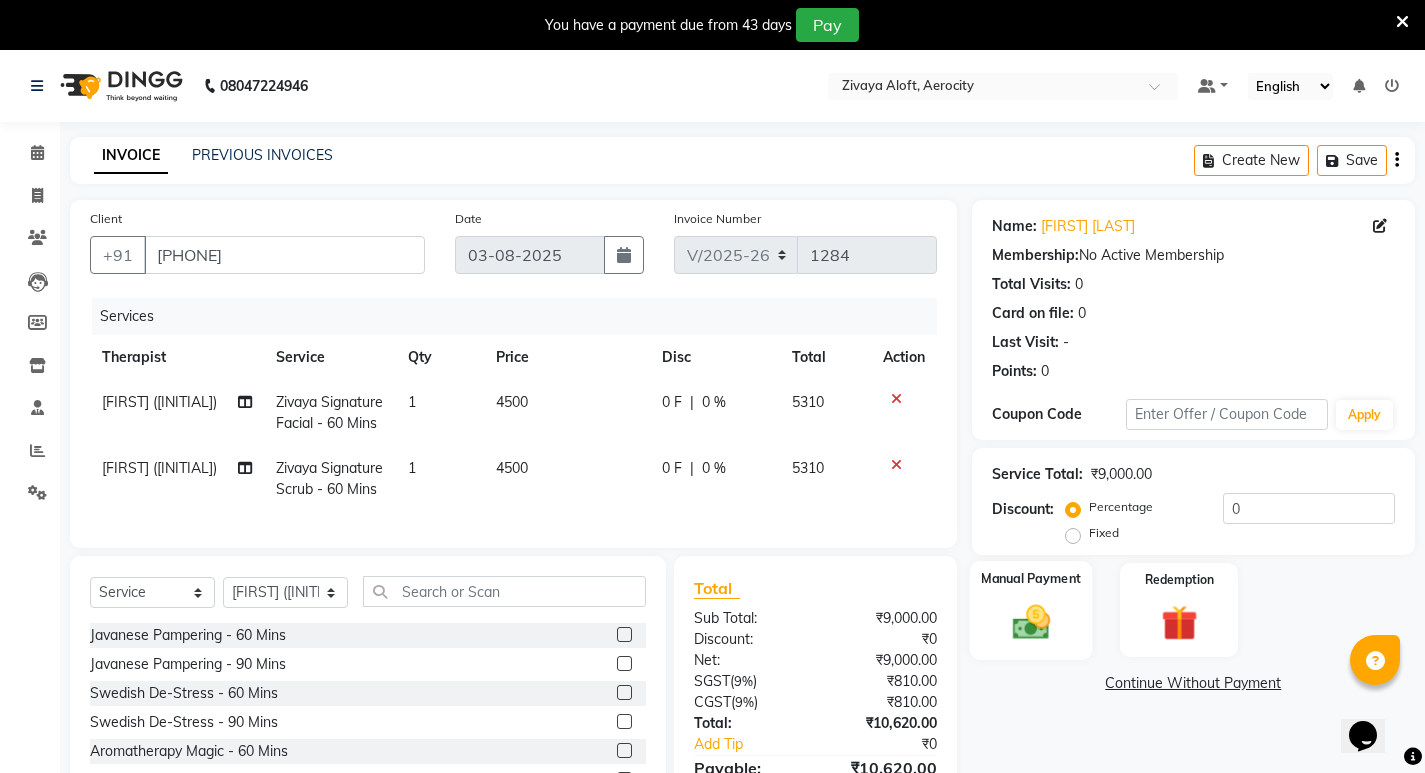 scroll, scrollTop: 165, scrollLeft: 0, axis: vertical 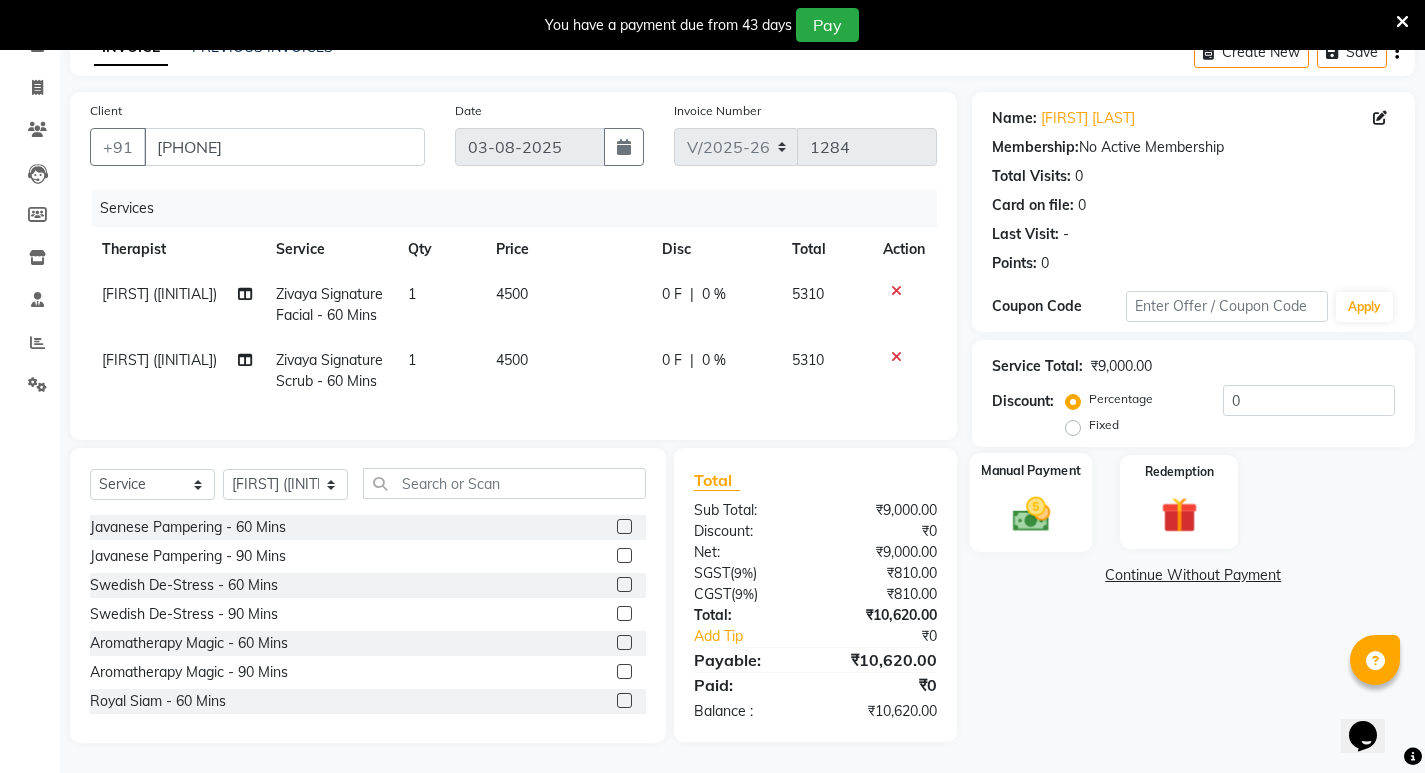 click 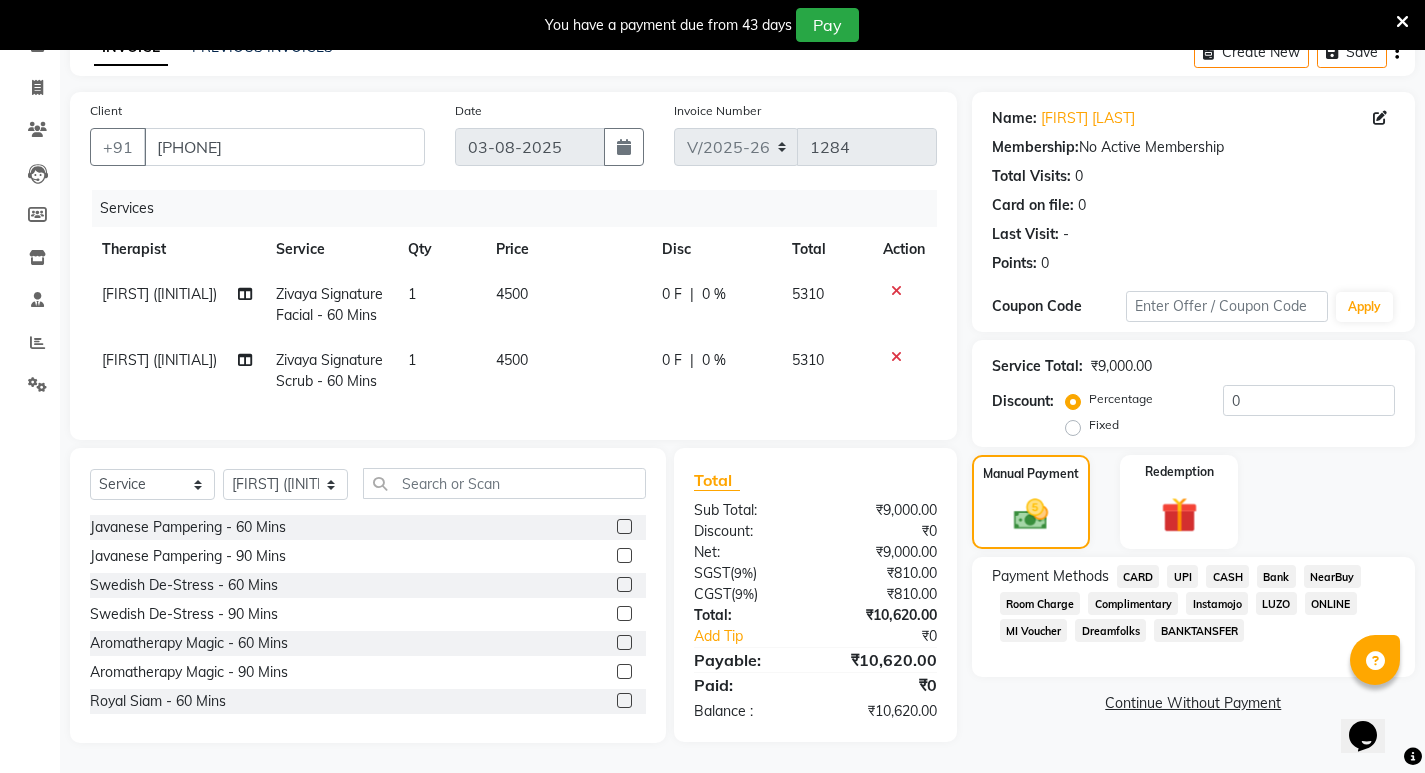 click on "CARD" 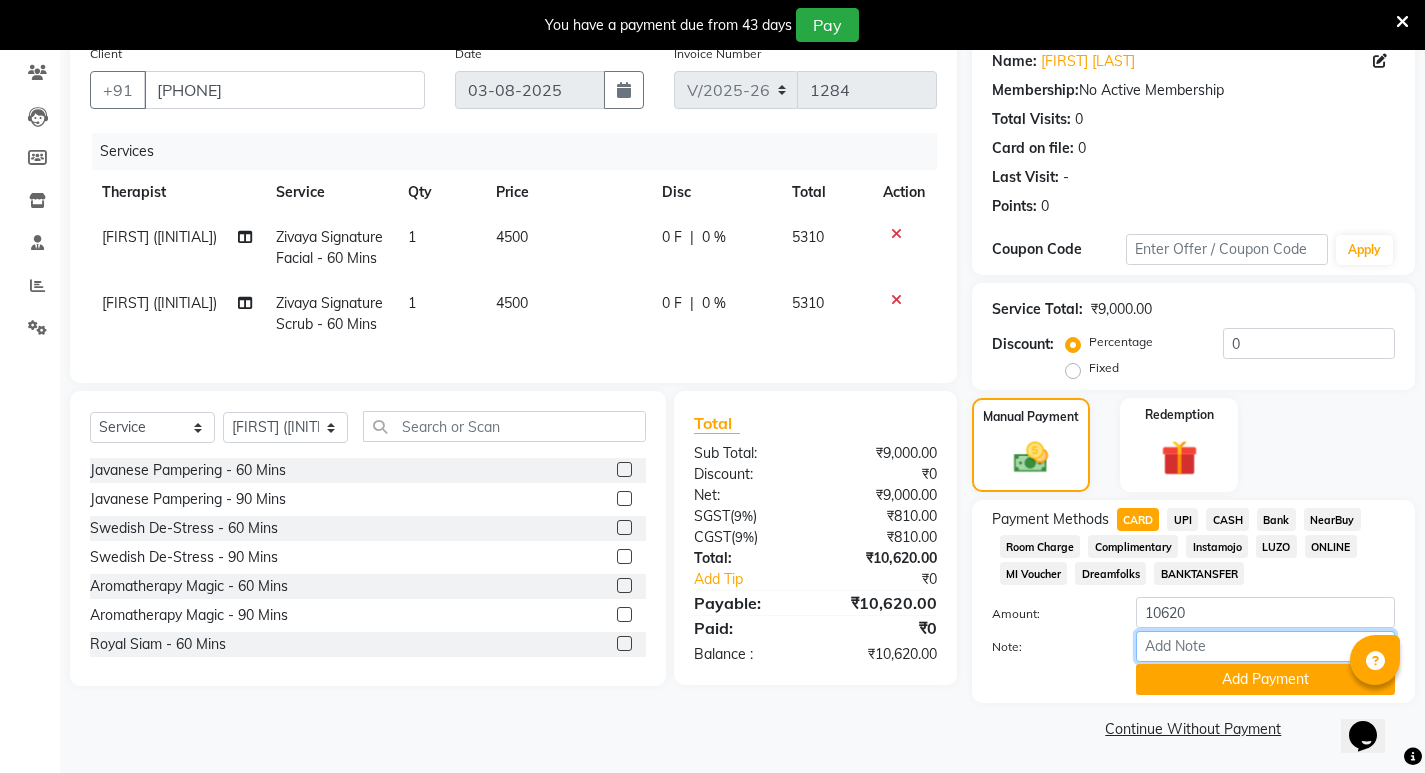 click on "Note:" at bounding box center (1265, 646) 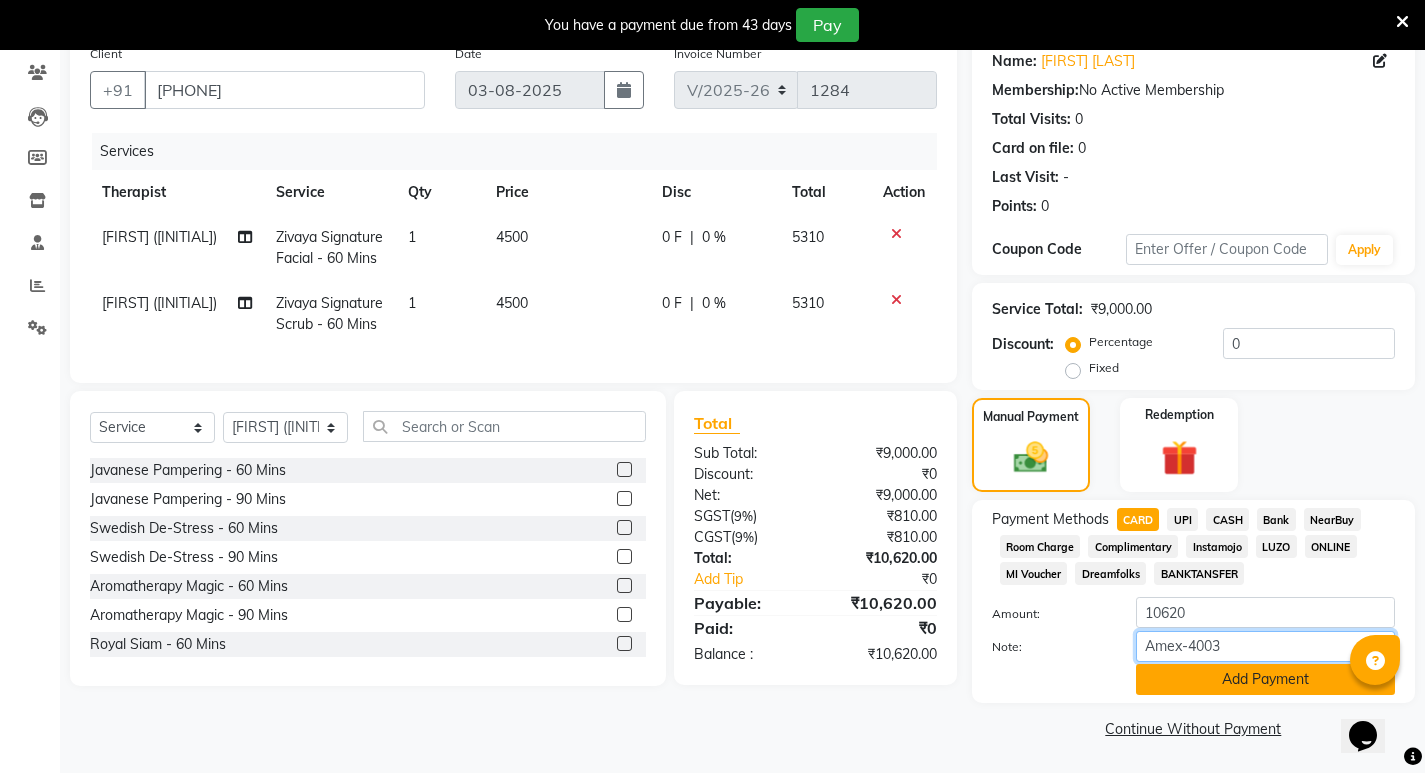 type on "Amex-4003" 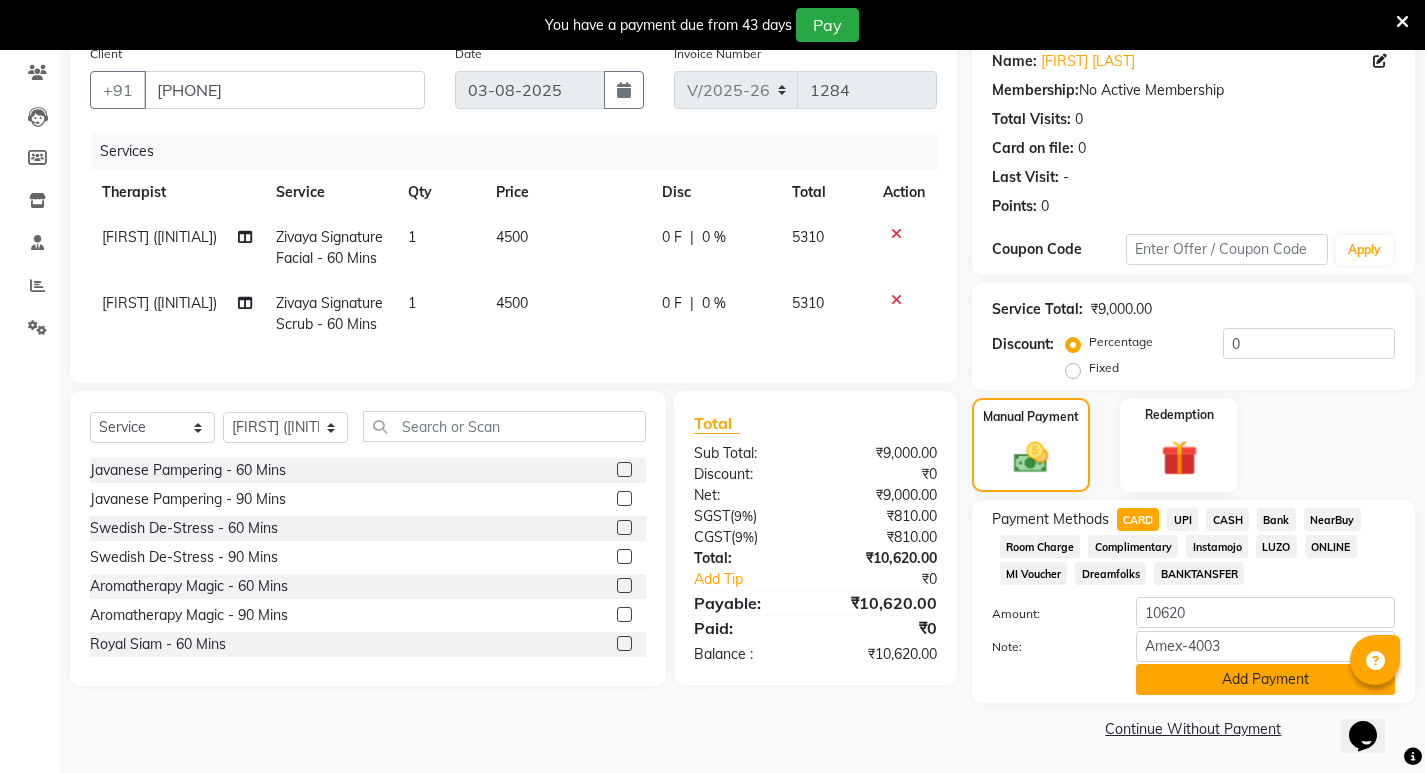 click on "Add Payment" 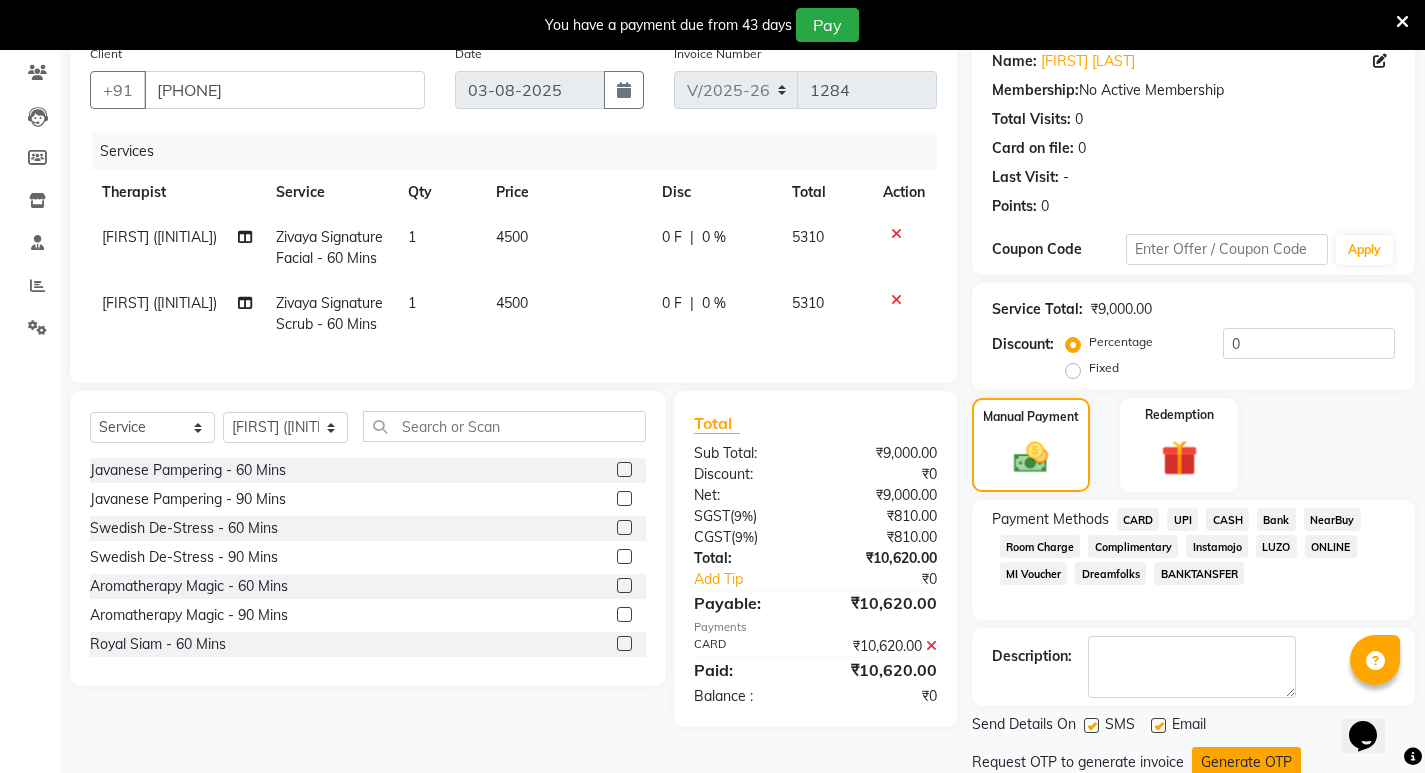 scroll, scrollTop: 235, scrollLeft: 0, axis: vertical 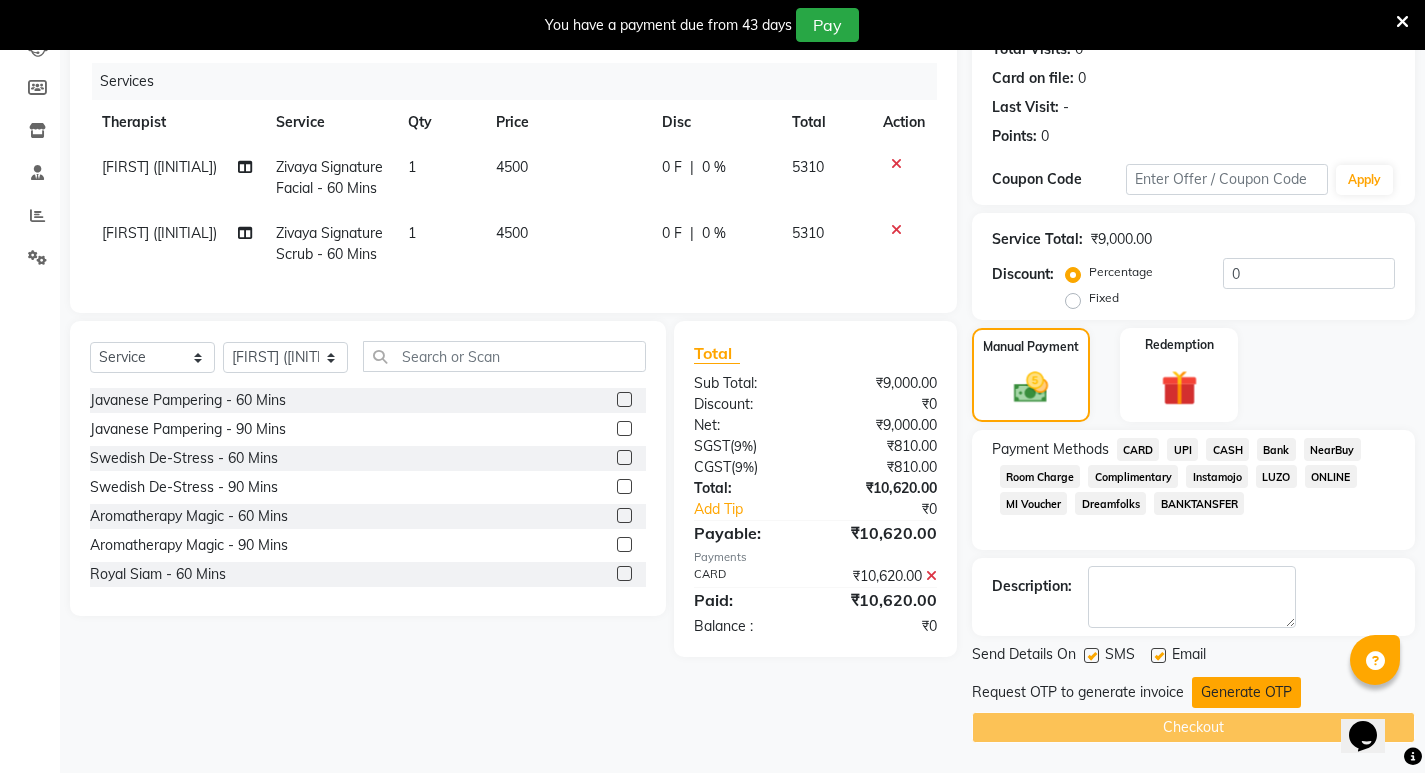 click on "Generate OTP" 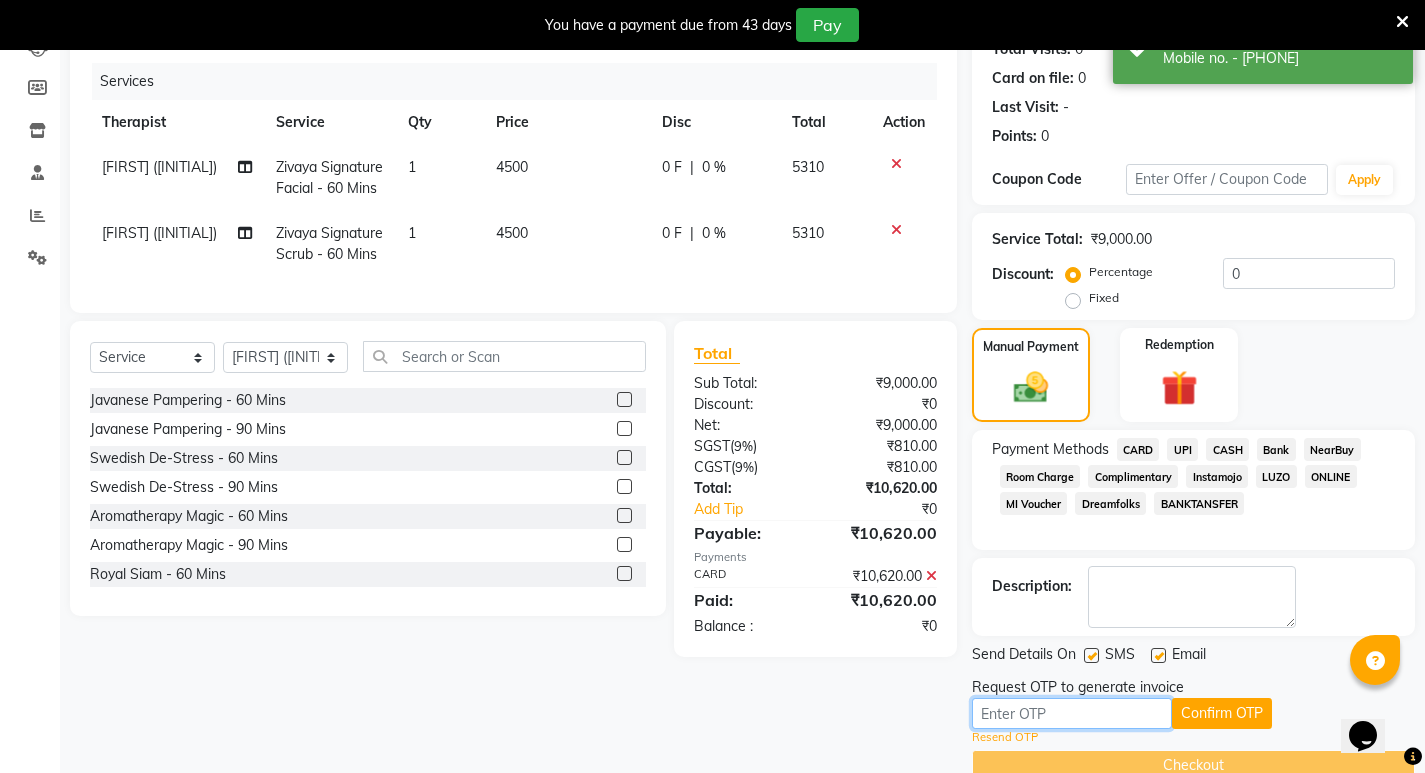 click at bounding box center (1072, 713) 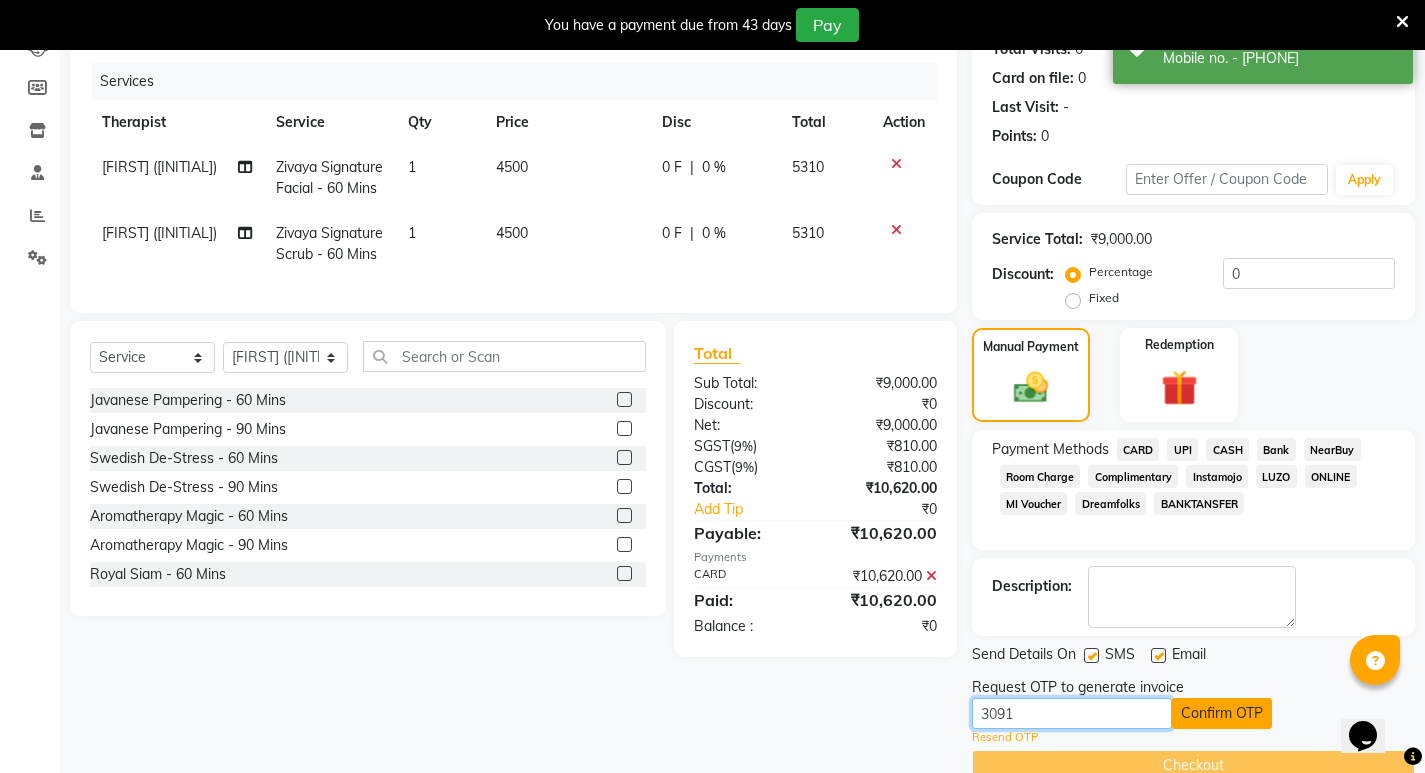type on "3091" 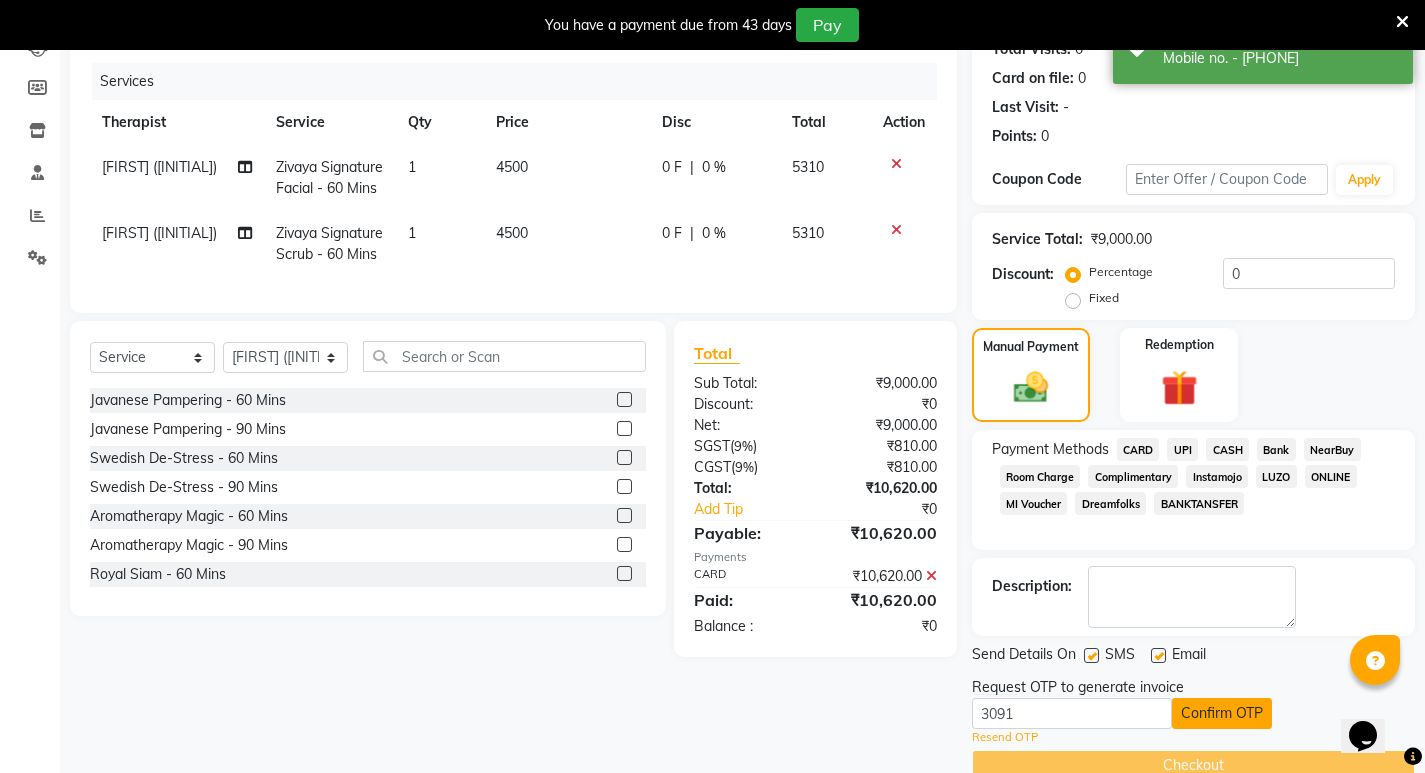 click on "Confirm OTP" 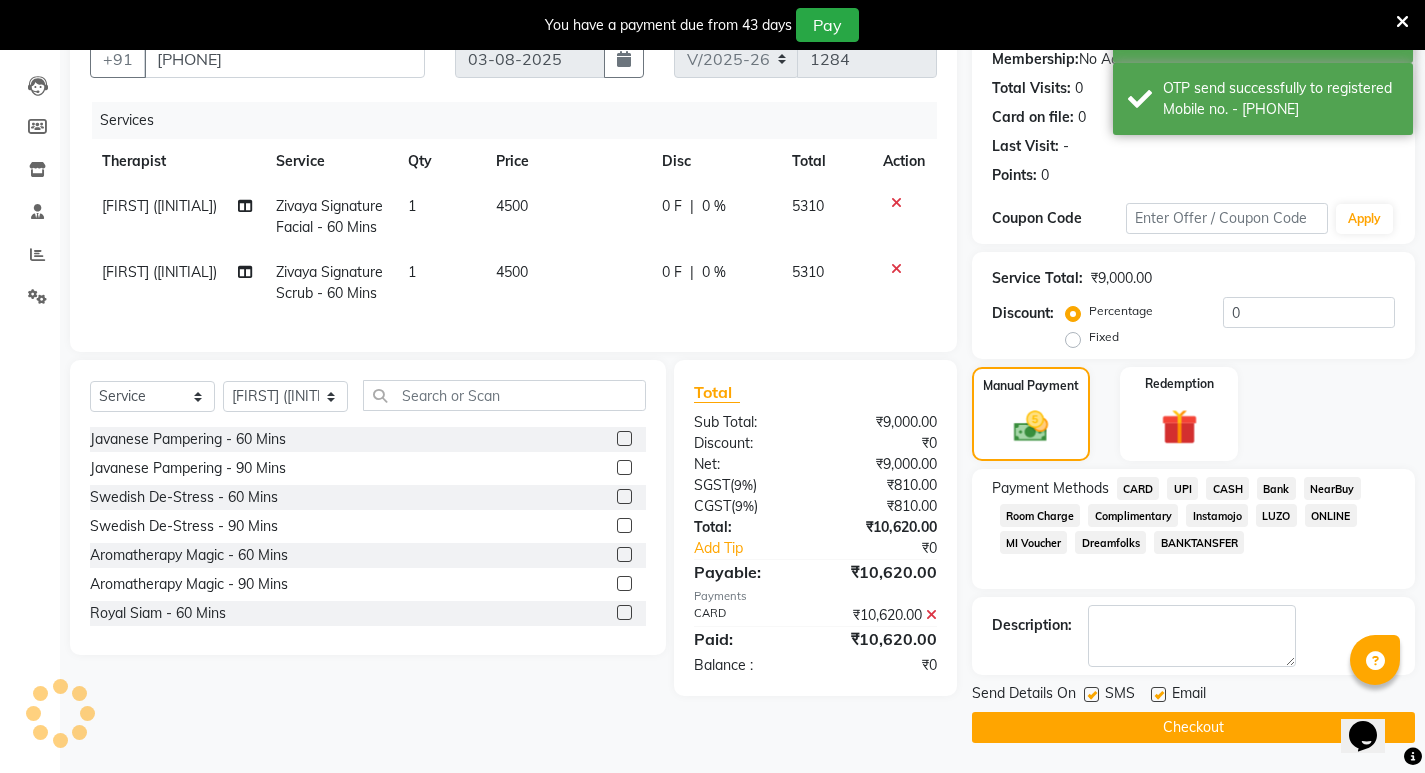 scroll, scrollTop: 206, scrollLeft: 0, axis: vertical 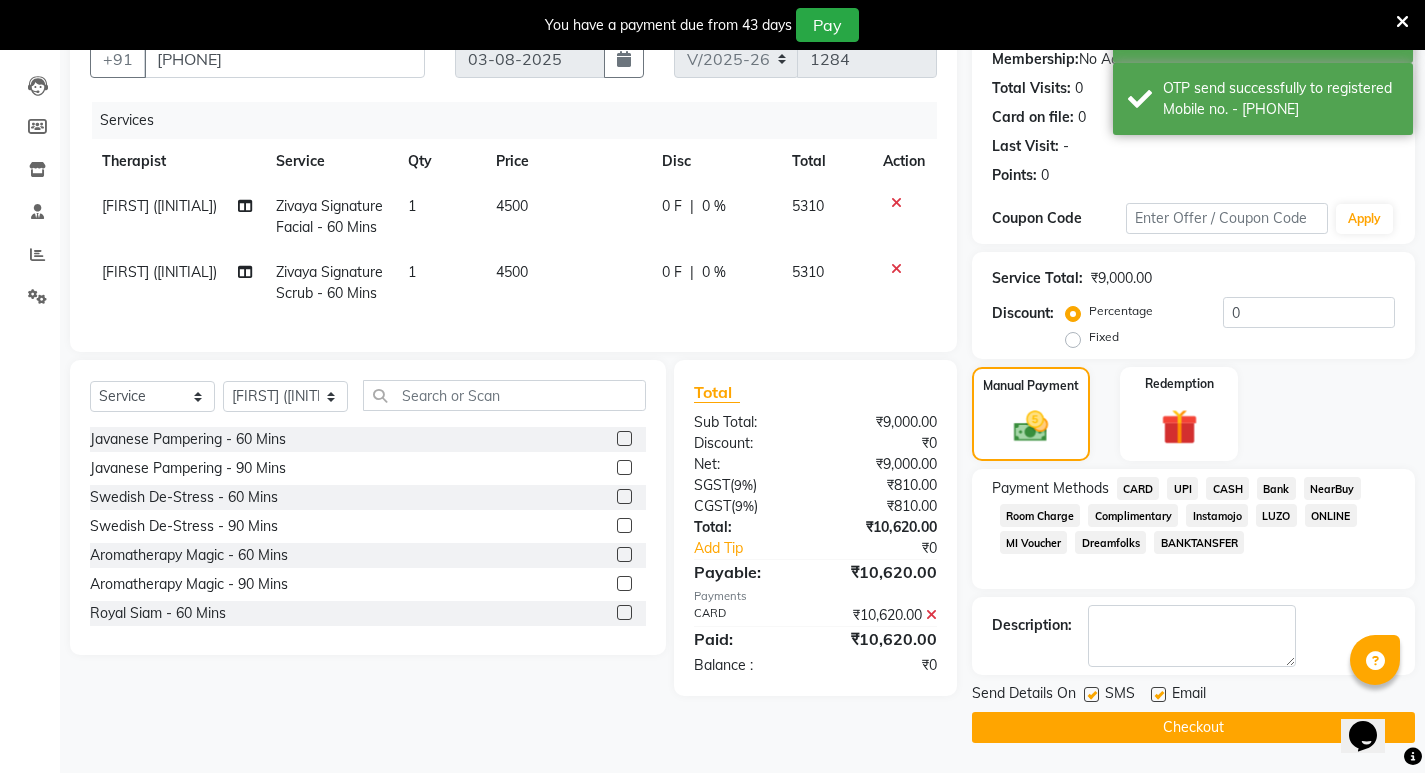 click on "Checkout" 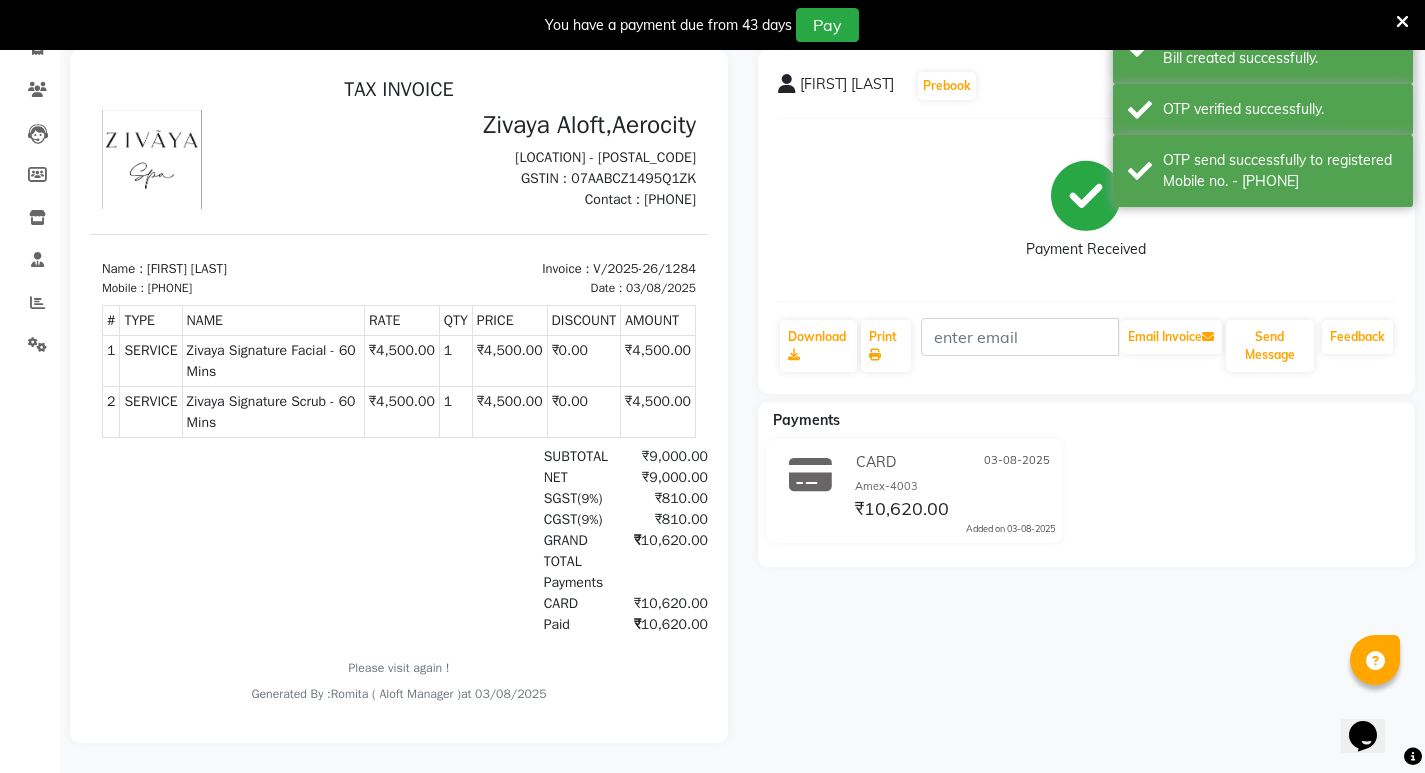 scroll, scrollTop: 0, scrollLeft: 0, axis: both 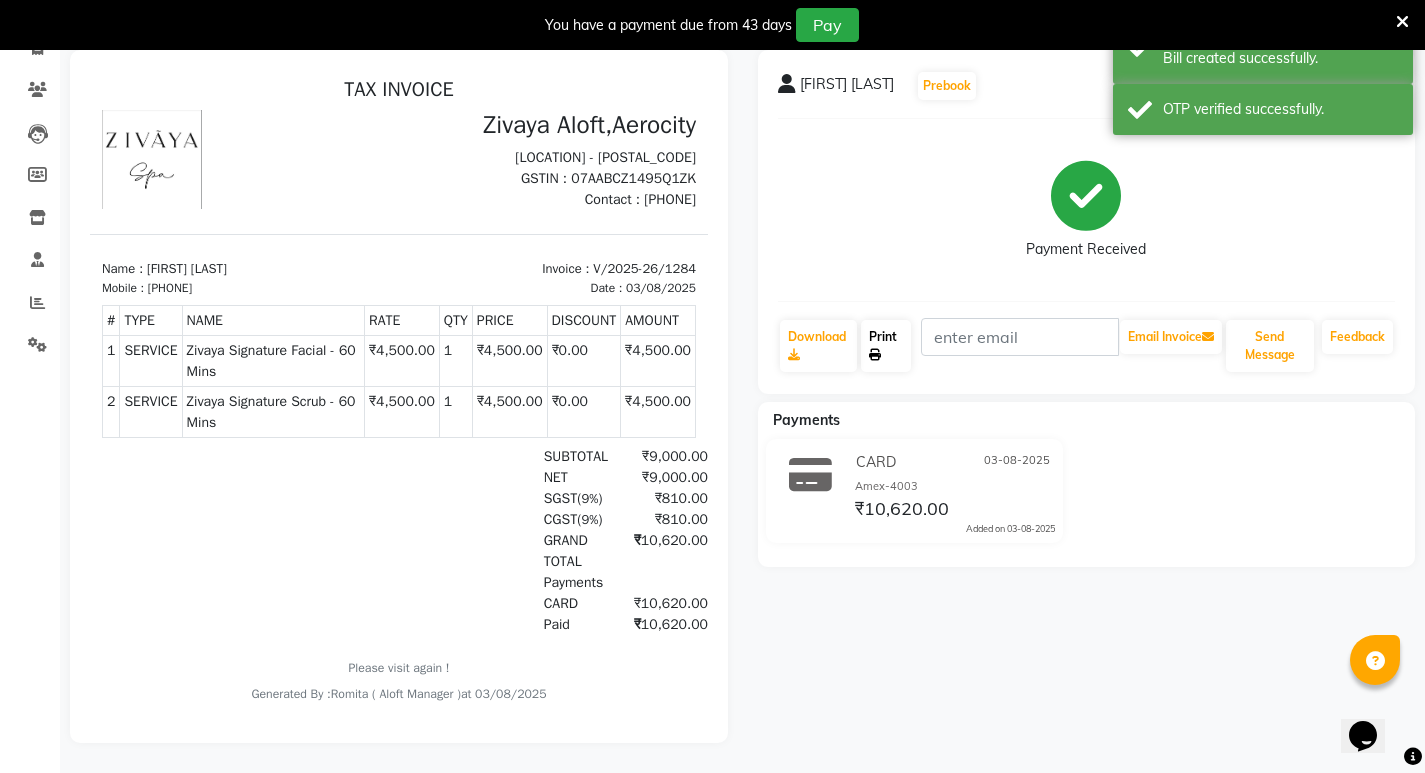 click on "Print" 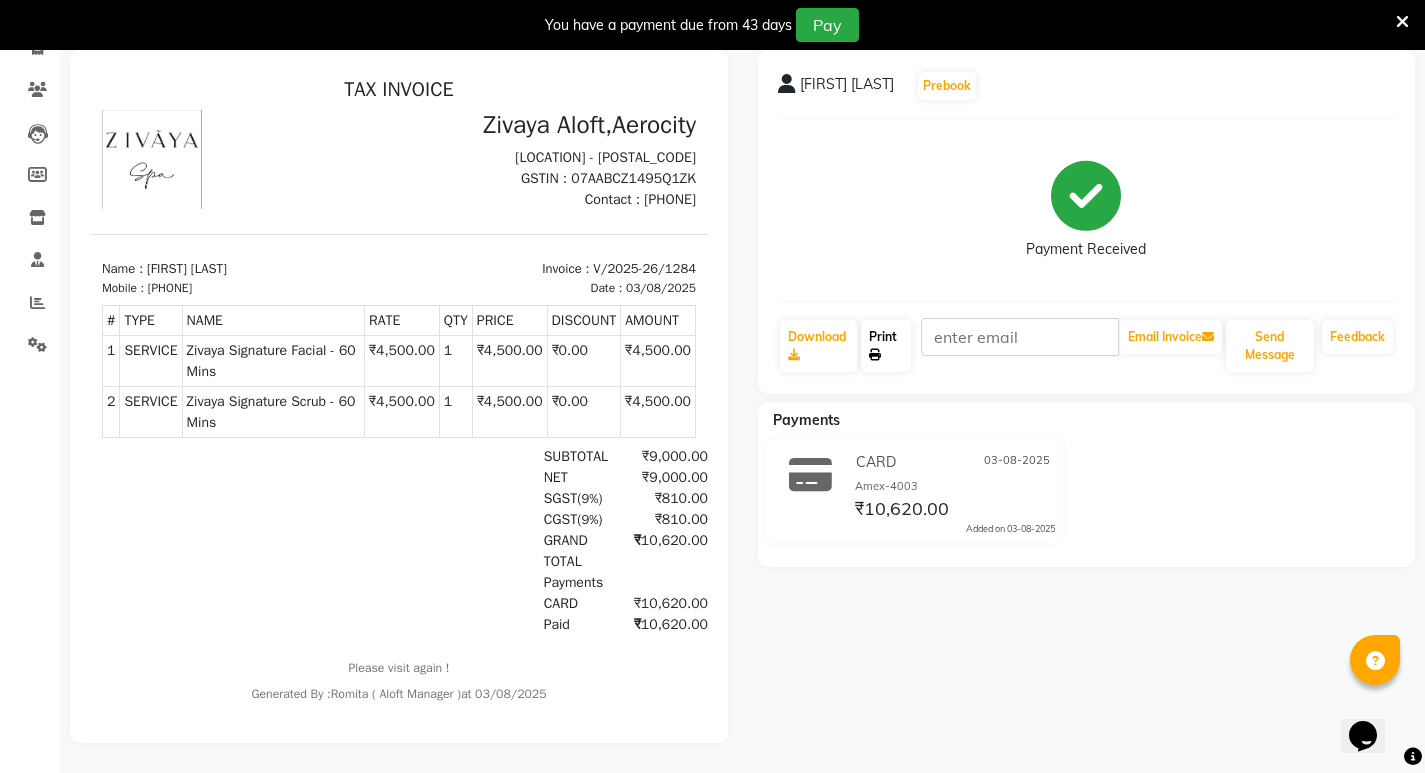 scroll, scrollTop: 0, scrollLeft: 0, axis: both 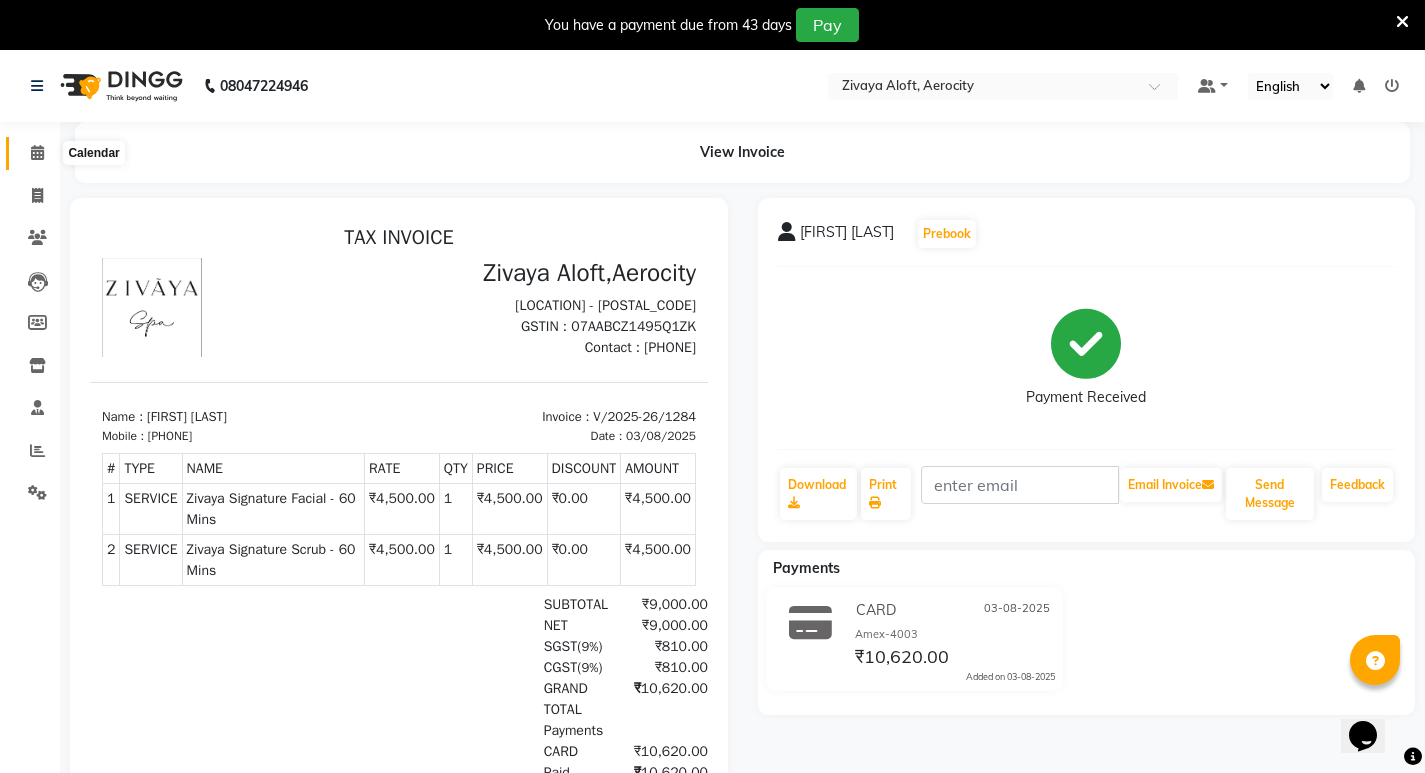 click 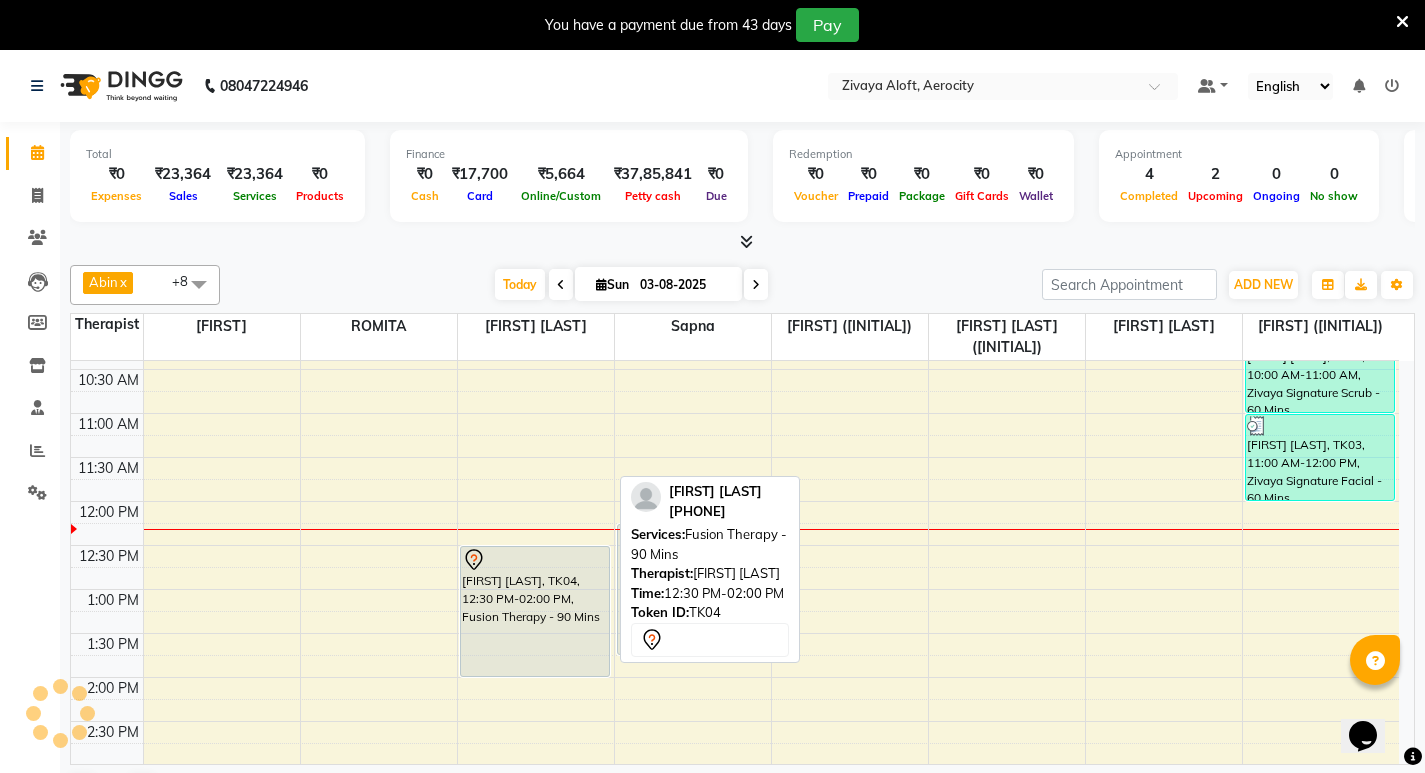 scroll, scrollTop: 300, scrollLeft: 0, axis: vertical 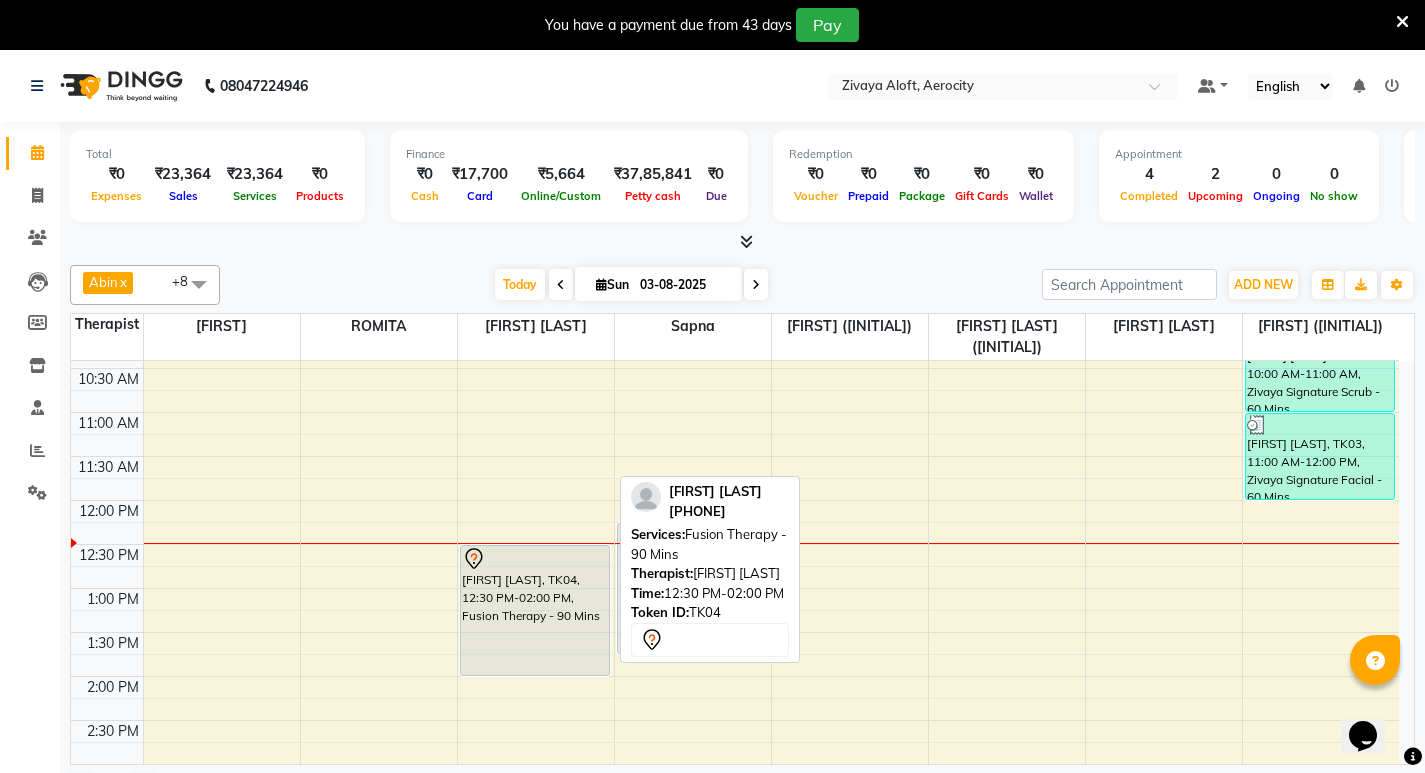 click on "[FIRST] [LAST], TK04, 12:30 PM-02:00 PM, Fusion Therapy - 90 Mins" at bounding box center (535, 610) 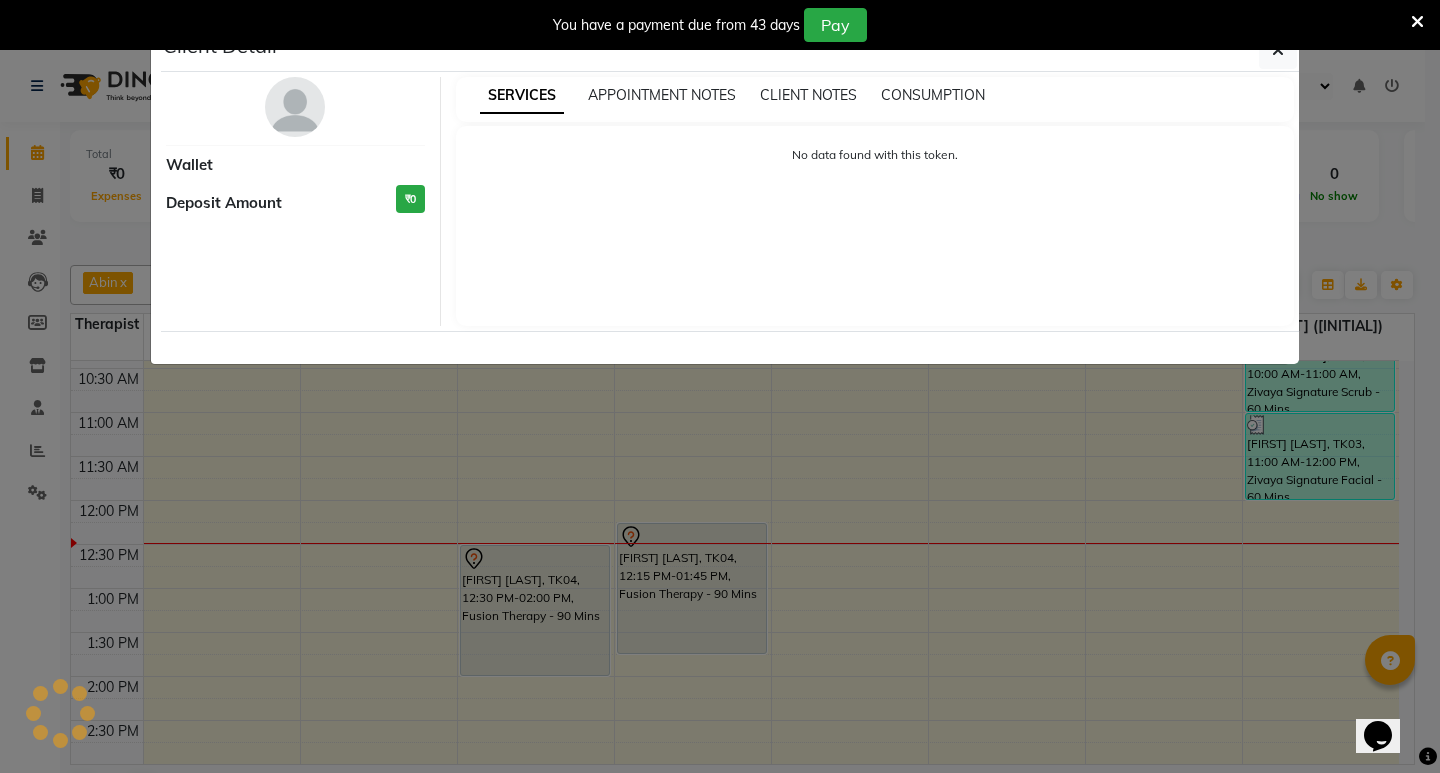 select on "7" 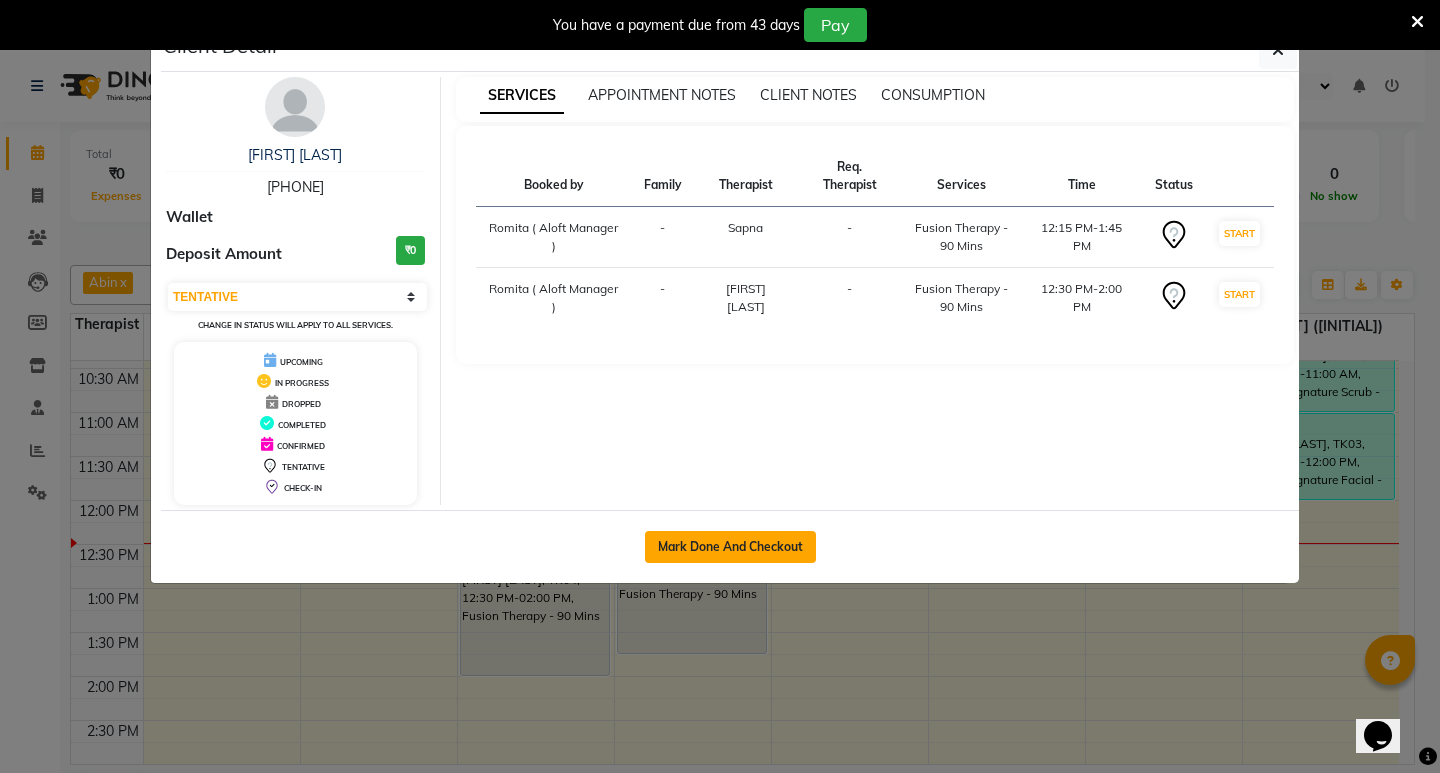 click on "Mark Done And Checkout" 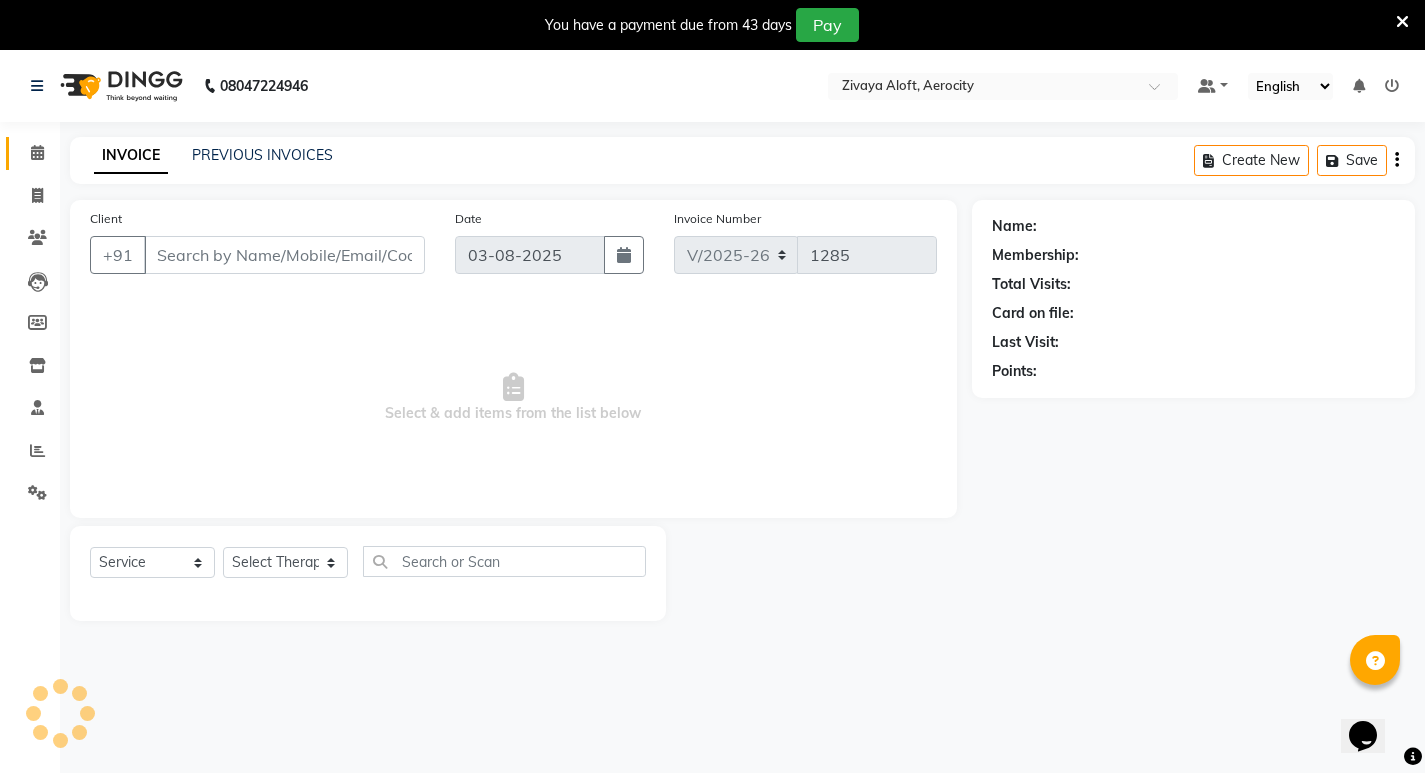type on "[PHONE]" 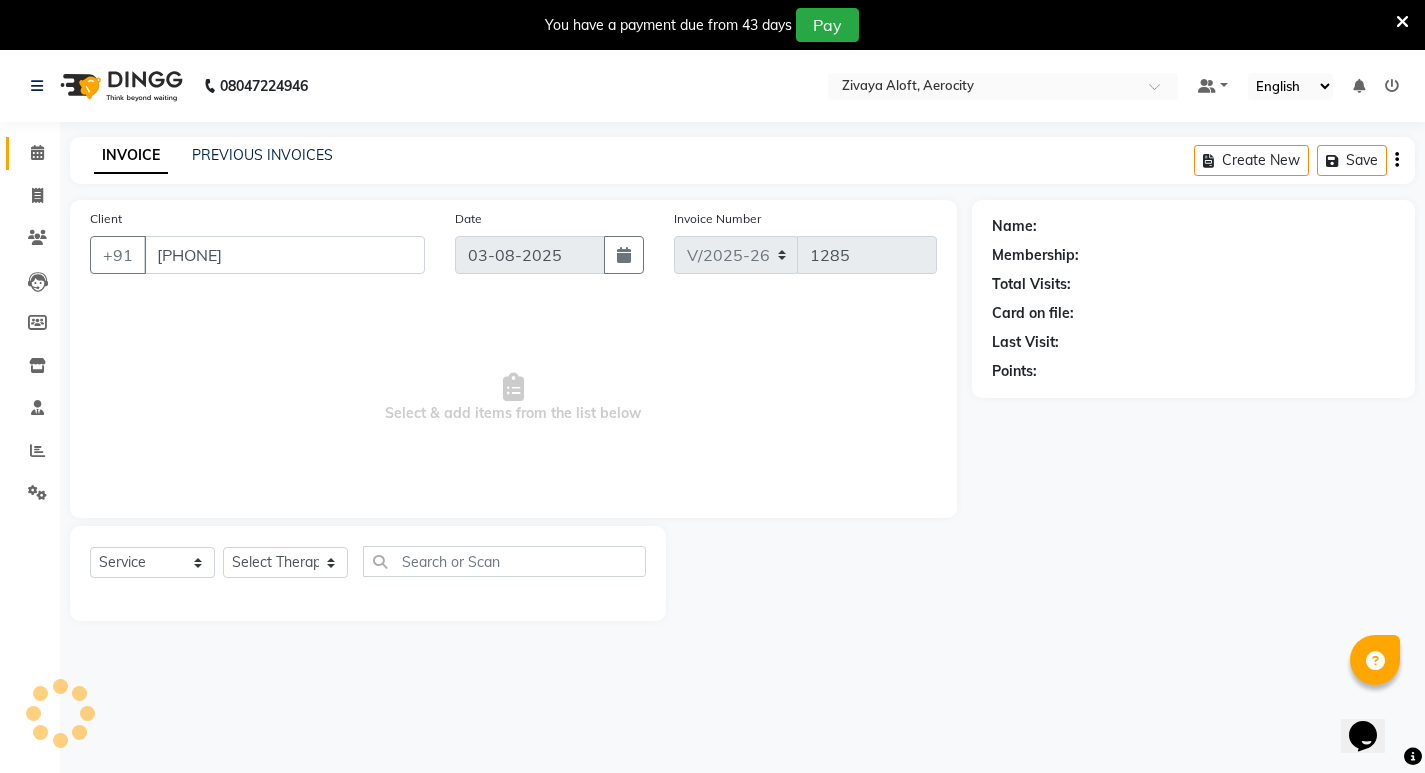 select on "48457" 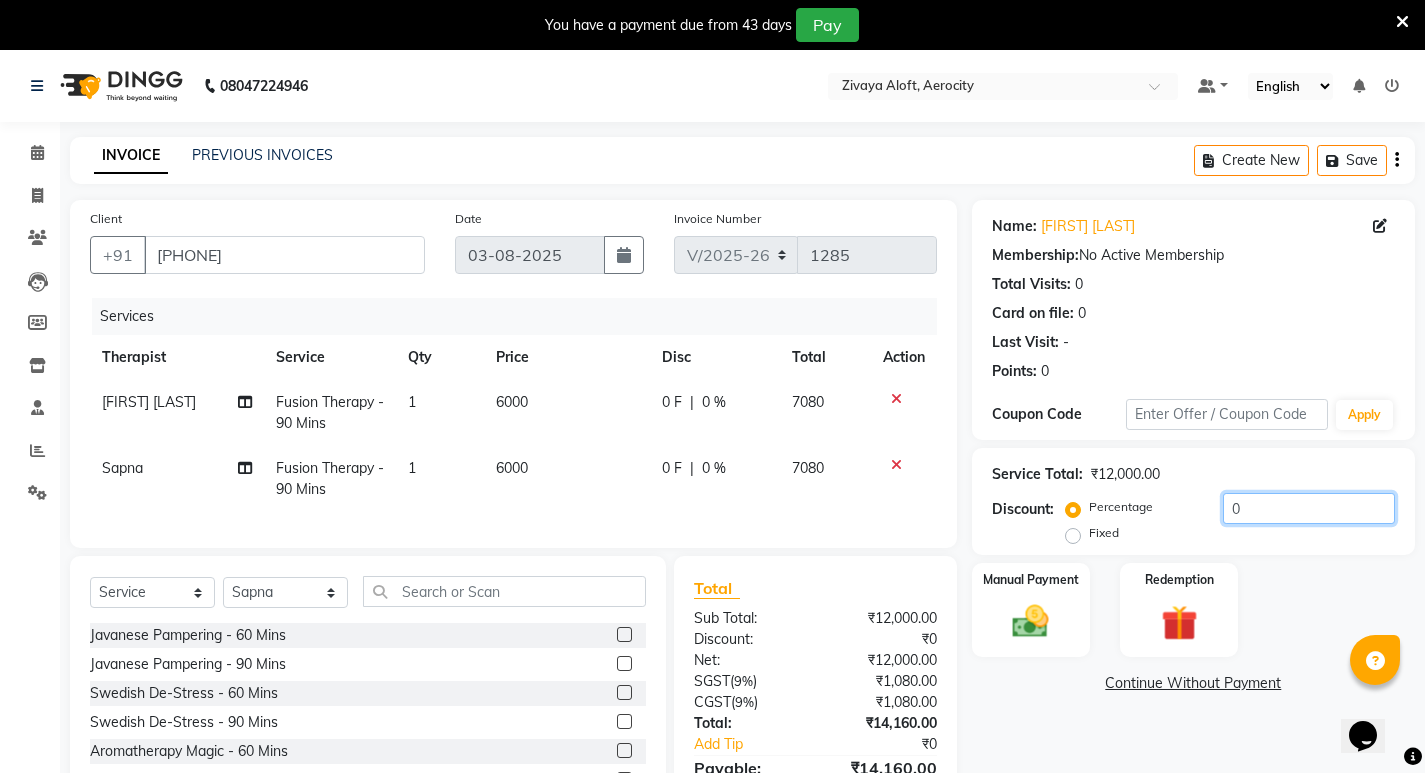 drag, startPoint x: 1255, startPoint y: 508, endPoint x: 1160, endPoint y: 518, distance: 95.524864 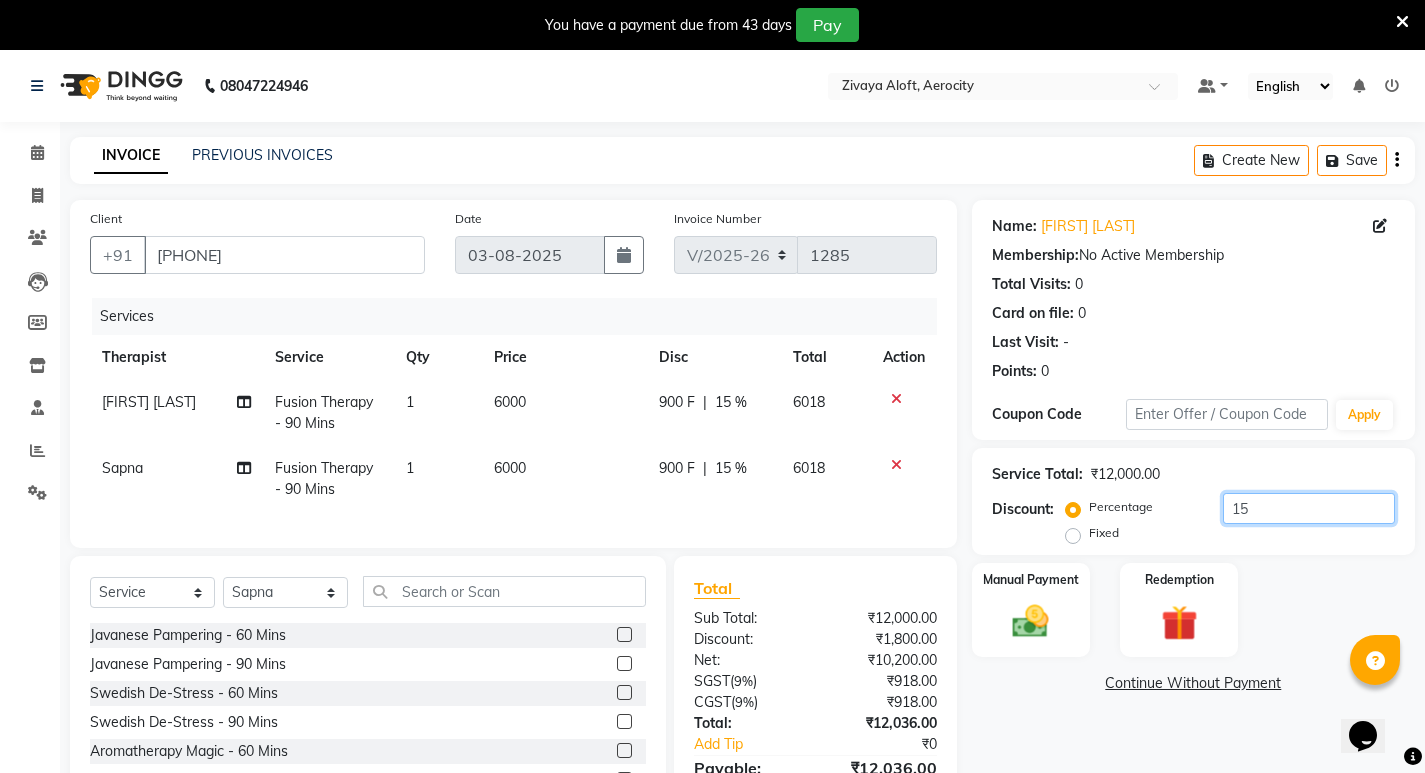 scroll, scrollTop: 123, scrollLeft: 0, axis: vertical 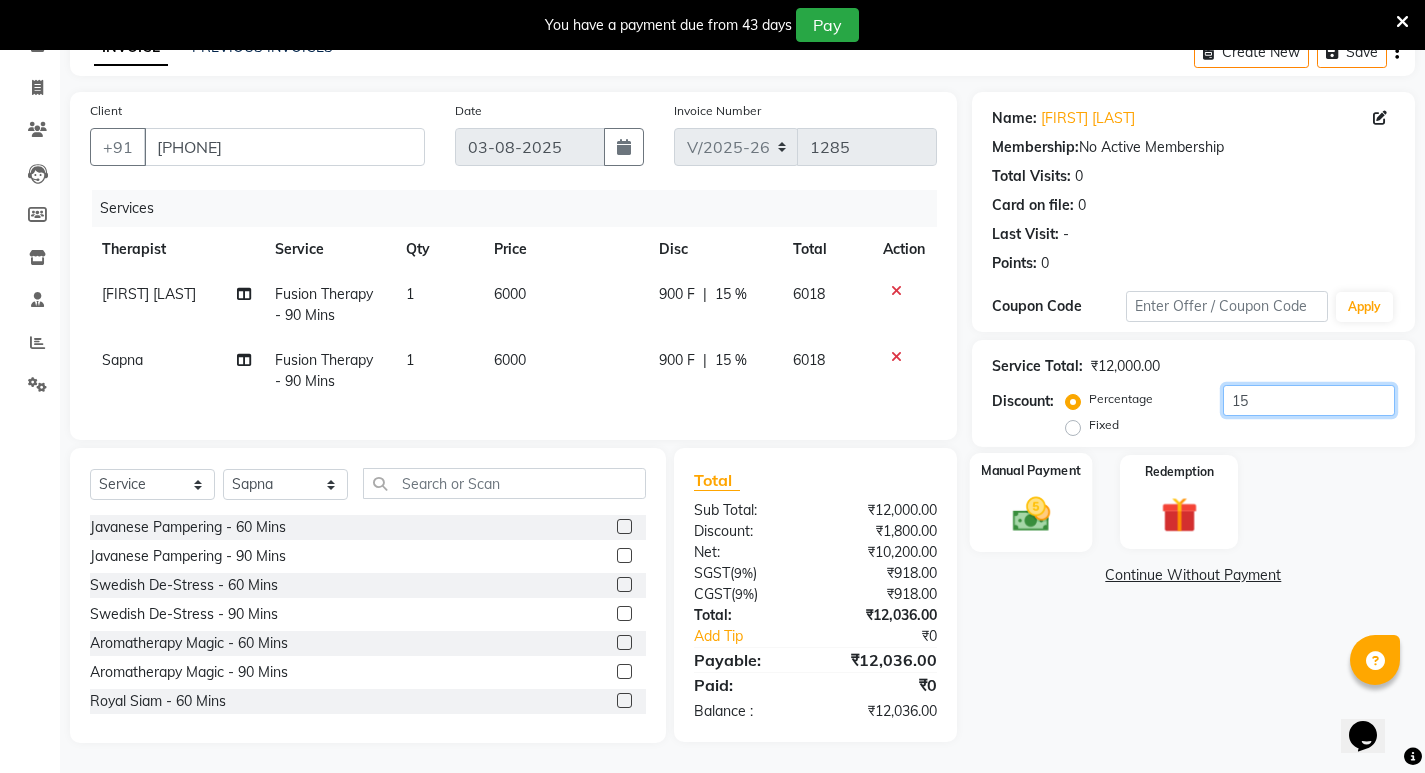 type on "15" 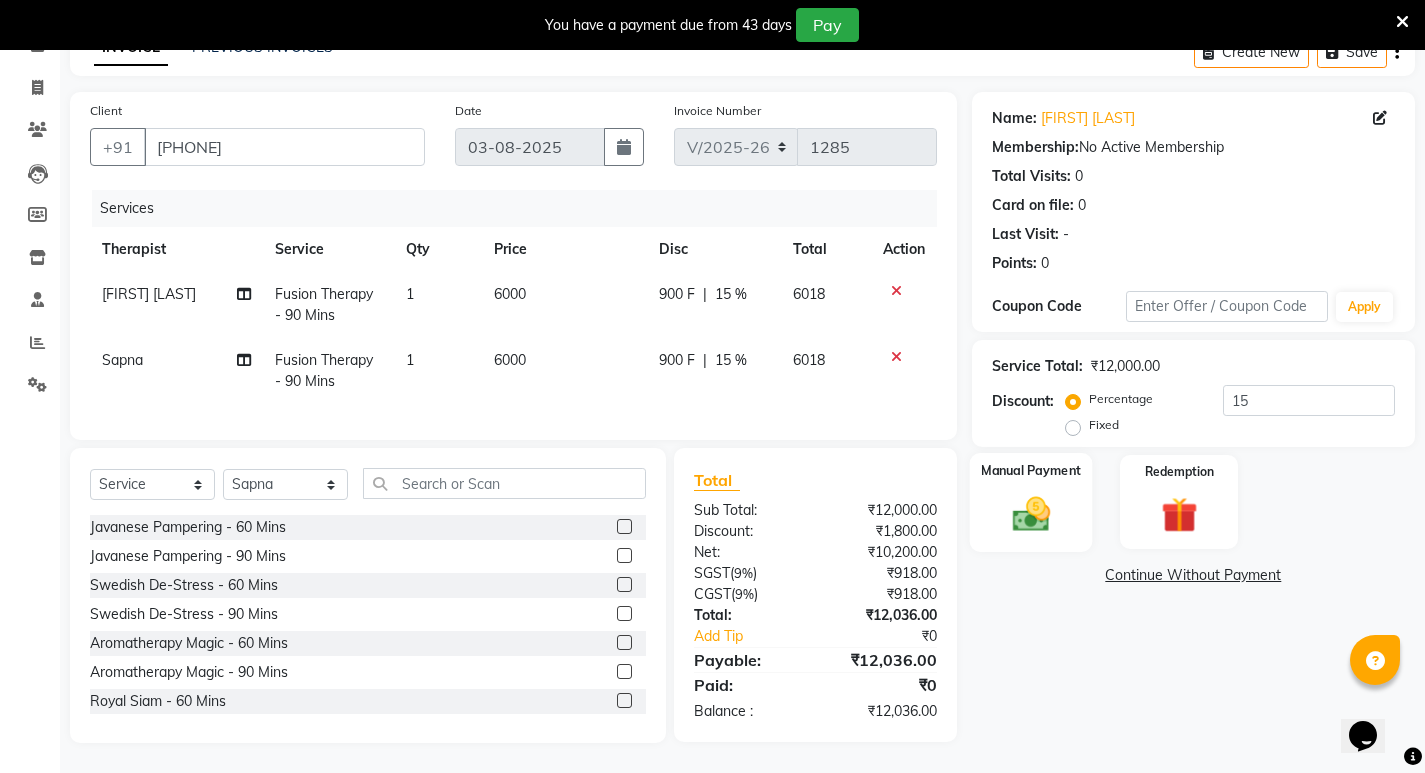 click on "Manual Payment" 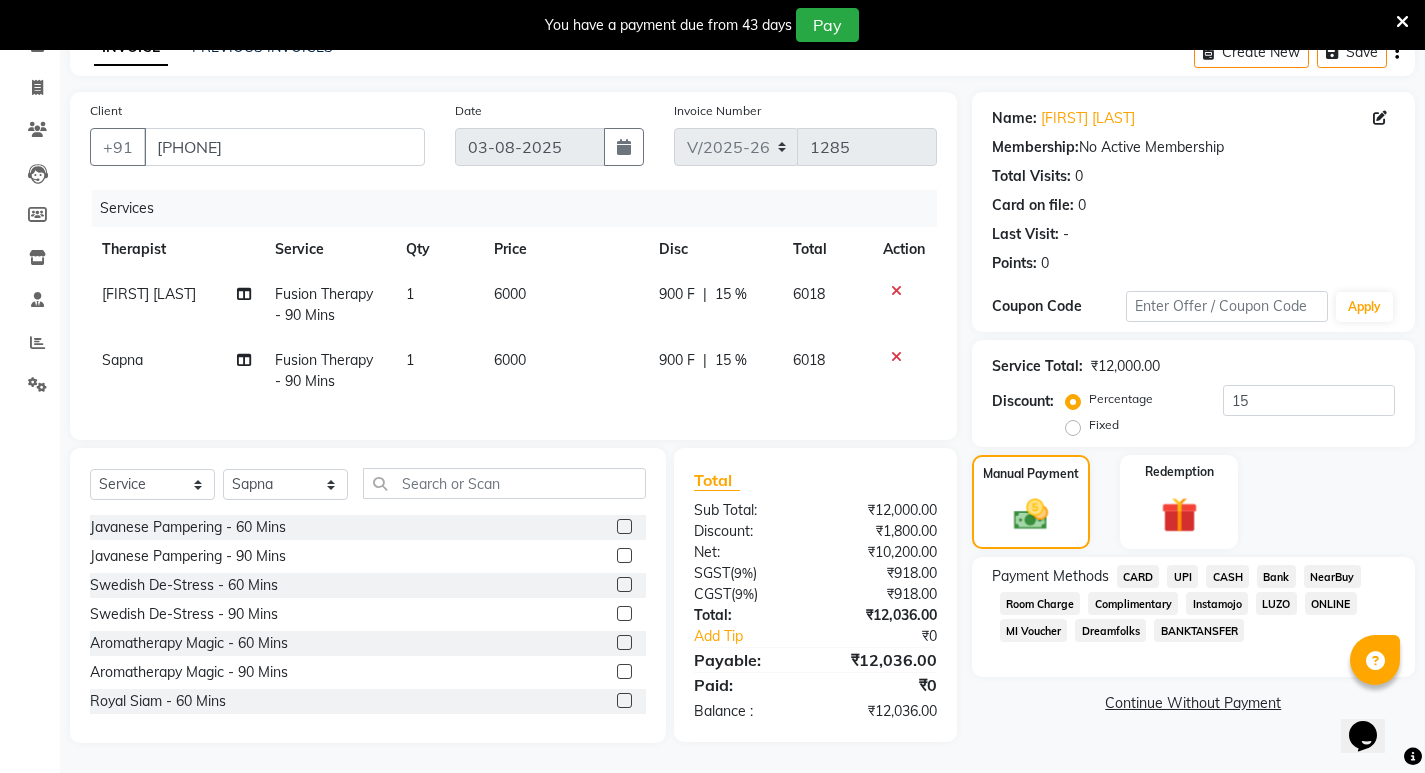 click on "CASH" 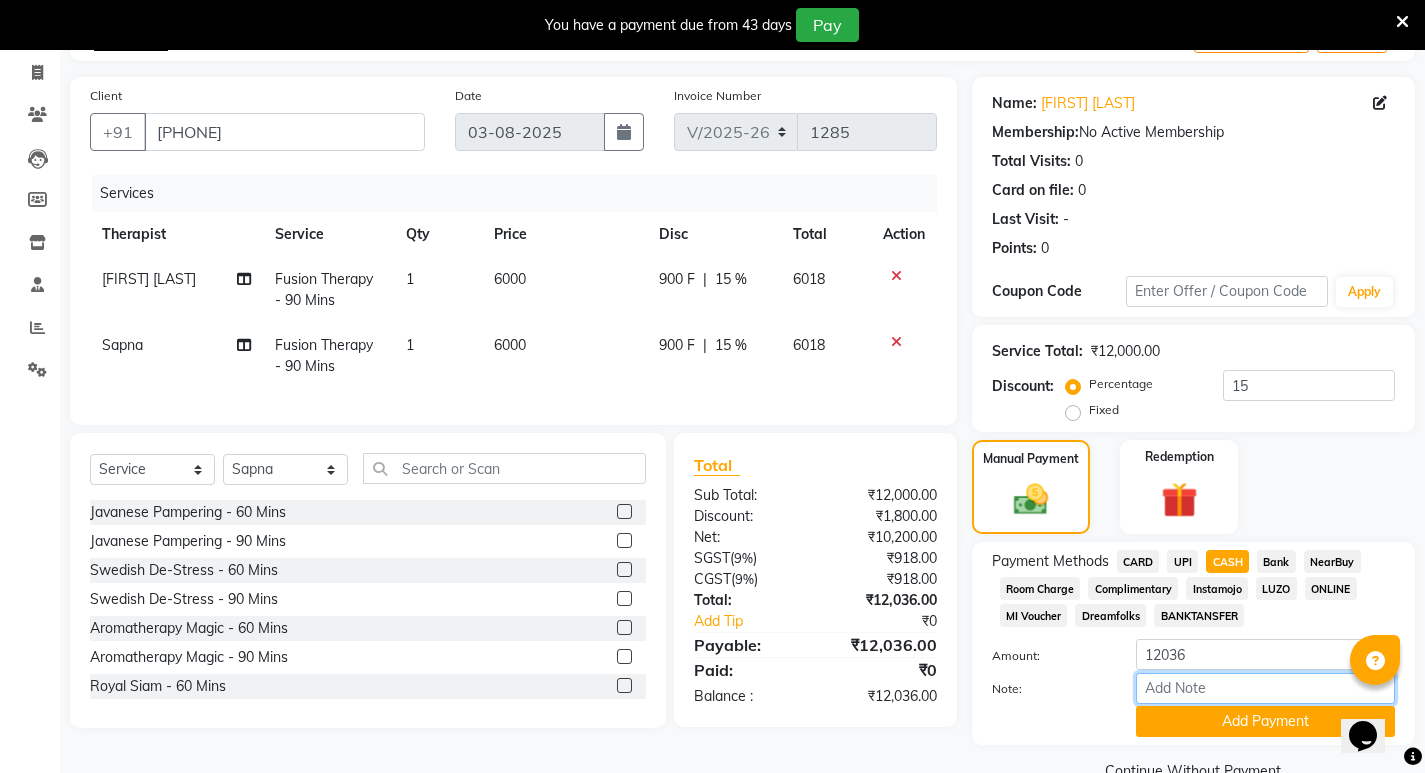 click on "Note:" at bounding box center (1265, 688) 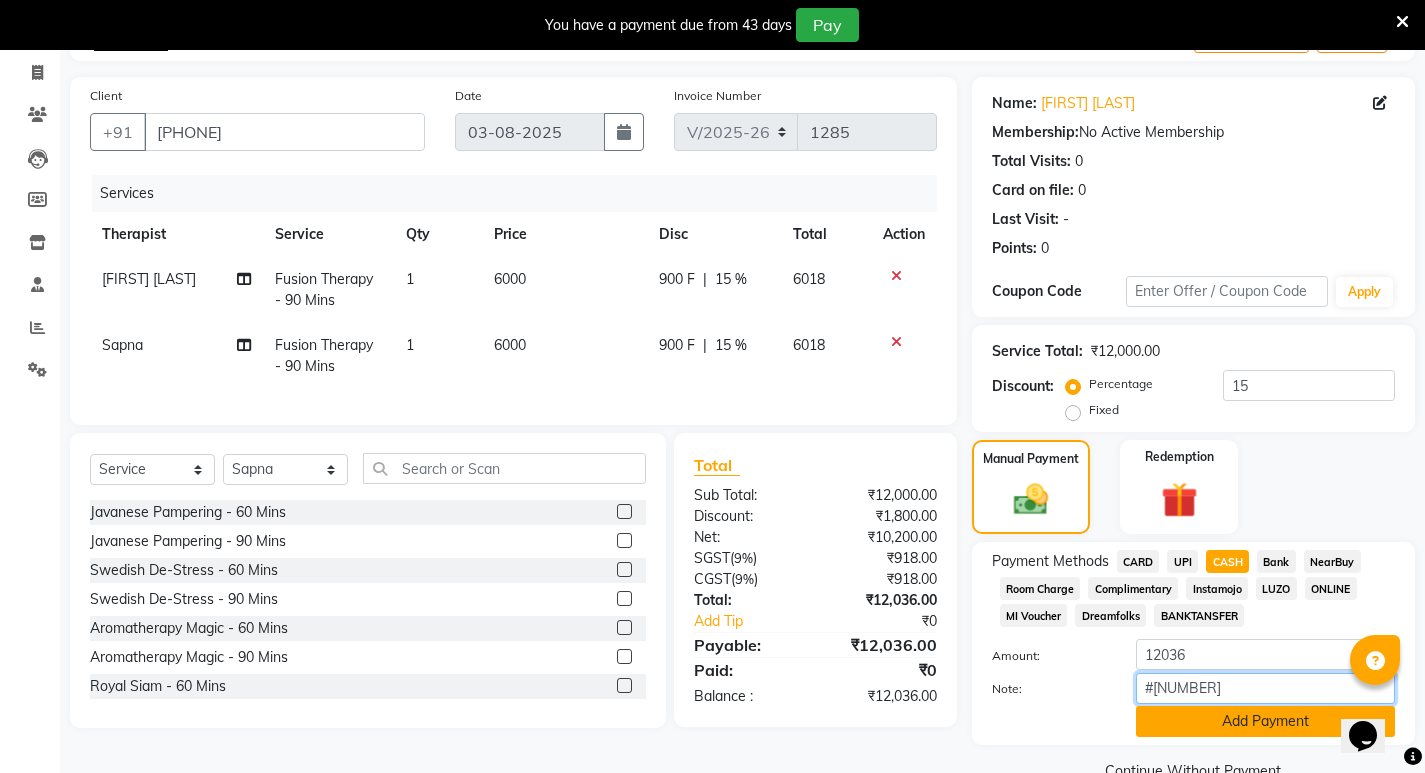 type on "#[NUMBER]" 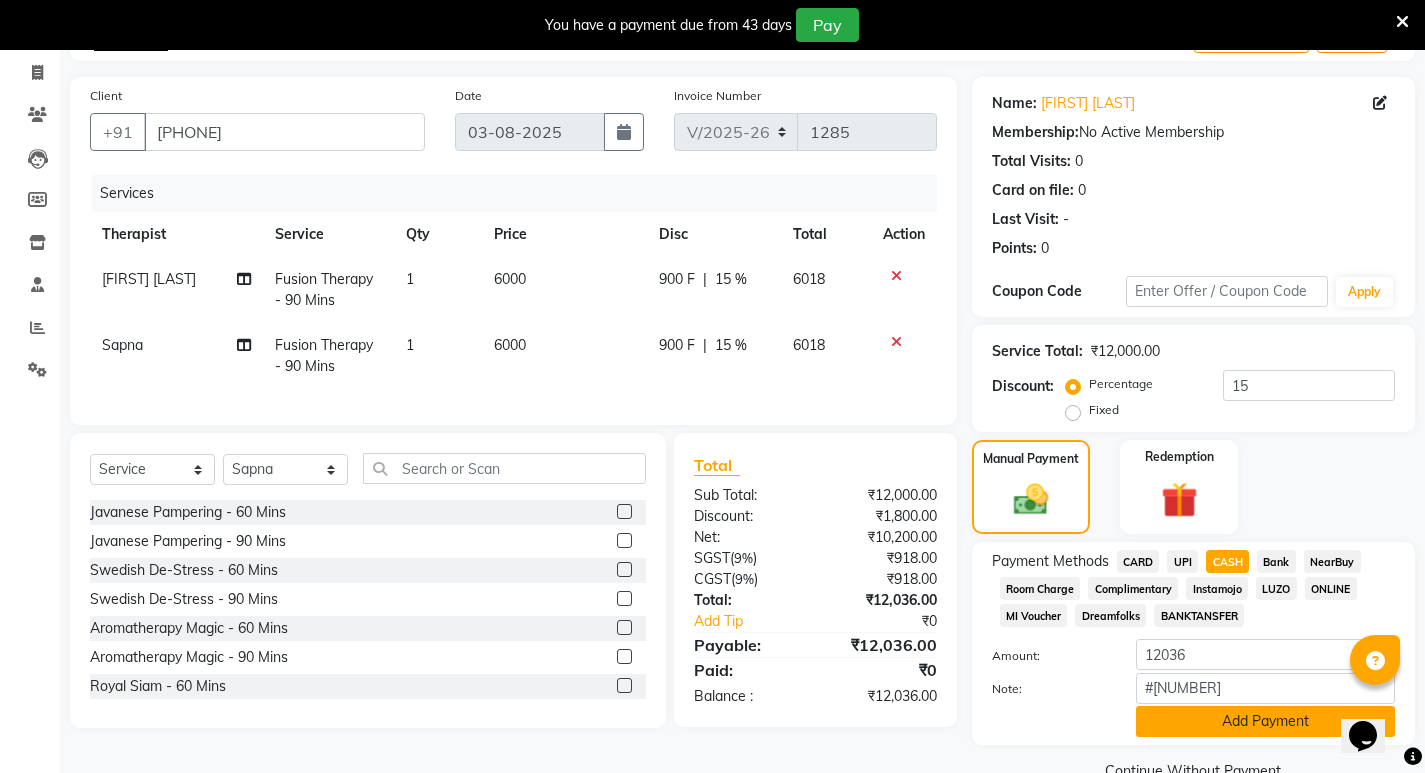 click on "Add Payment" 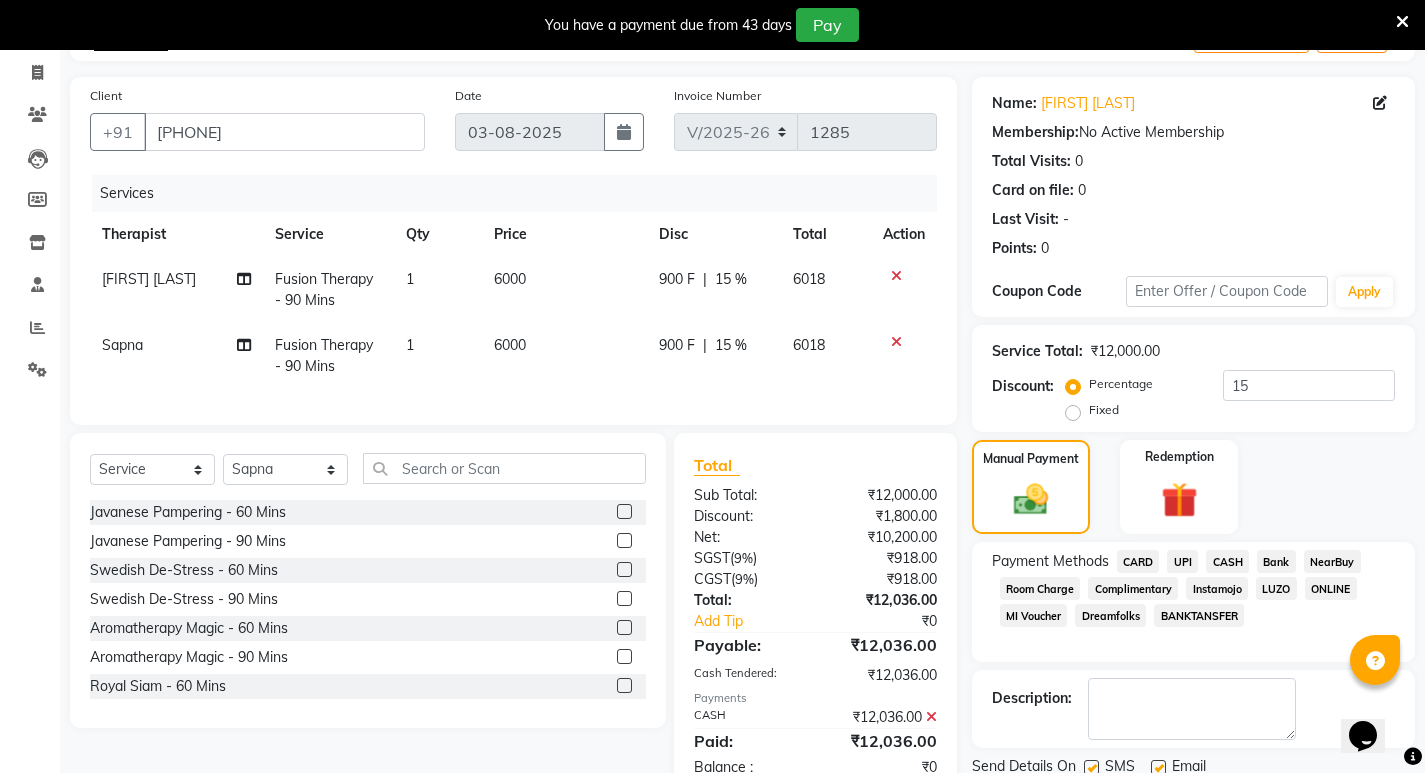 scroll, scrollTop: 235, scrollLeft: 0, axis: vertical 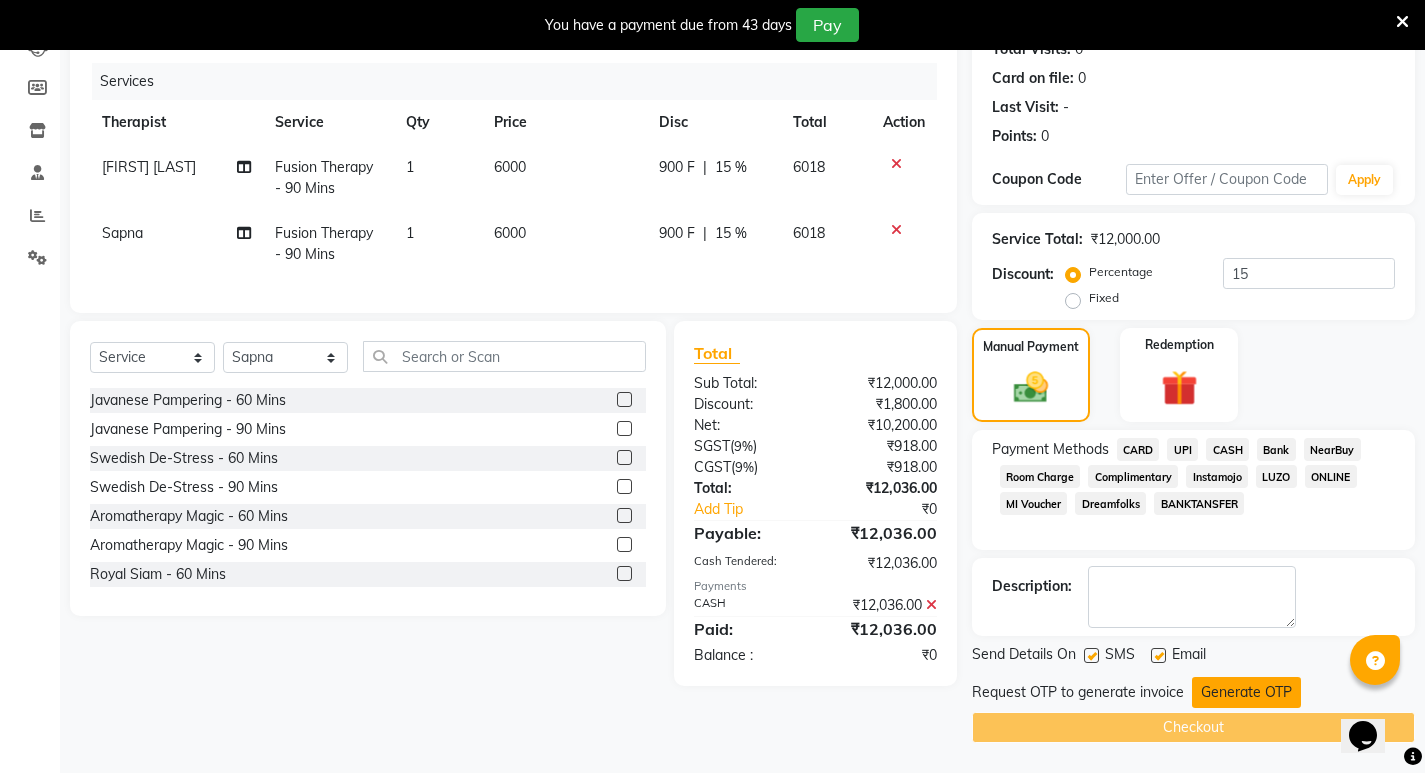 click on "Generate OTP" 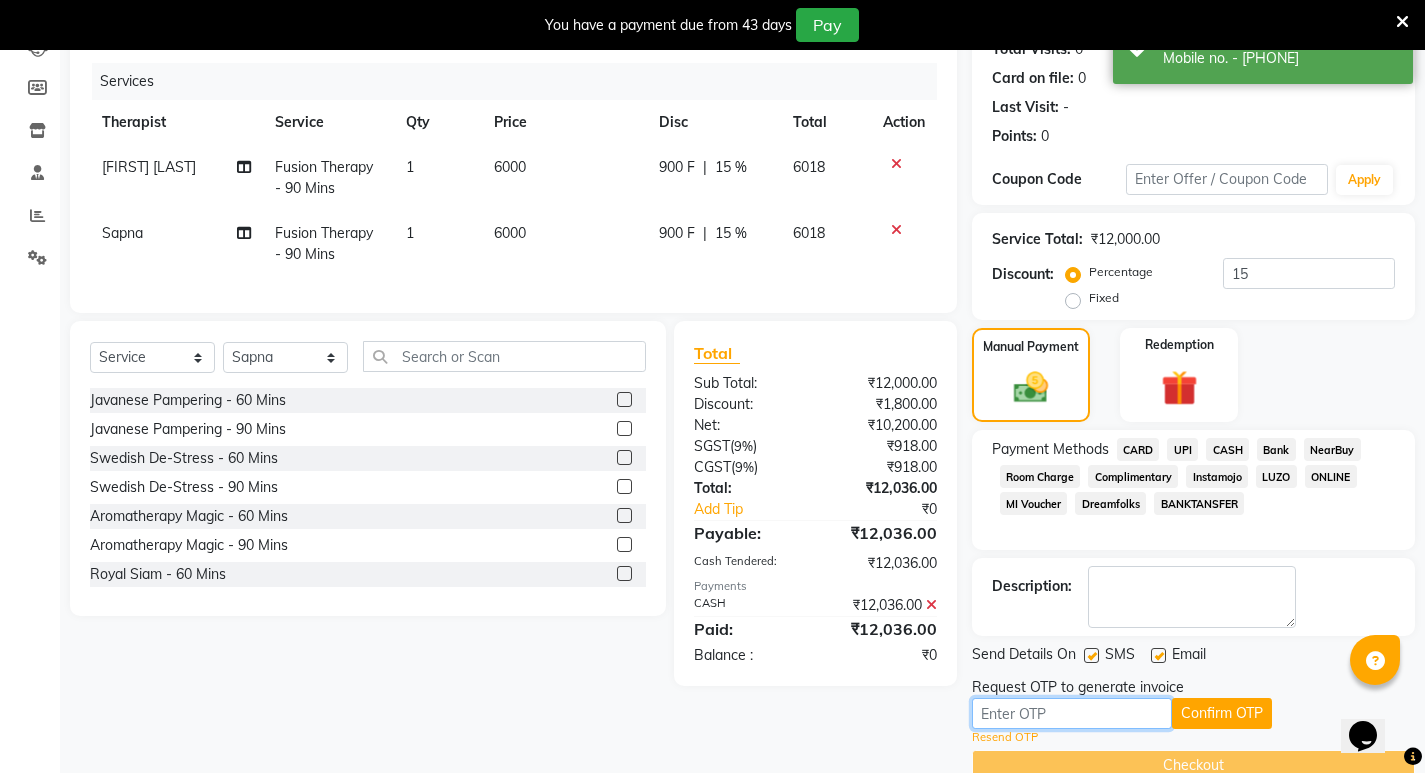 click at bounding box center [1072, 713] 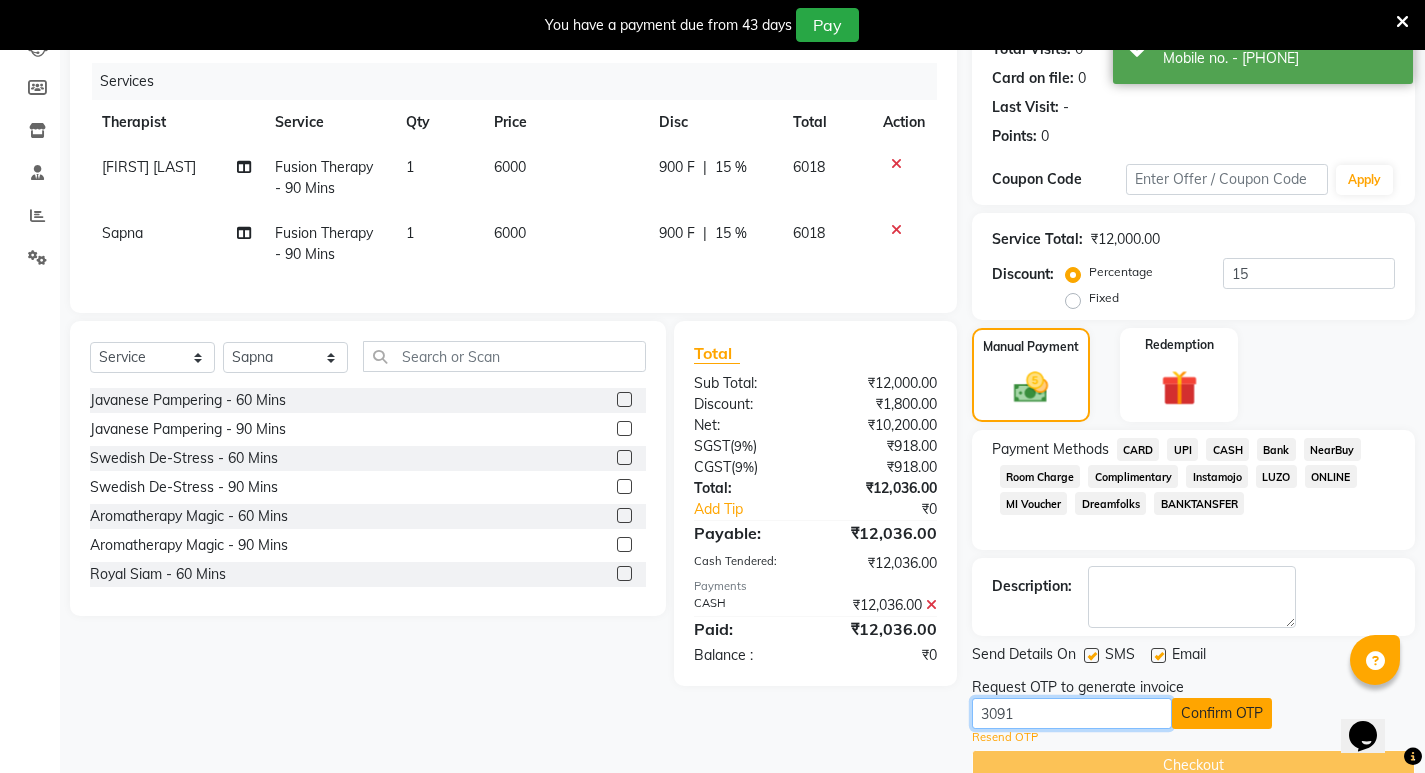 type on "3091" 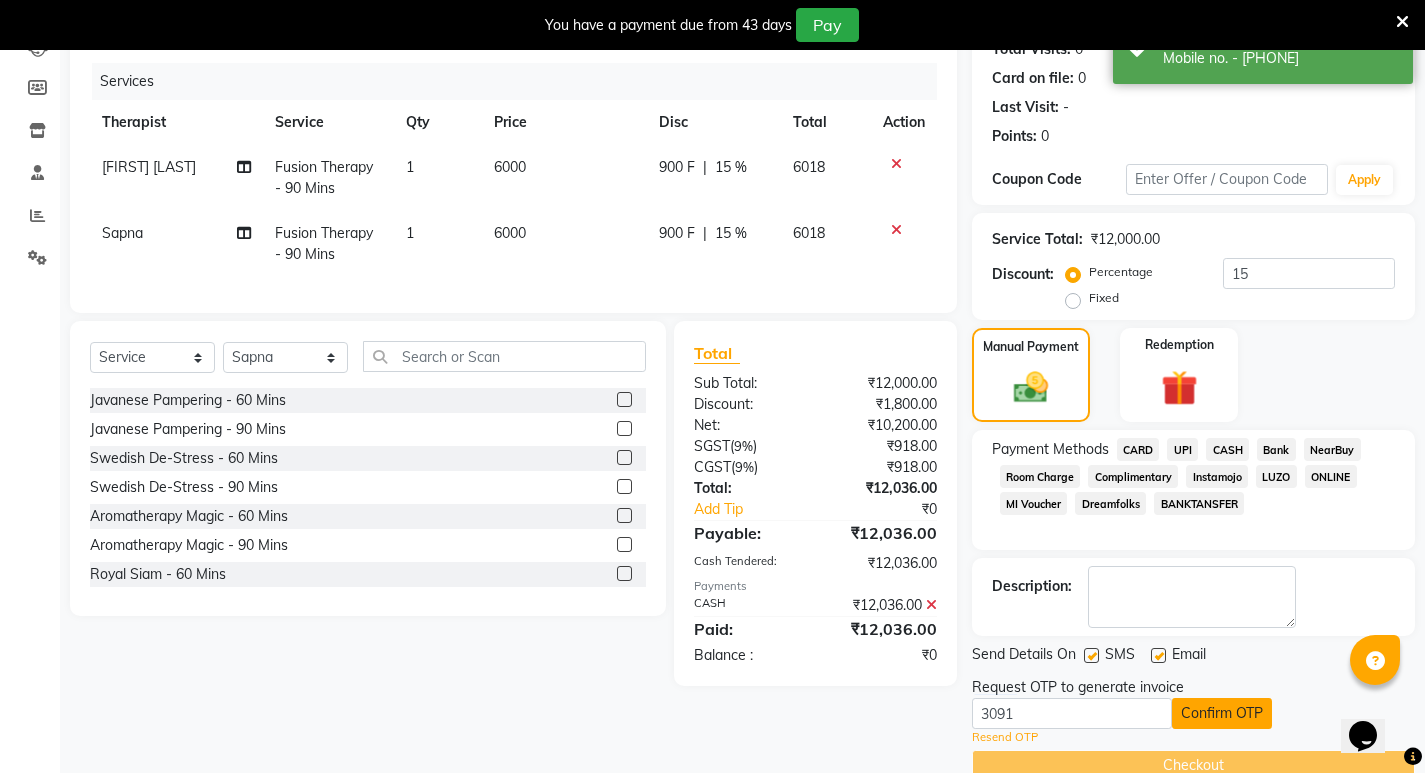 click on "Confirm OTP" 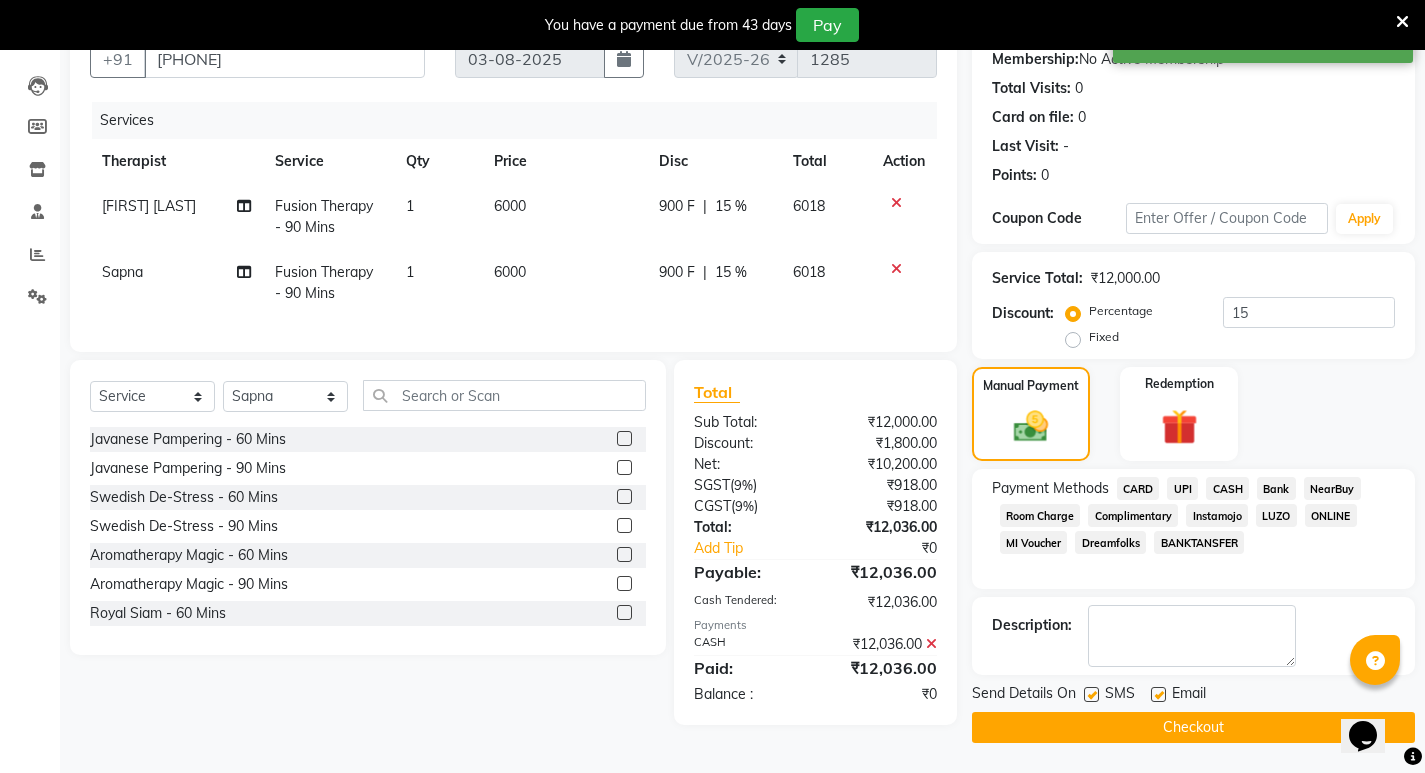 scroll, scrollTop: 196, scrollLeft: 0, axis: vertical 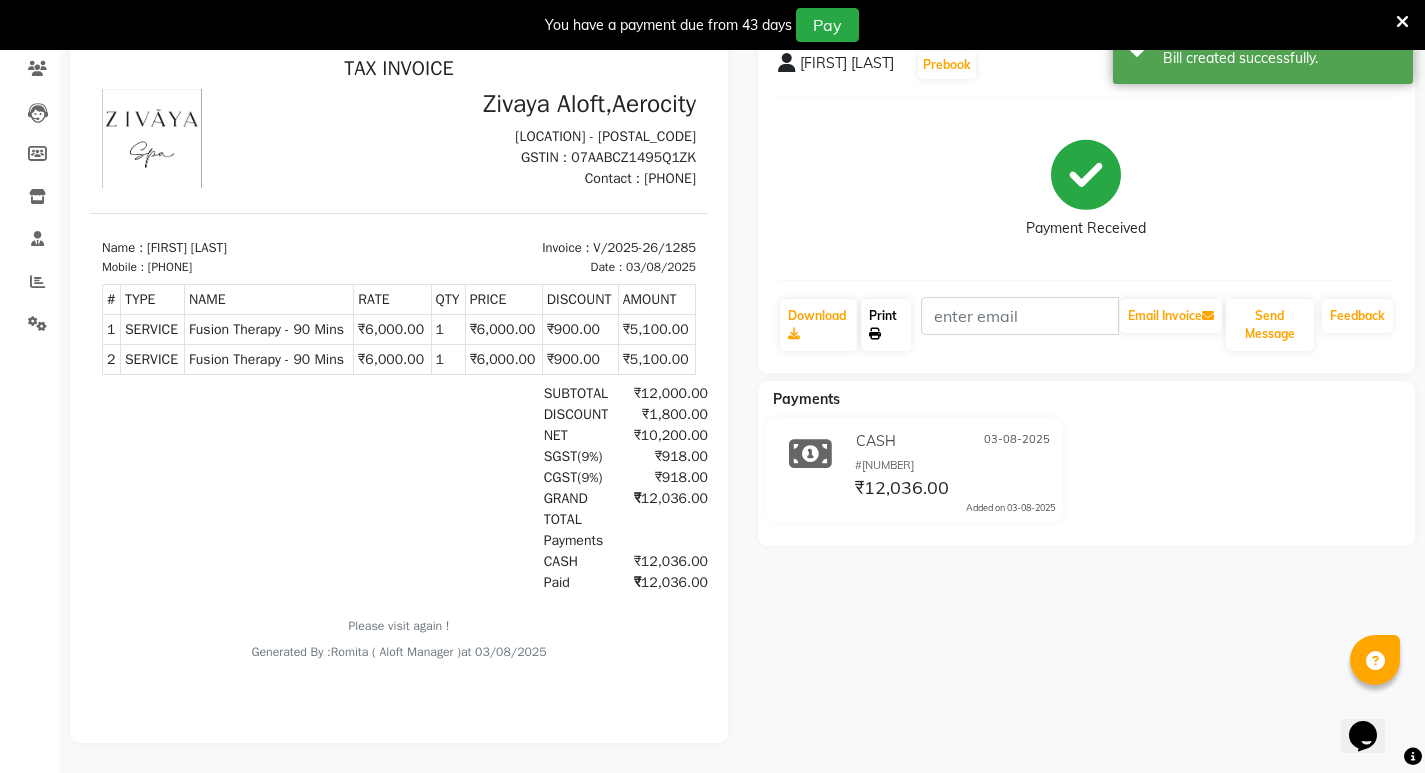 click on "Print" 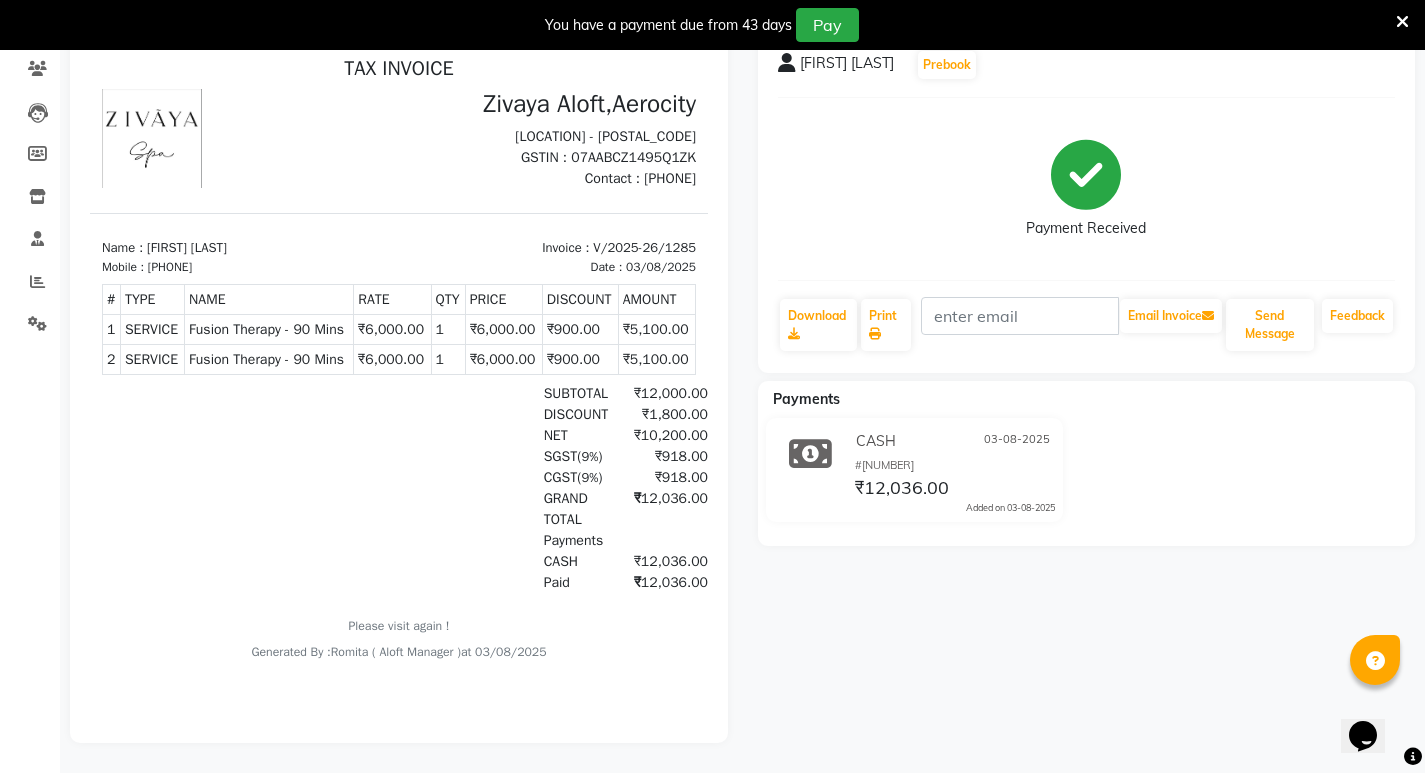 click 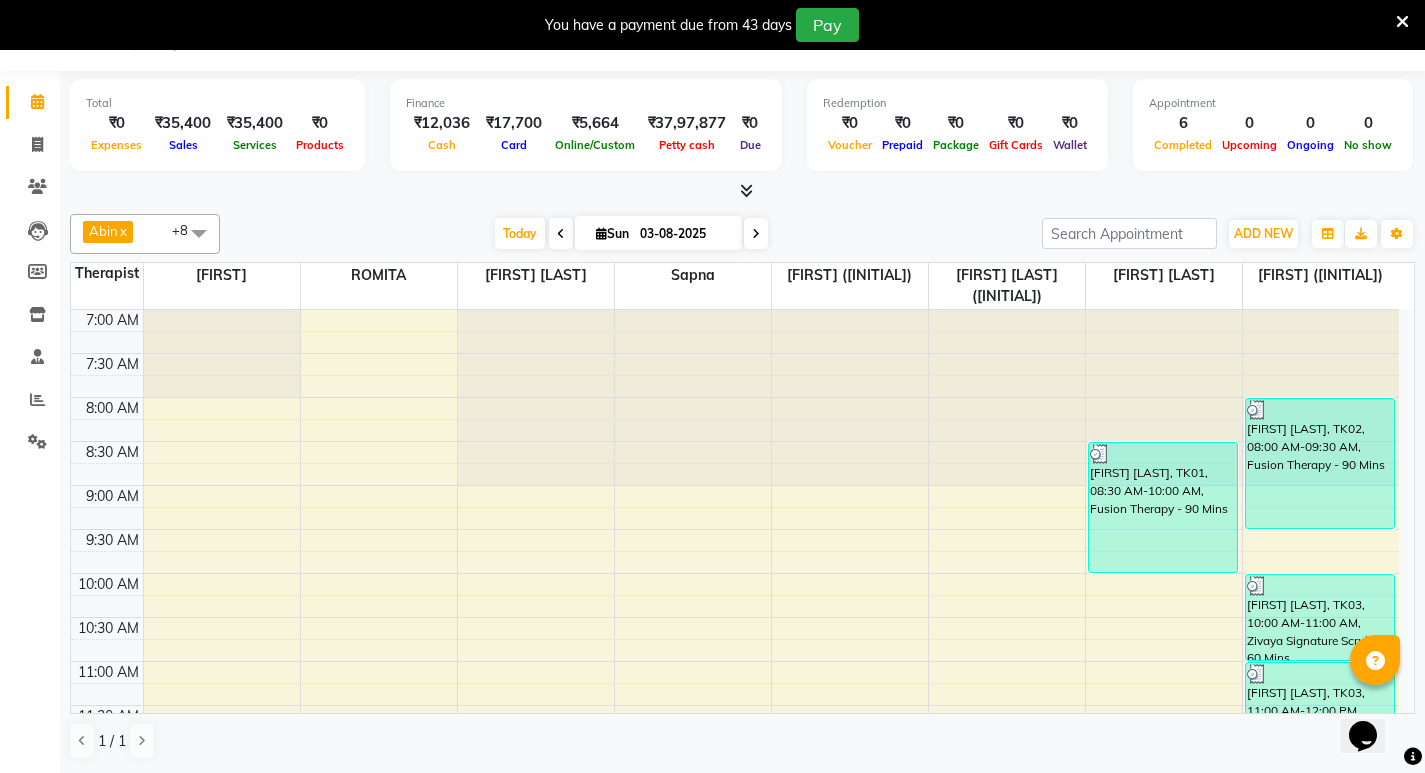 click on "[FIRST] [LAST], TK04, 12:30 PM-02:00 PM, Fusion Therapy - 90 Mins     [FIRST] [LAST], TK04, 12:15 PM-01:45 PM, Fusion Therapy - 90 Mins     [FIRST] [LAST], TK01, 08:30 AM-10:00 AM, Fusion Therapy - 90 Mins     [FIRST] [LAST], TK02, 08:00 AM-09:30 AM, Fusion Therapy - 90 Mins     [FIRST] [LAST], TK03, 10:00 AM-11:00 AM, Zivaya Signature Scrub - 60 Mins     [FIRST] [LAST], TK03, 11:00 AM-12:00 PM, Zivaya Signature Facial - 60 Mins" at bounding box center (735, 1057) 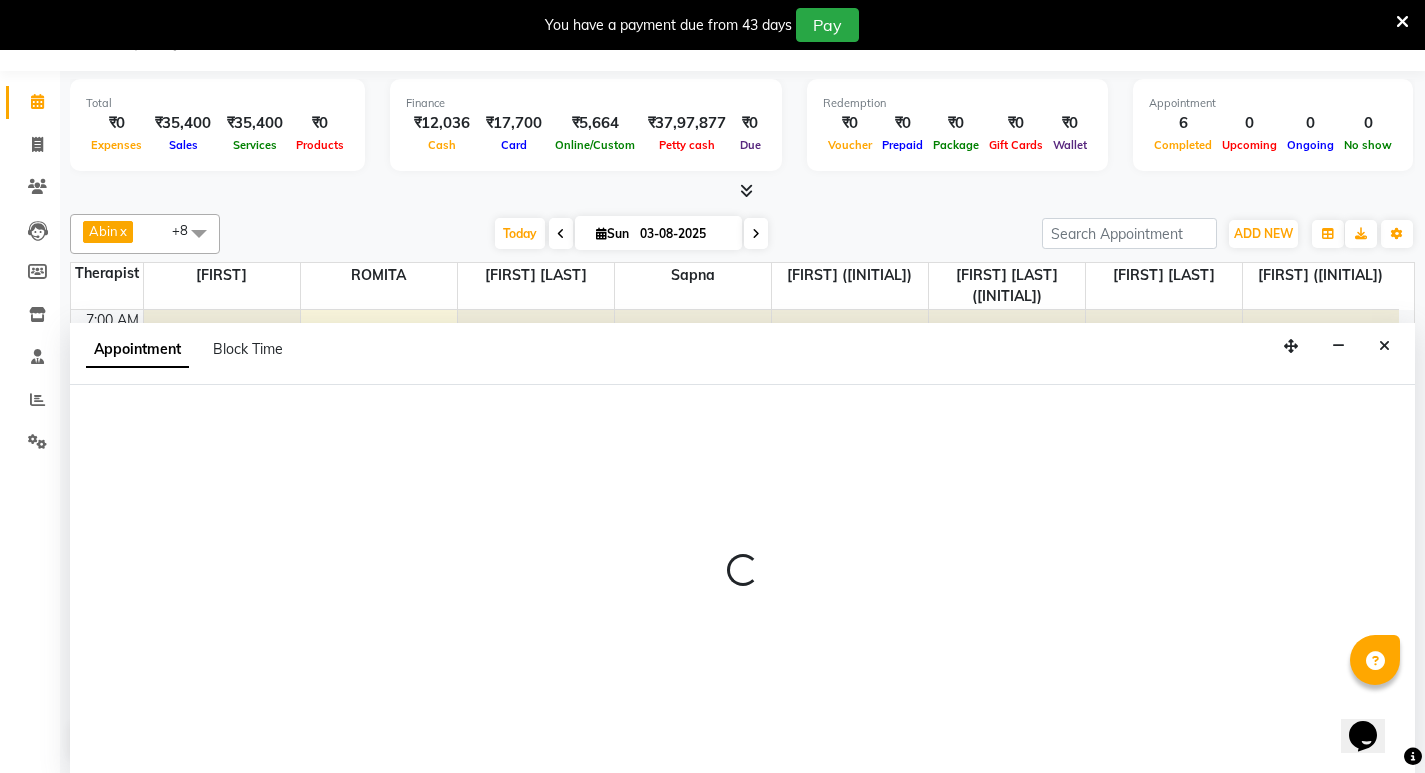 select on "48461" 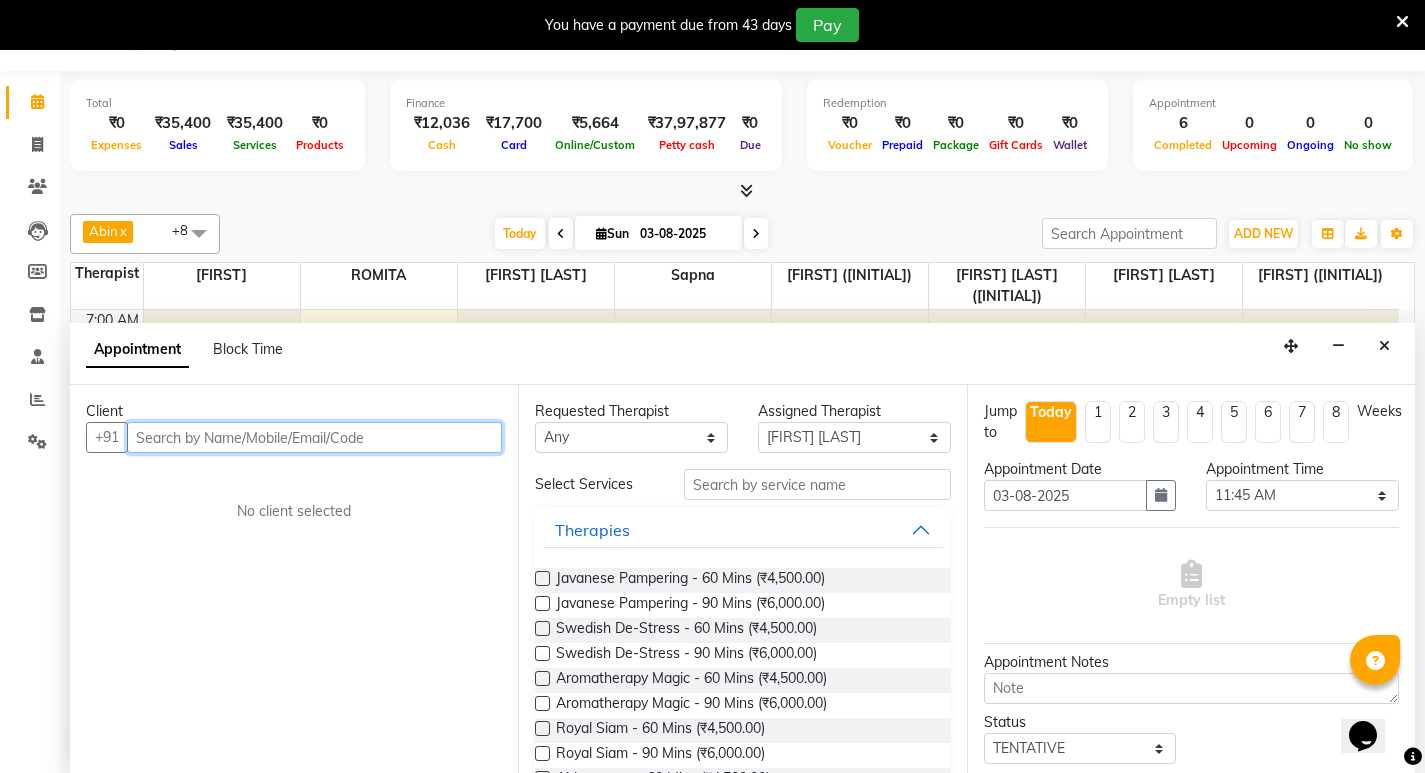 paste on "[PHONE]" 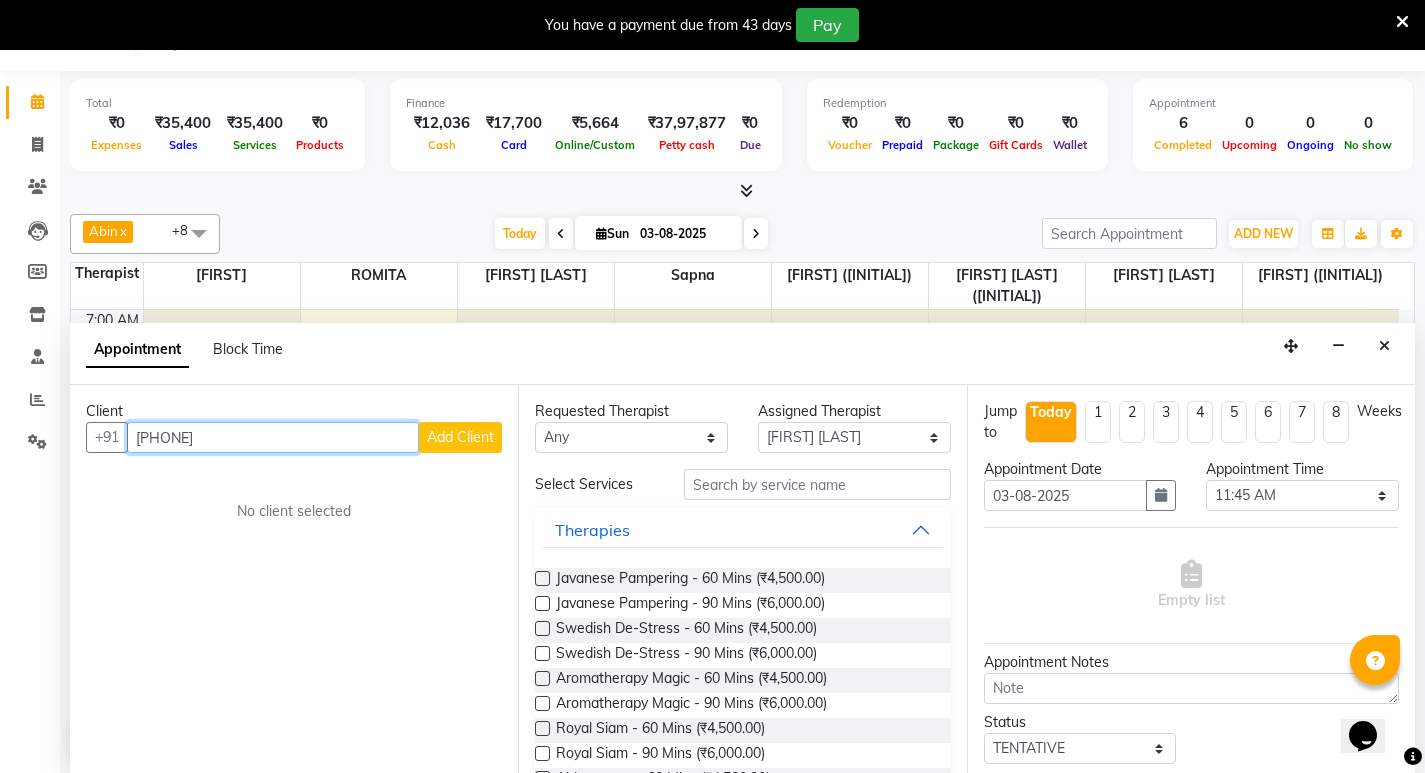 type on "[PHONE]" 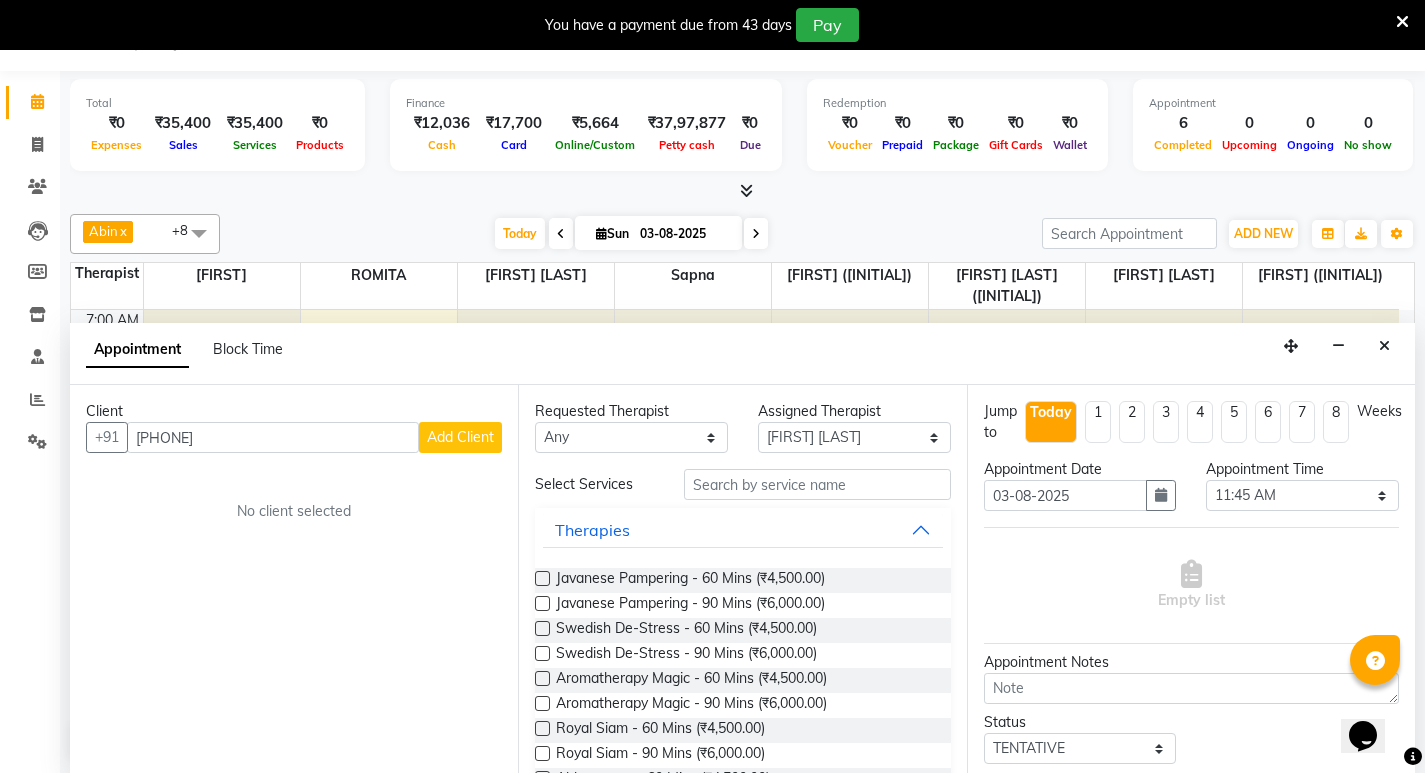 click on "Add Client" at bounding box center (460, 437) 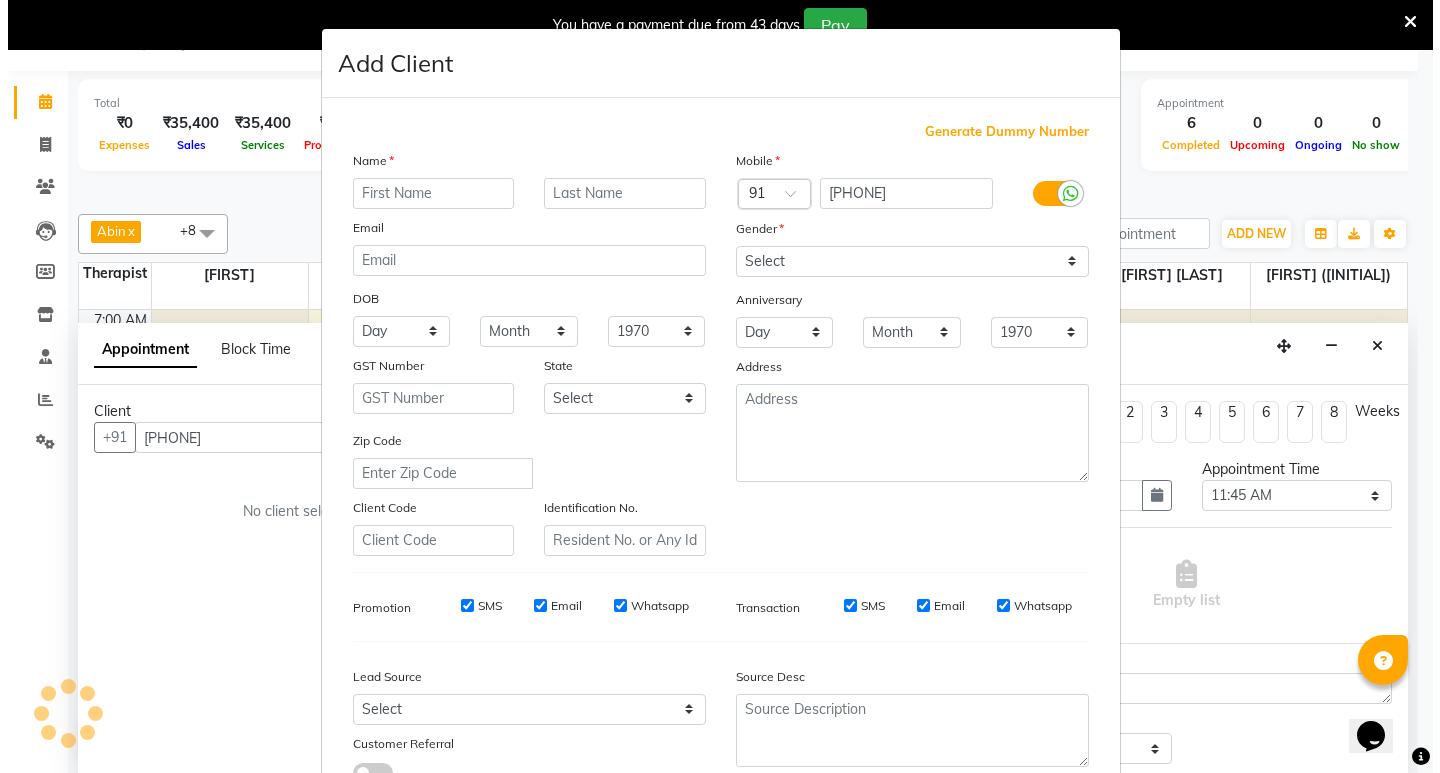 scroll, scrollTop: 51, scrollLeft: 0, axis: vertical 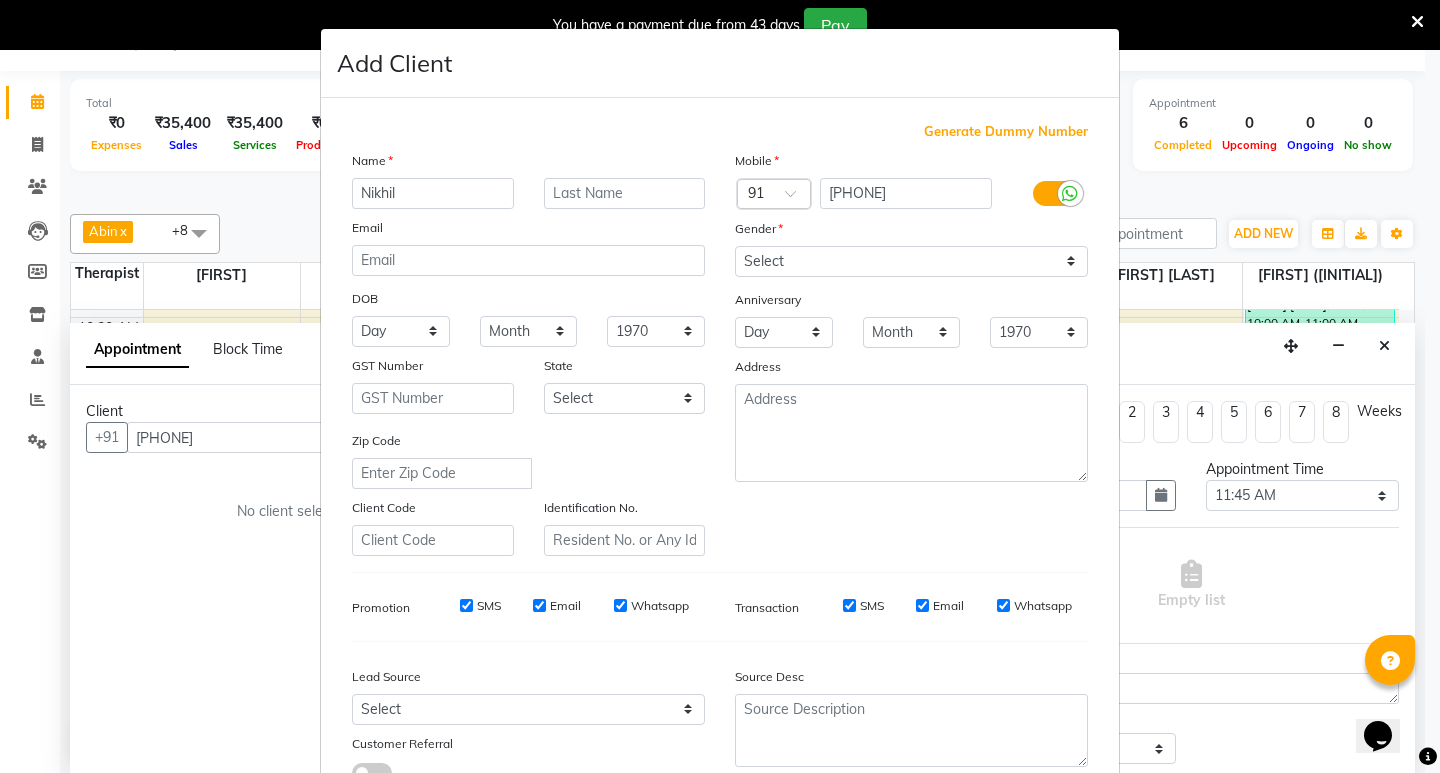 type on "Nikhil" 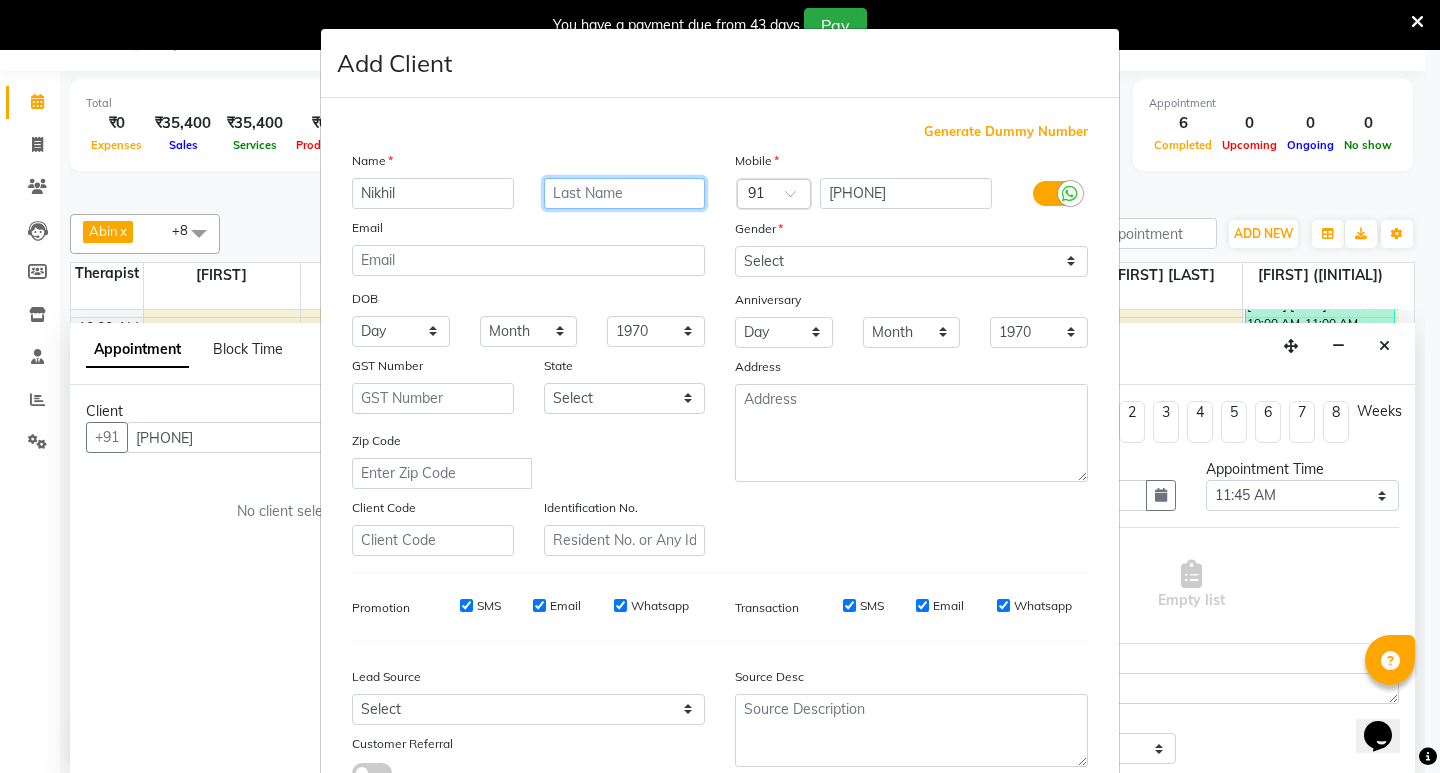 click at bounding box center (625, 193) 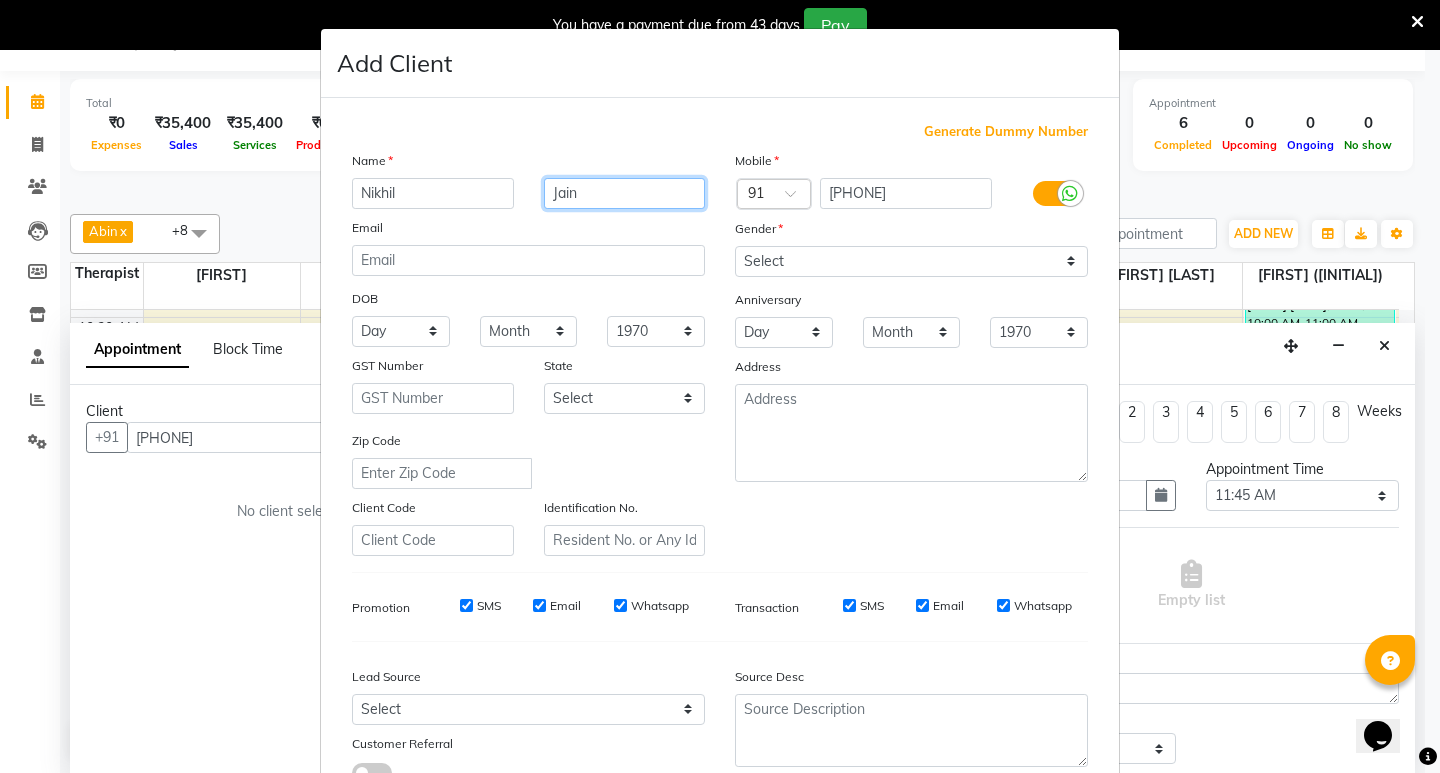type on "Jain" 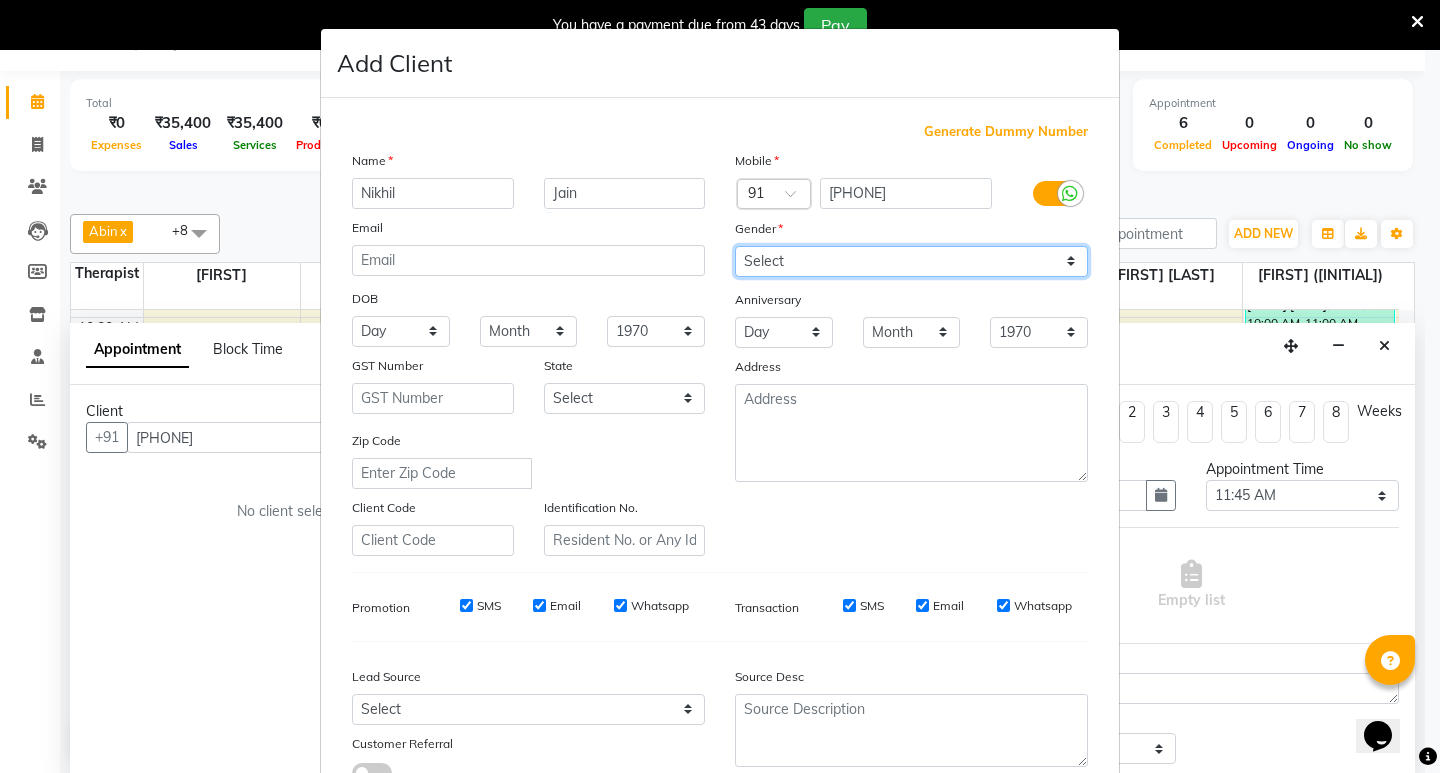 click on "Select Male Female Other Prefer Not To Say" at bounding box center (911, 261) 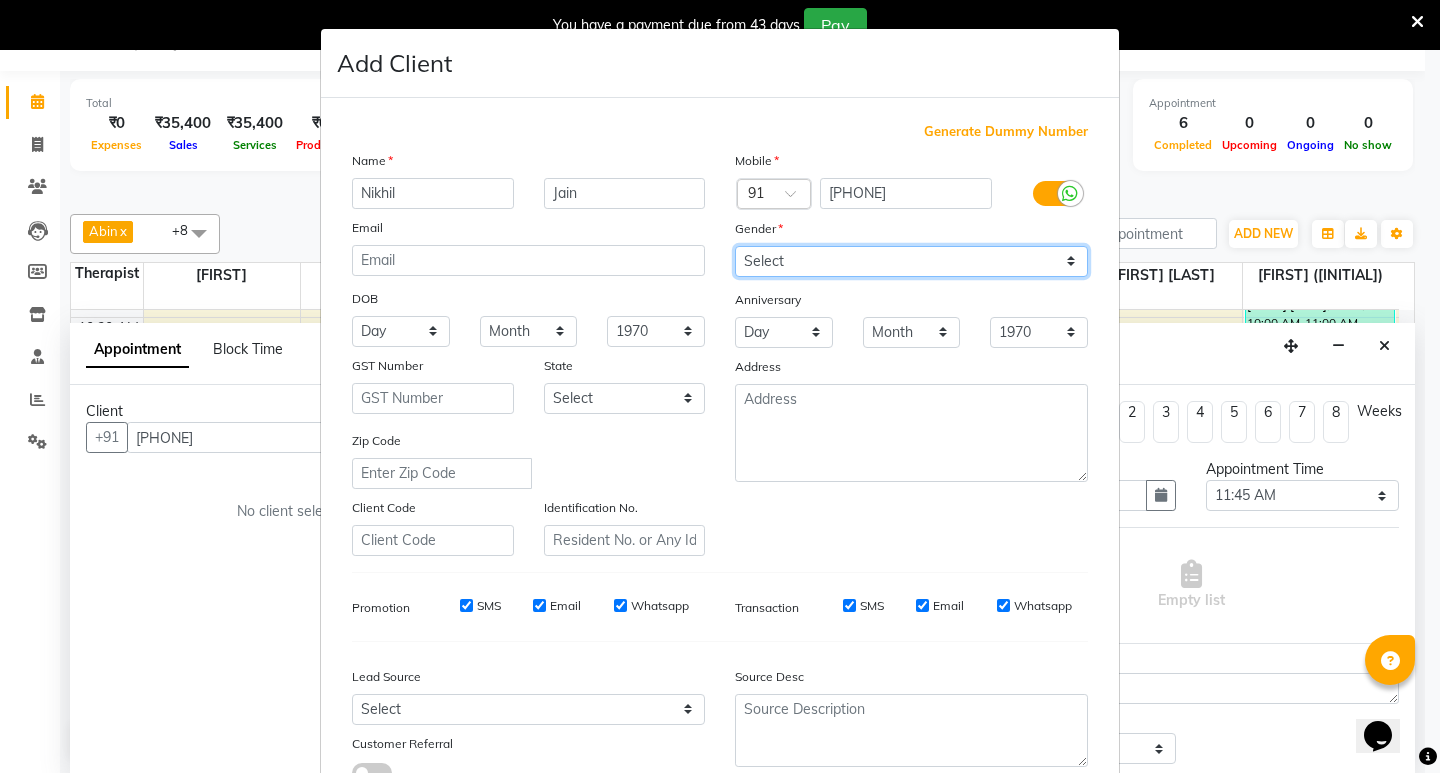 select on "male" 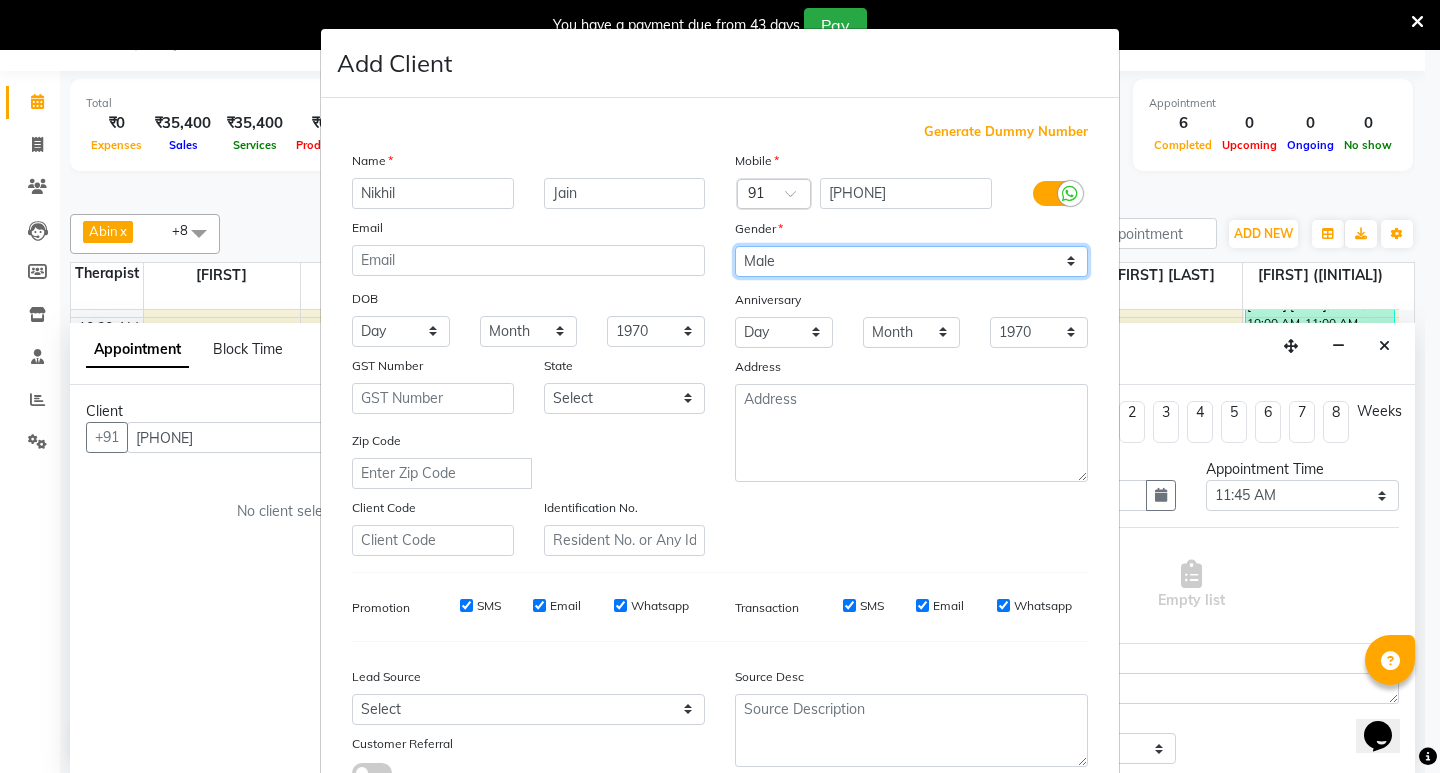 click on "Select Male Female Other Prefer Not To Say" at bounding box center [911, 261] 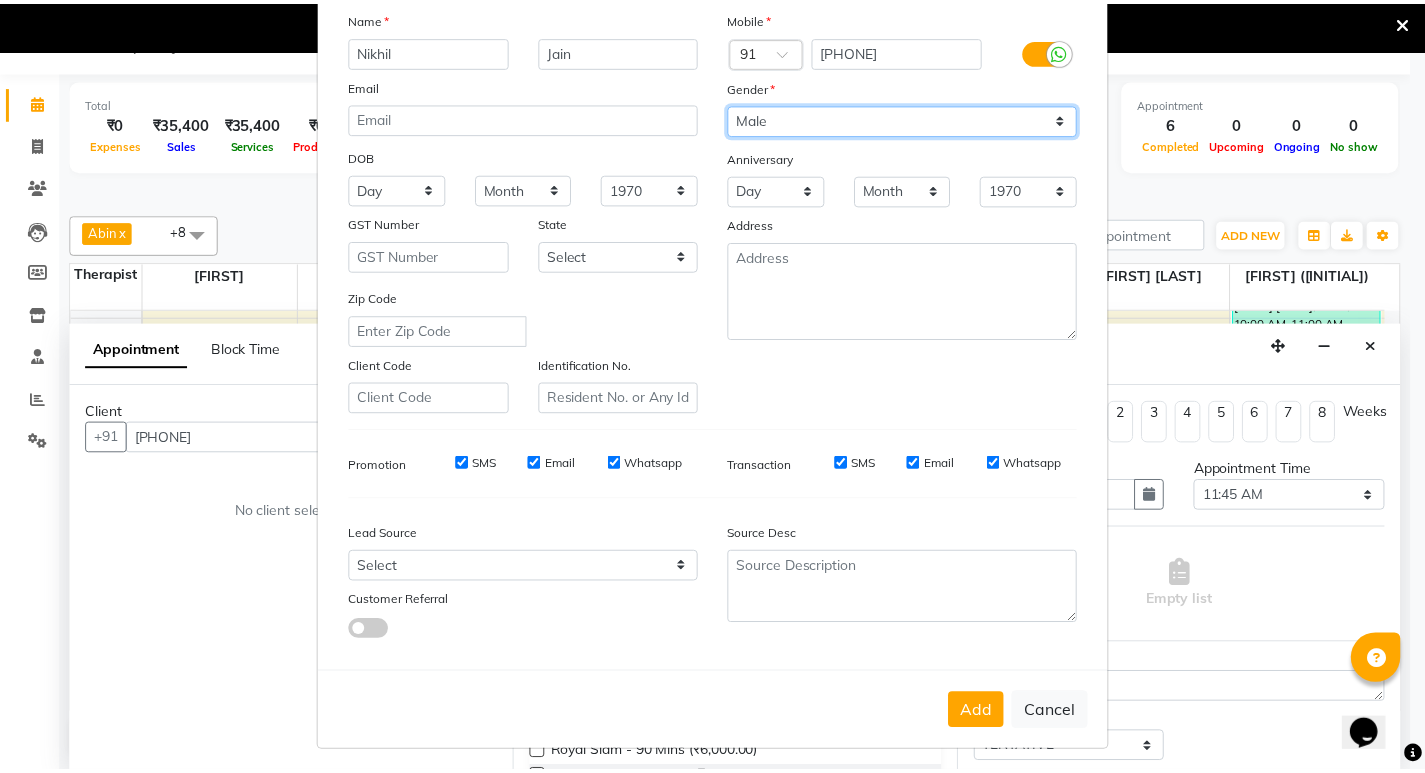 scroll, scrollTop: 150, scrollLeft: 0, axis: vertical 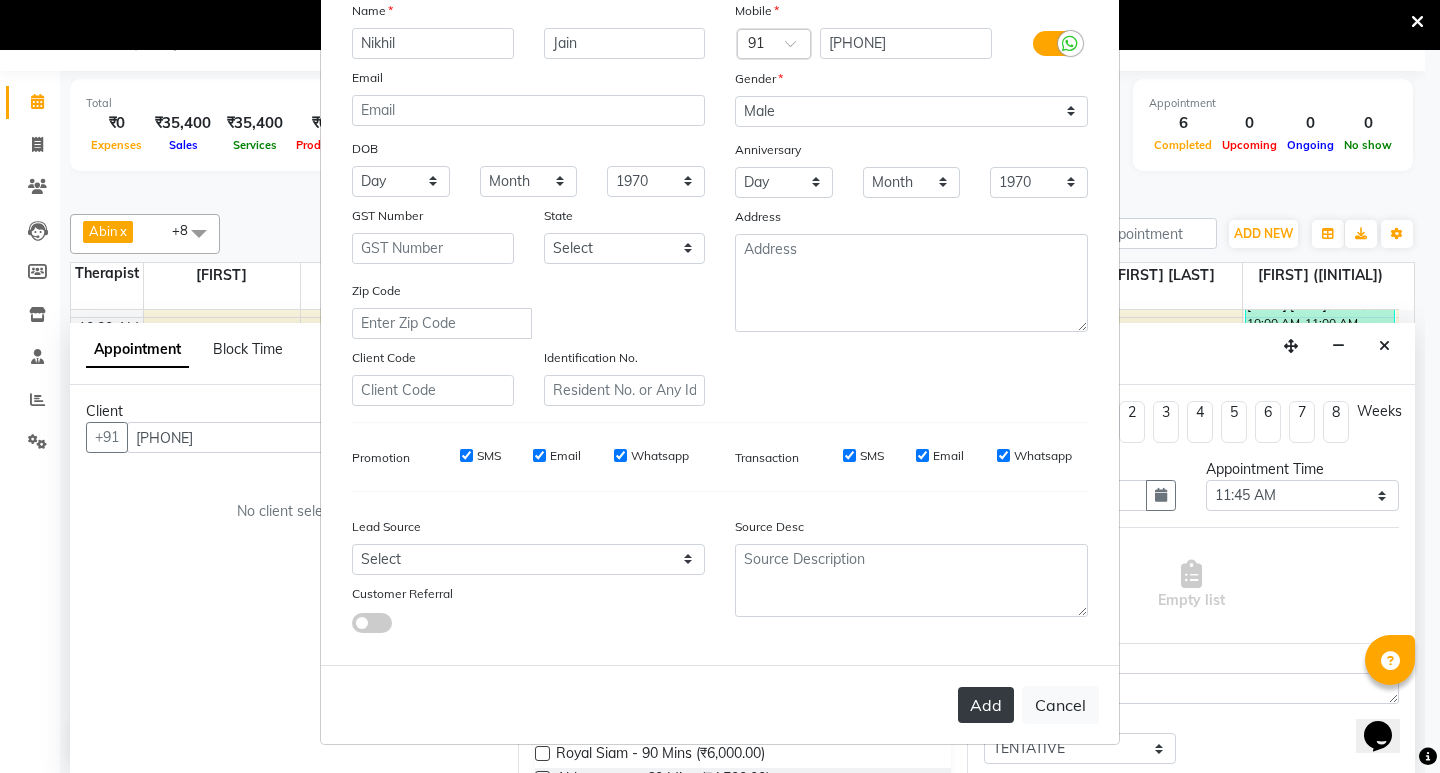 click on "Add" at bounding box center (986, 705) 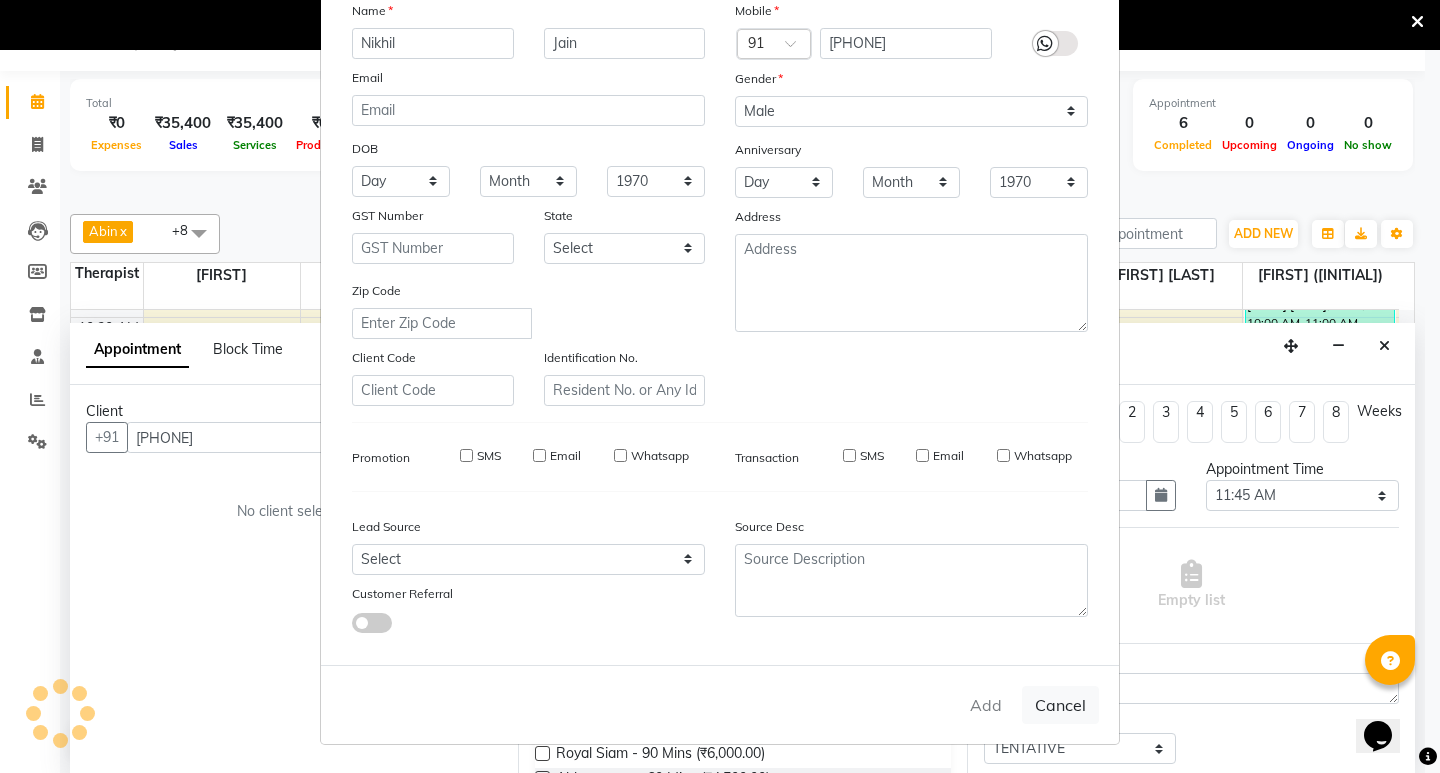 type 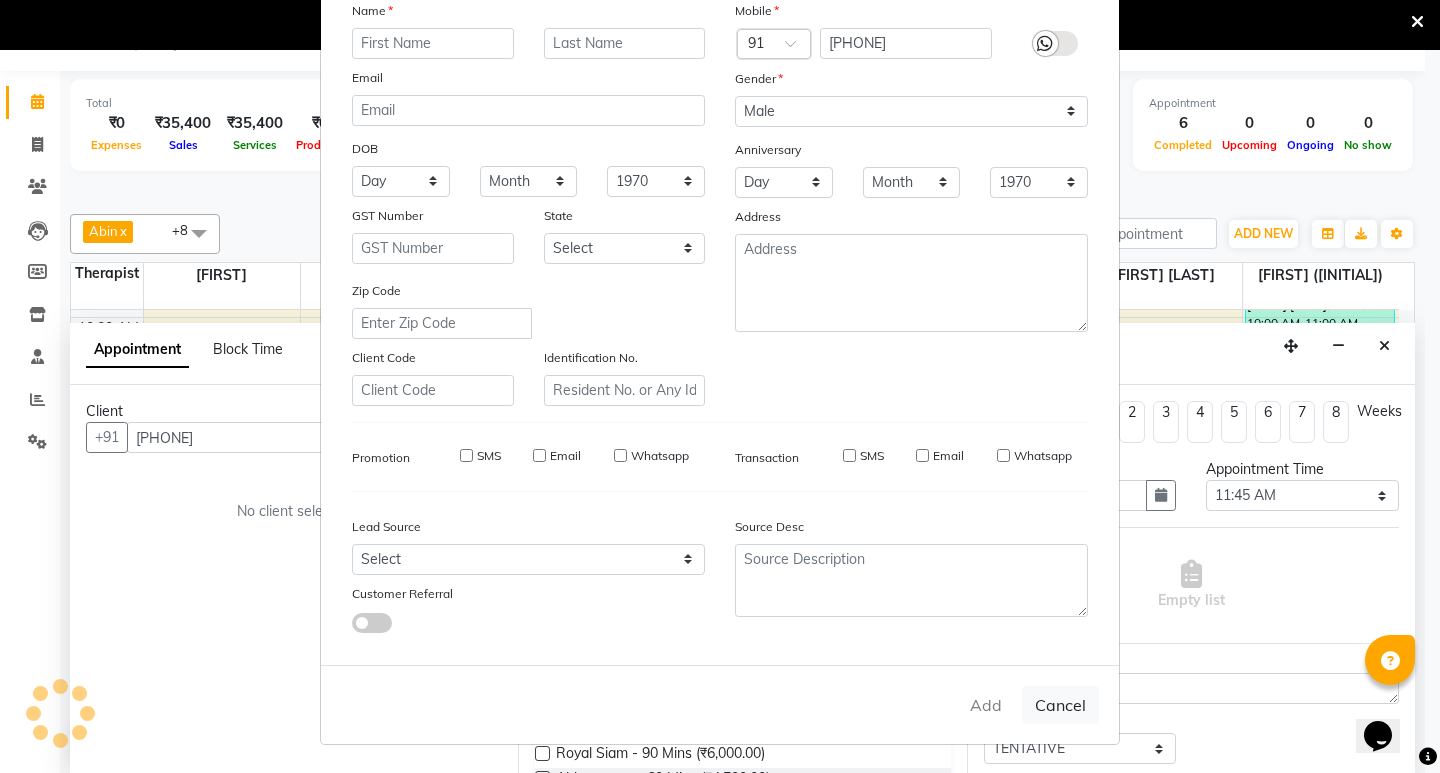 select 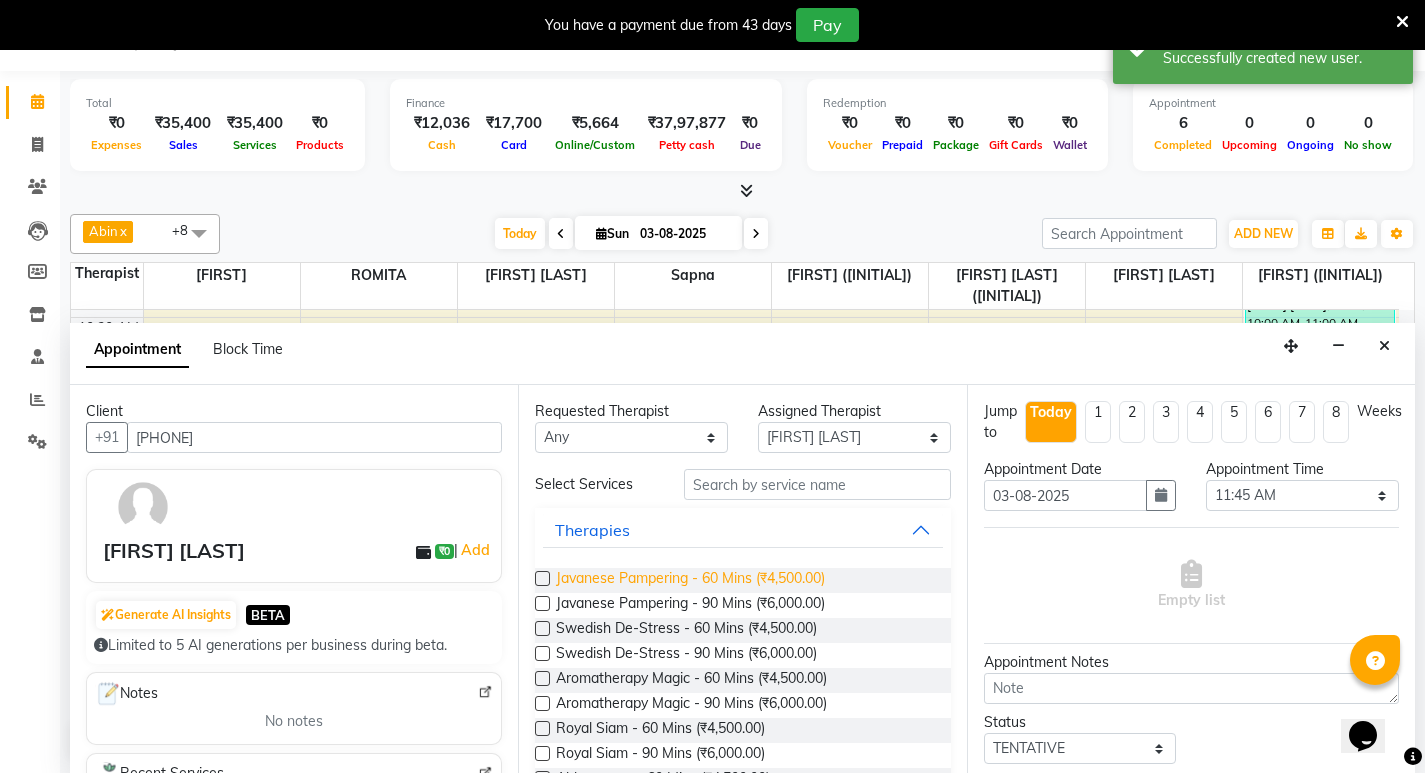 click on "Javanese Pampering - 60 Mins (₹4,500.00)" at bounding box center (690, 580) 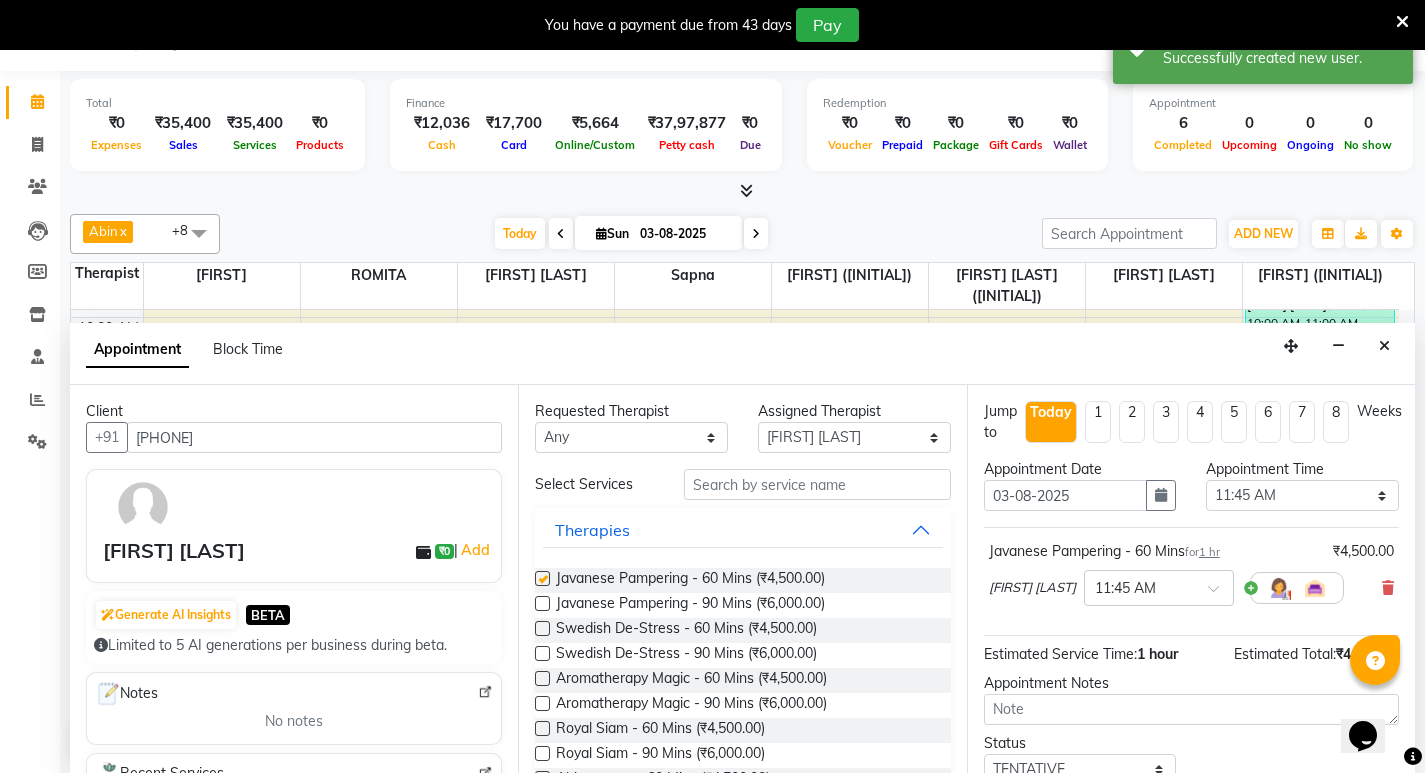 checkbox on "false" 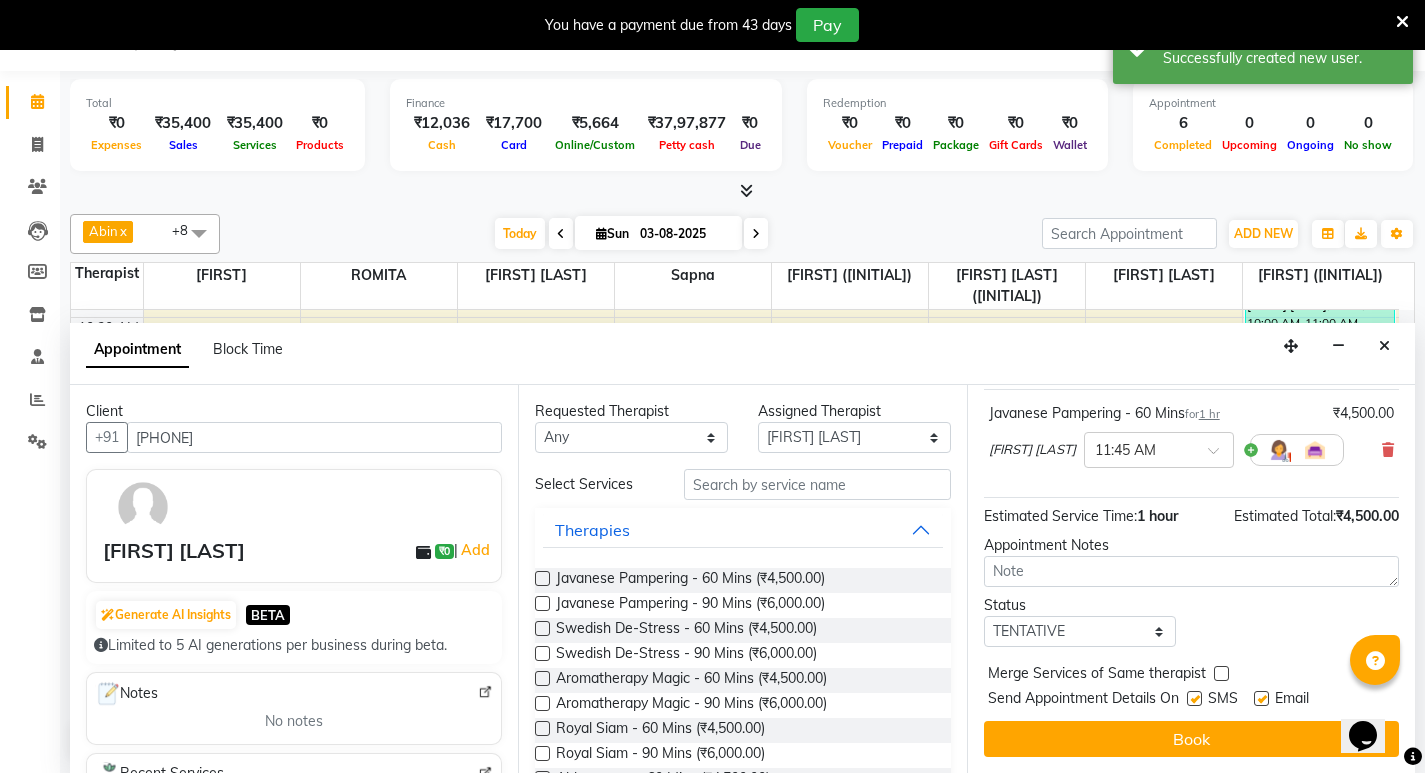 scroll, scrollTop: 141, scrollLeft: 0, axis: vertical 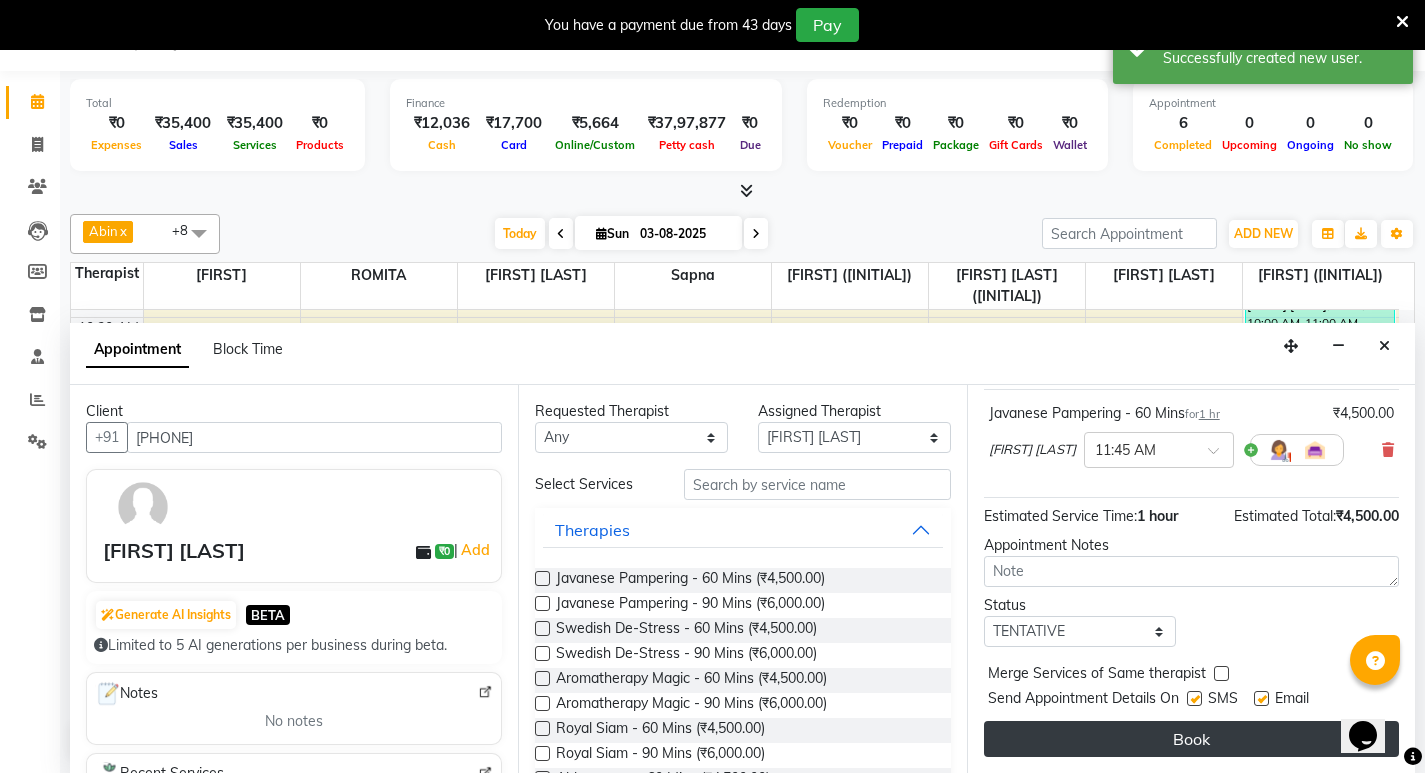 click on "Book" at bounding box center (1191, 739) 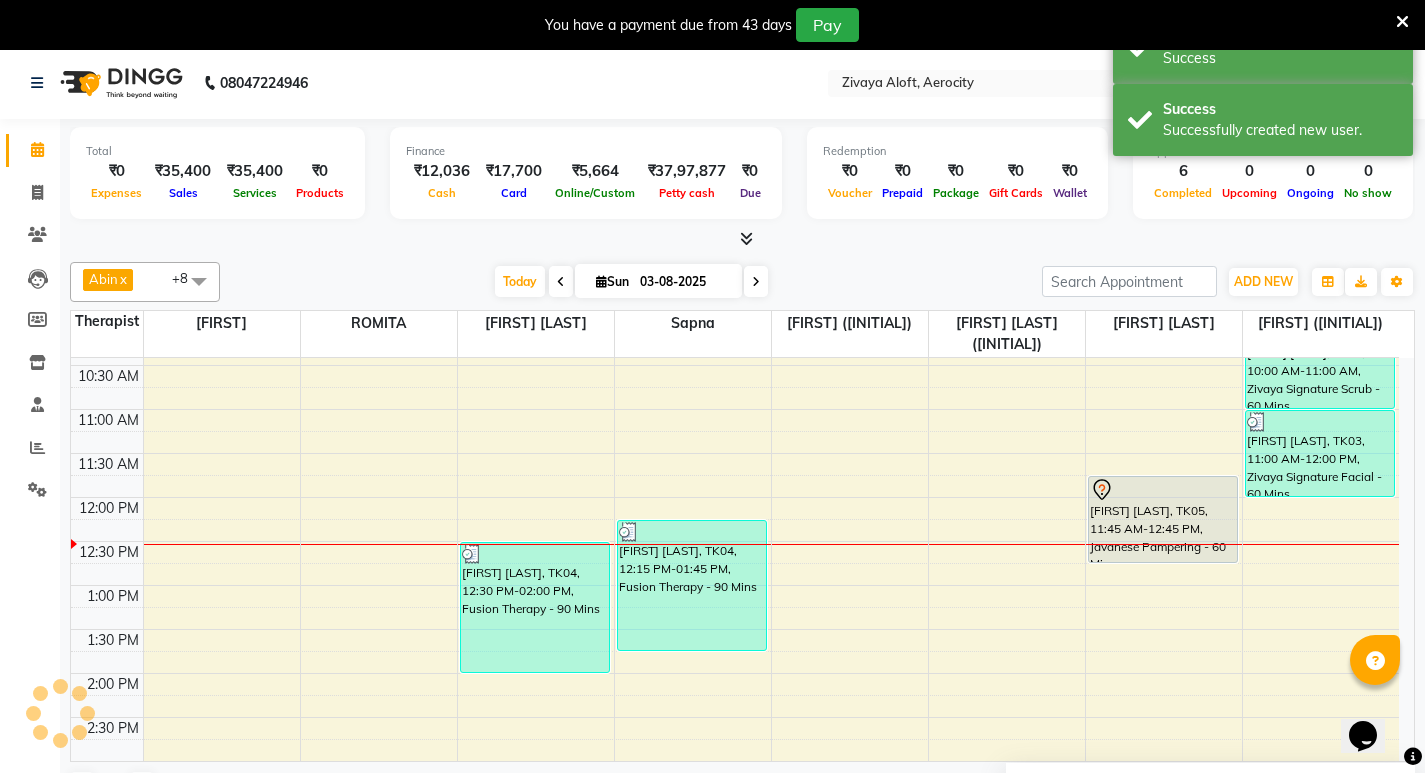 scroll, scrollTop: 0, scrollLeft: 0, axis: both 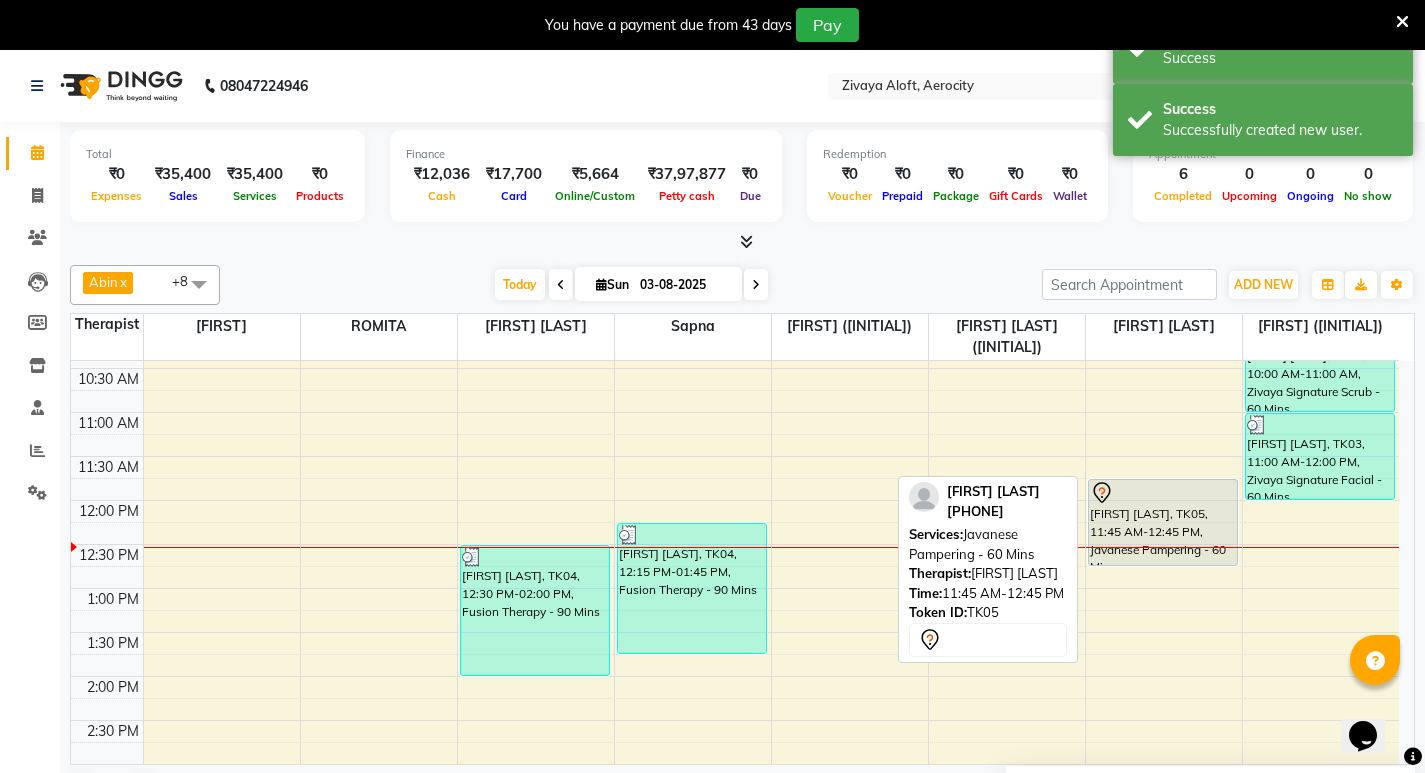 click on "[FIRST] [LAST], TK05, 11:45 AM-12:45 PM, Javanese Pampering - 60 Mins" at bounding box center (1163, 522) 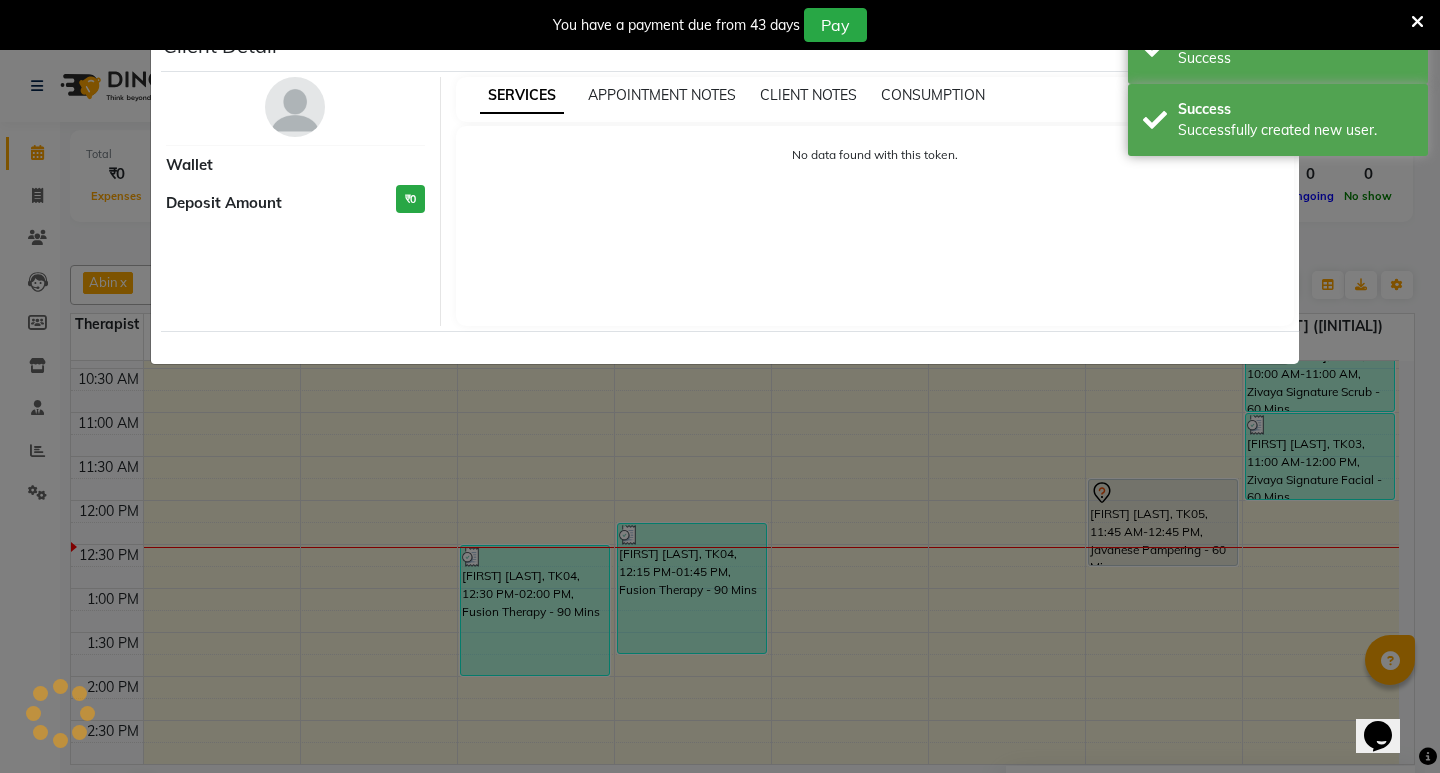select on "7" 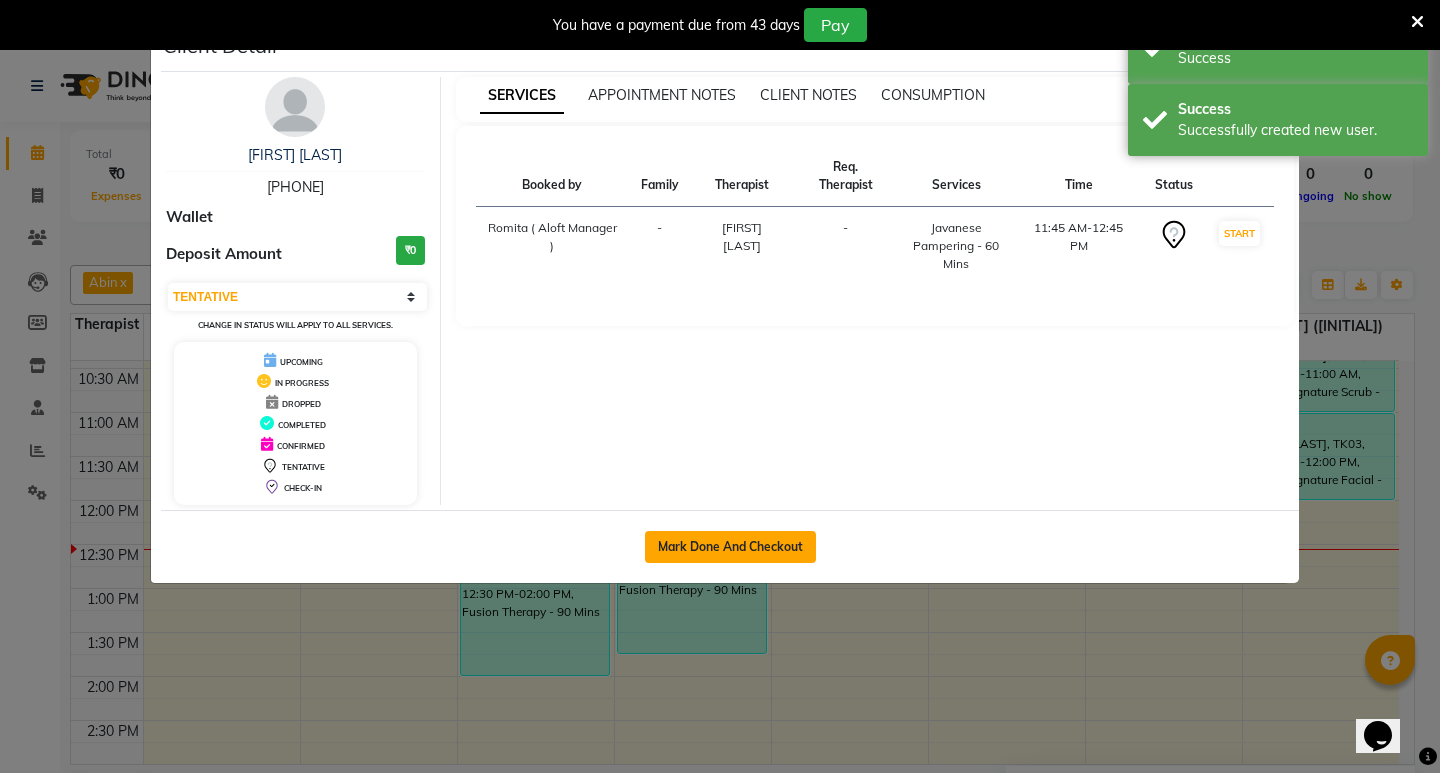 click on "Mark Done And Checkout" 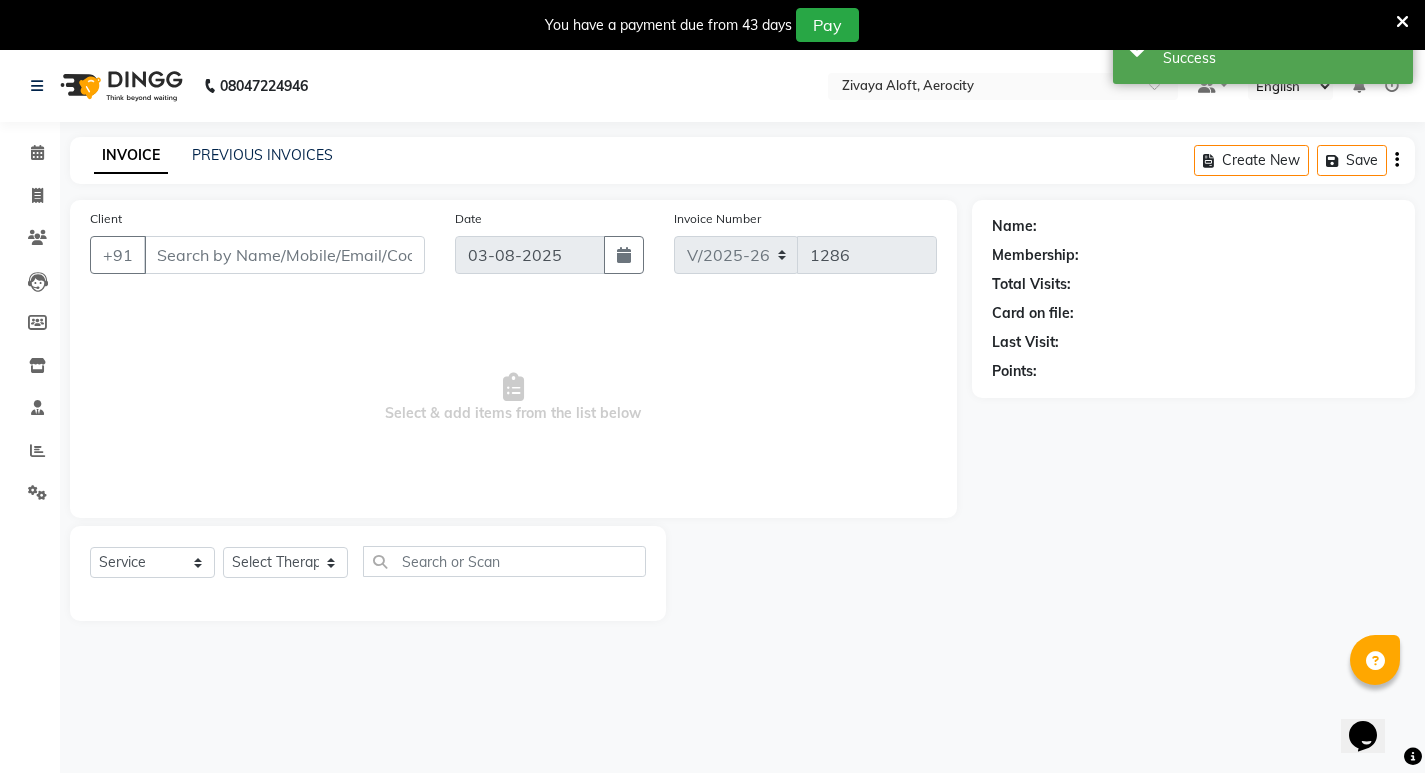 type on "[PHONE]" 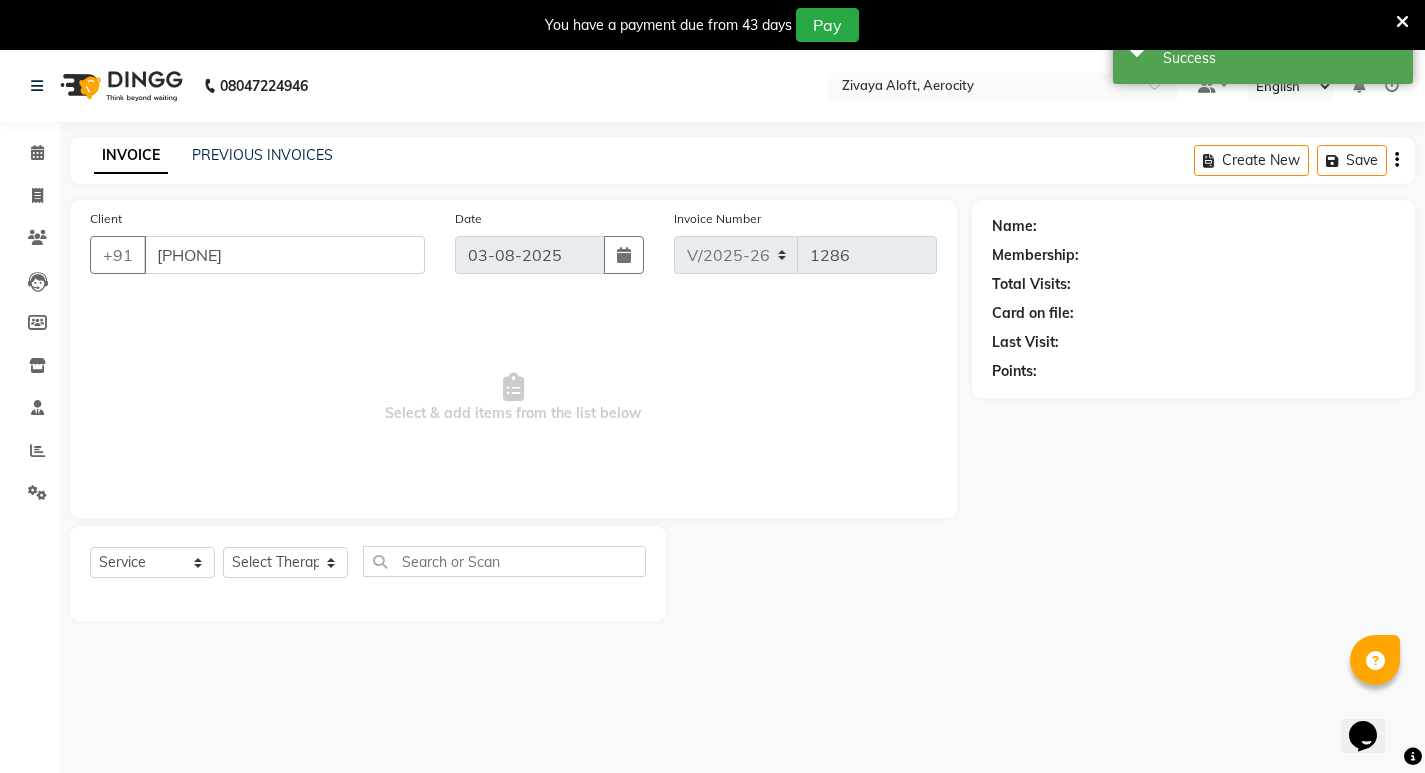 select on "48461" 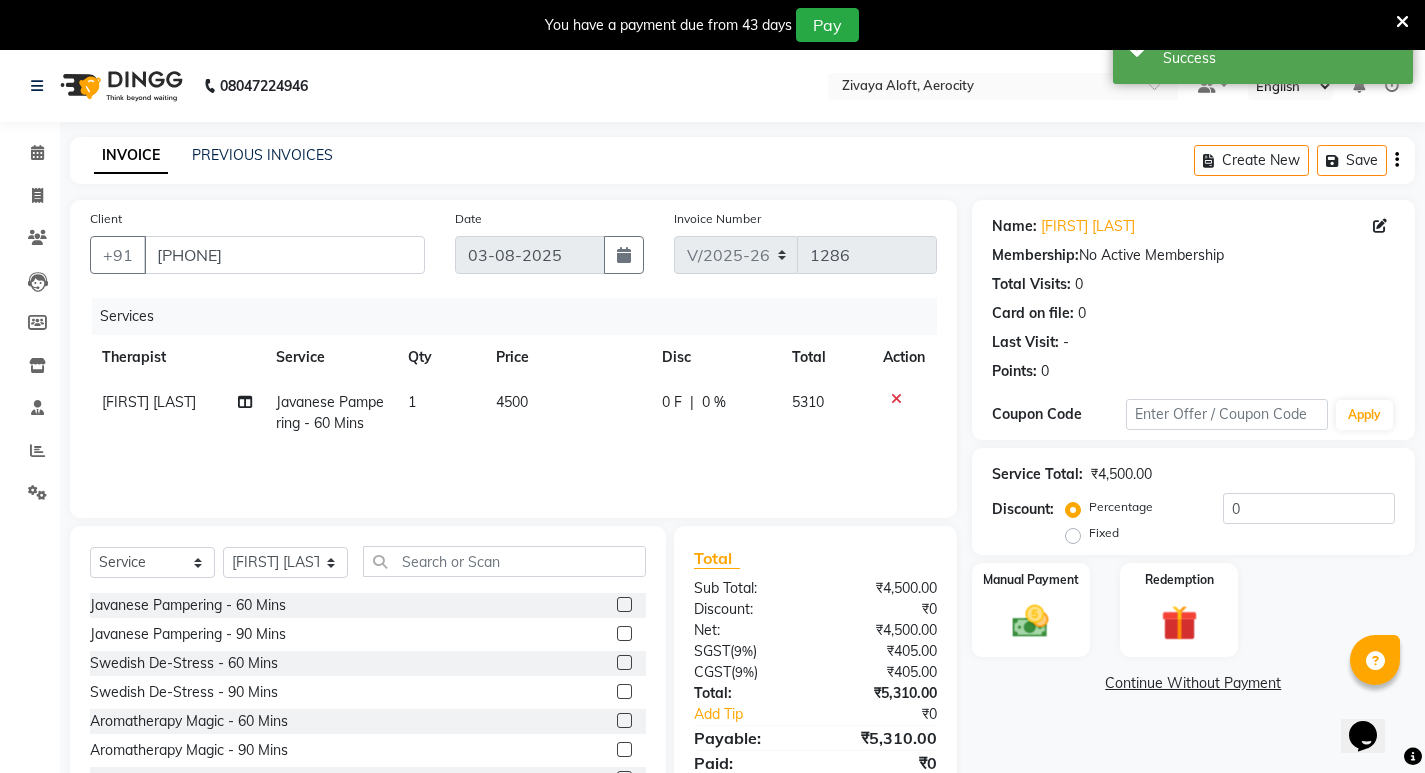 scroll, scrollTop: 78, scrollLeft: 0, axis: vertical 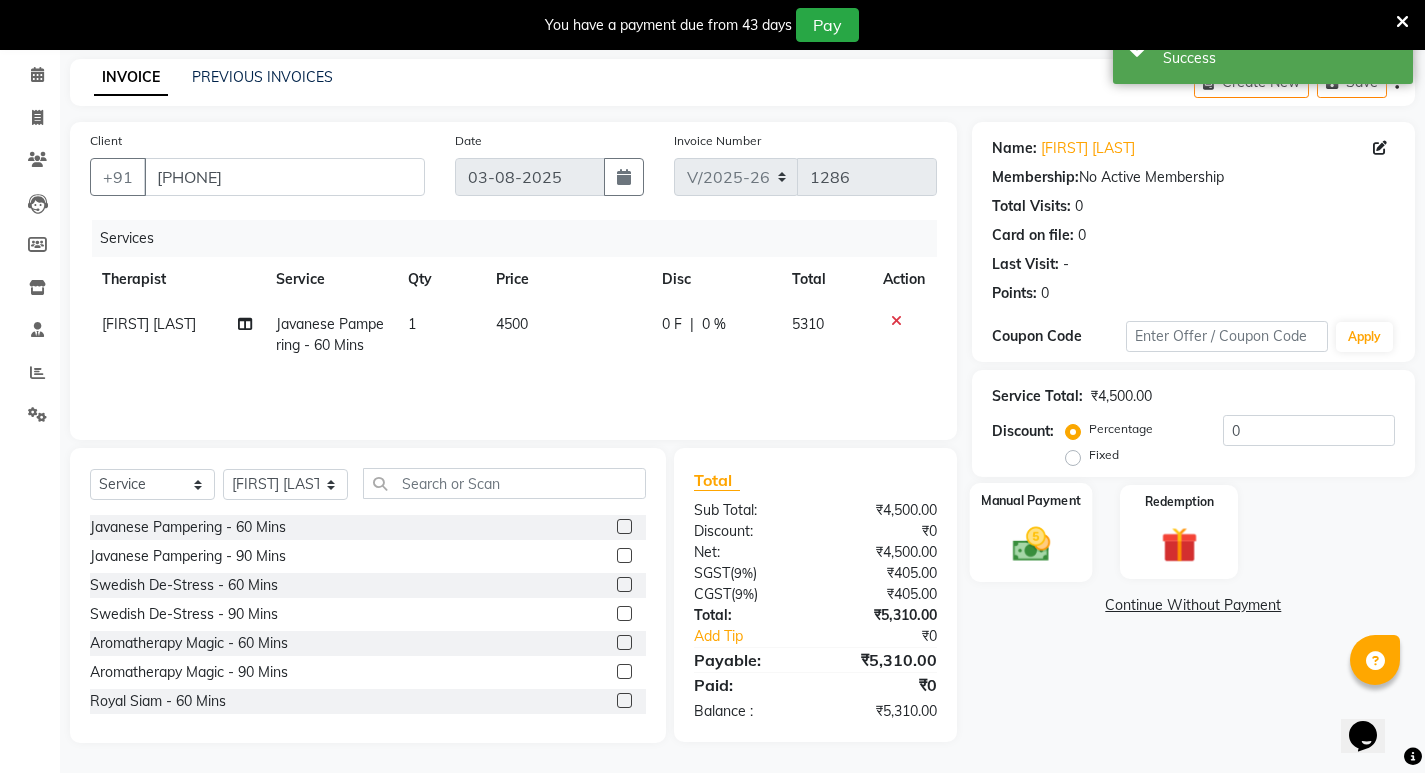 click 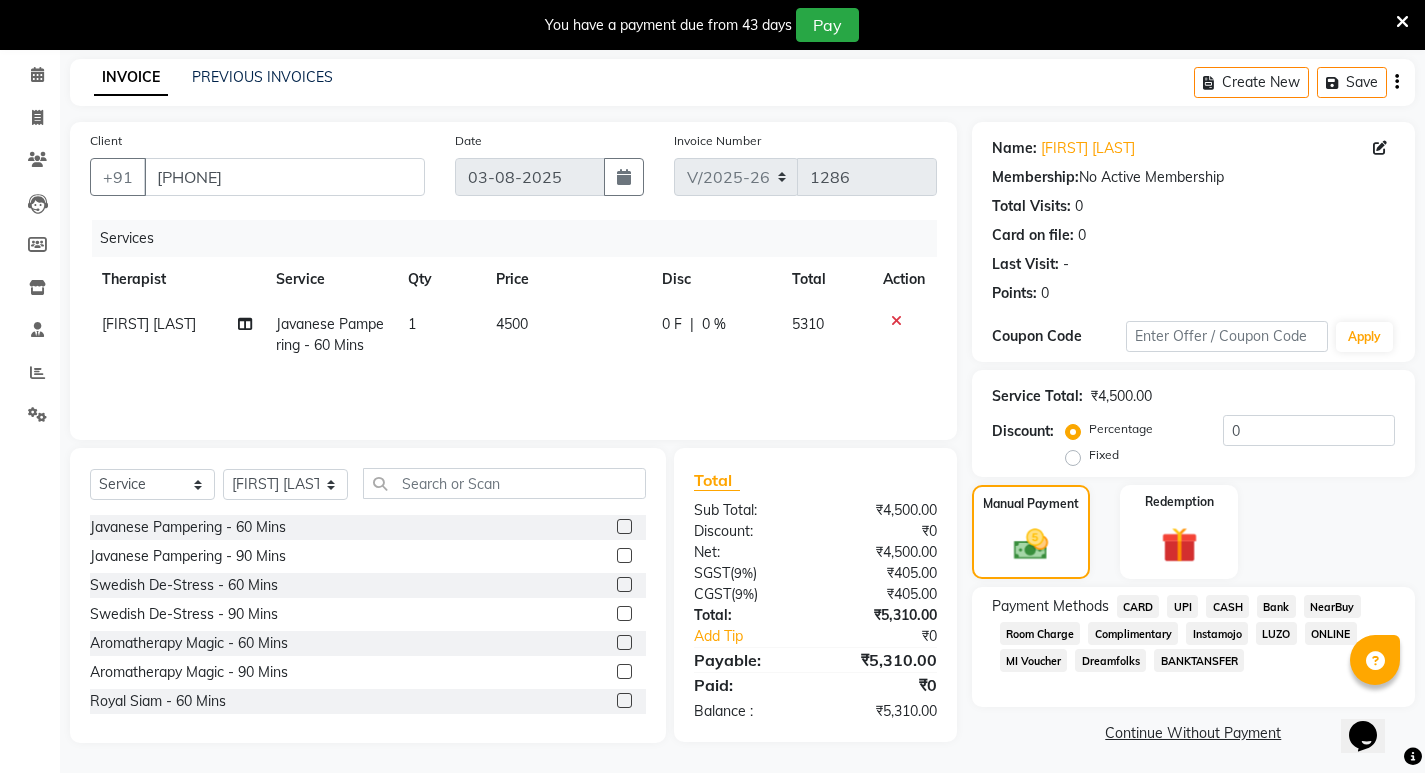 click on "NearBuy" 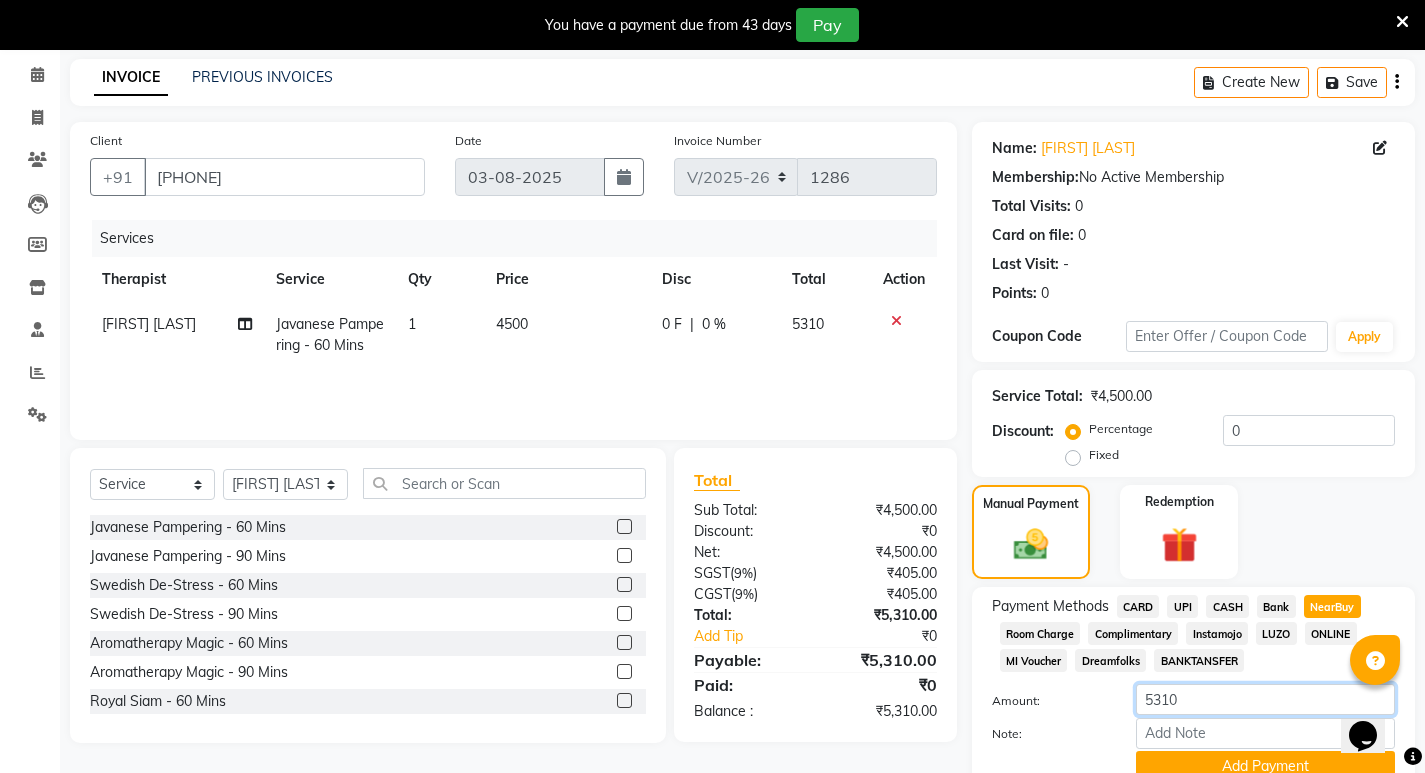 drag, startPoint x: 1189, startPoint y: 692, endPoint x: 1112, endPoint y: 701, distance: 77.52419 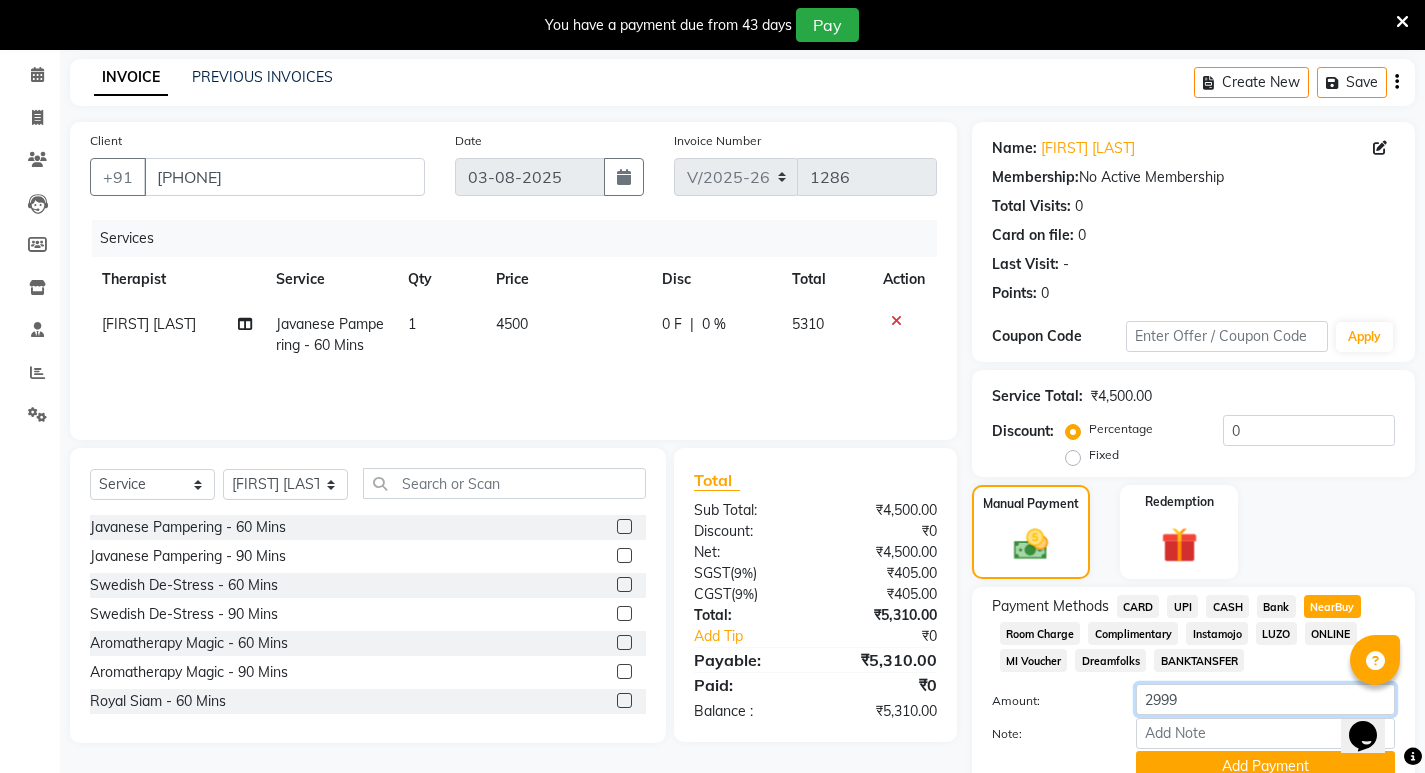 type on "2999" 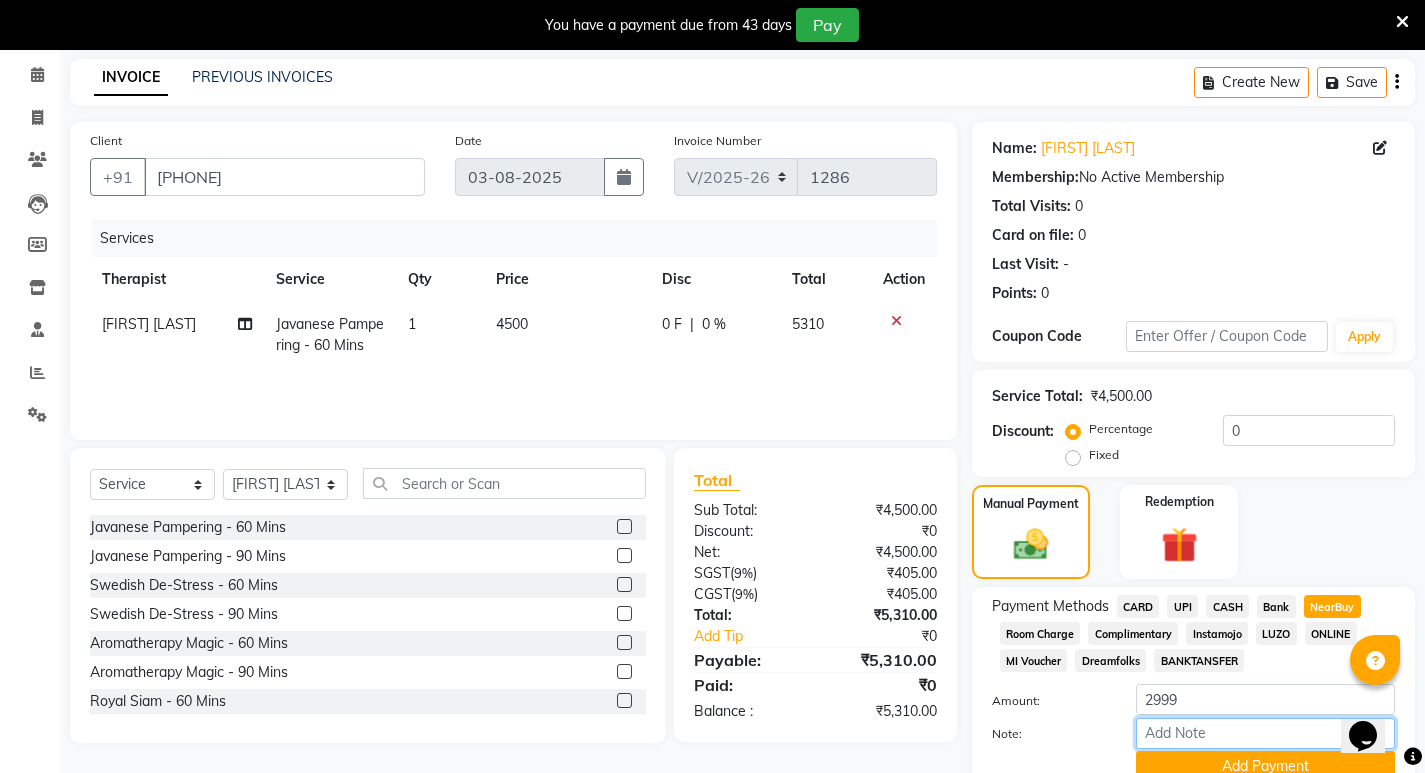 click on "Note:" at bounding box center (1265, 733) 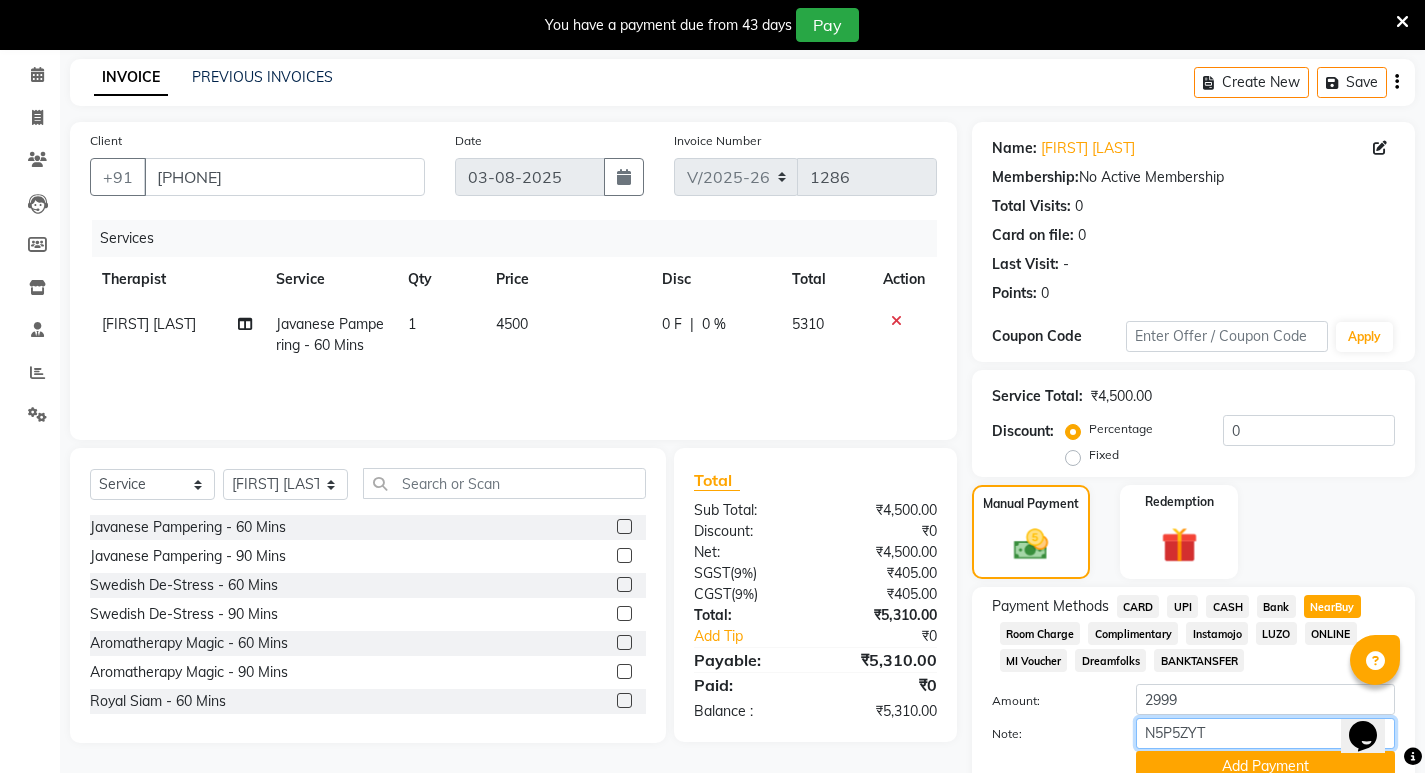 scroll, scrollTop: 166, scrollLeft: 0, axis: vertical 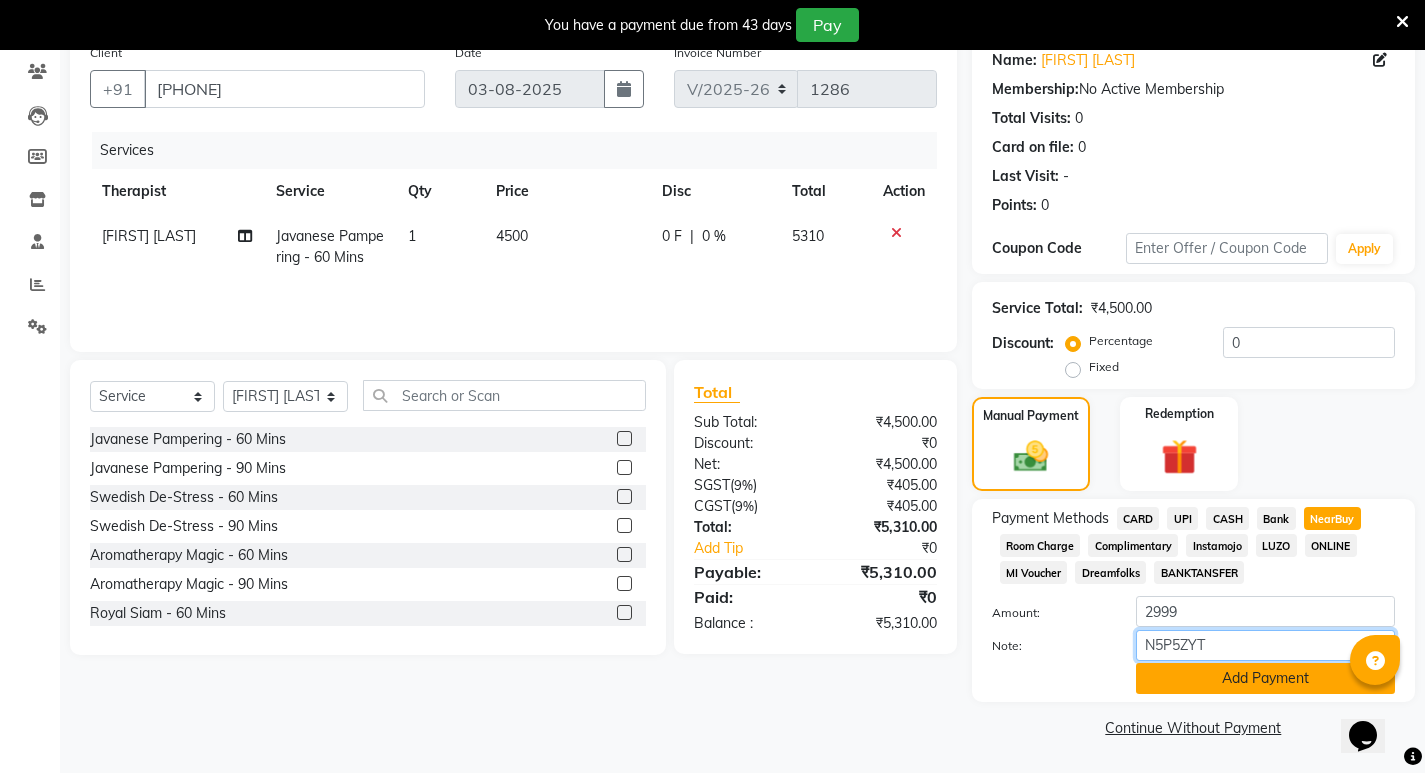 type on "N5P5ZYT" 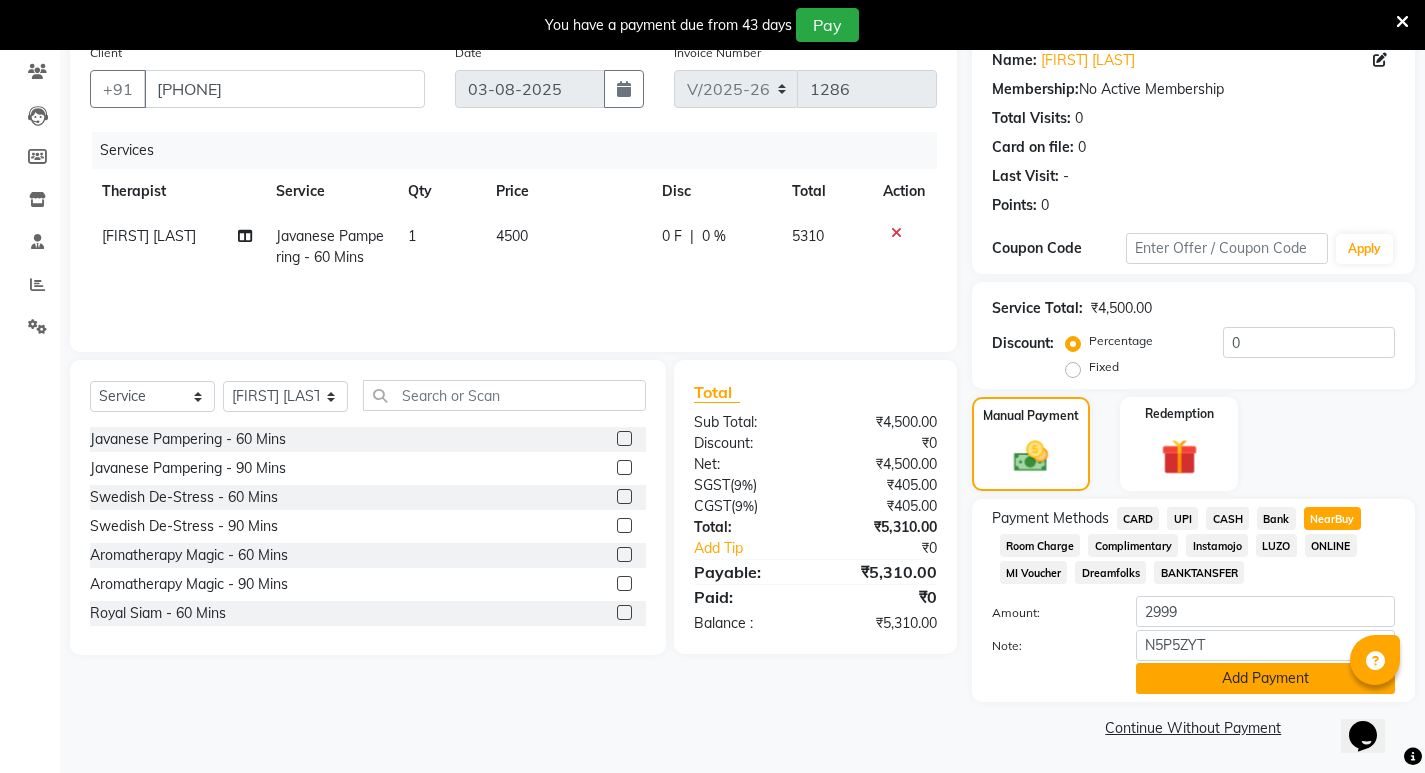 click on "Add Payment" 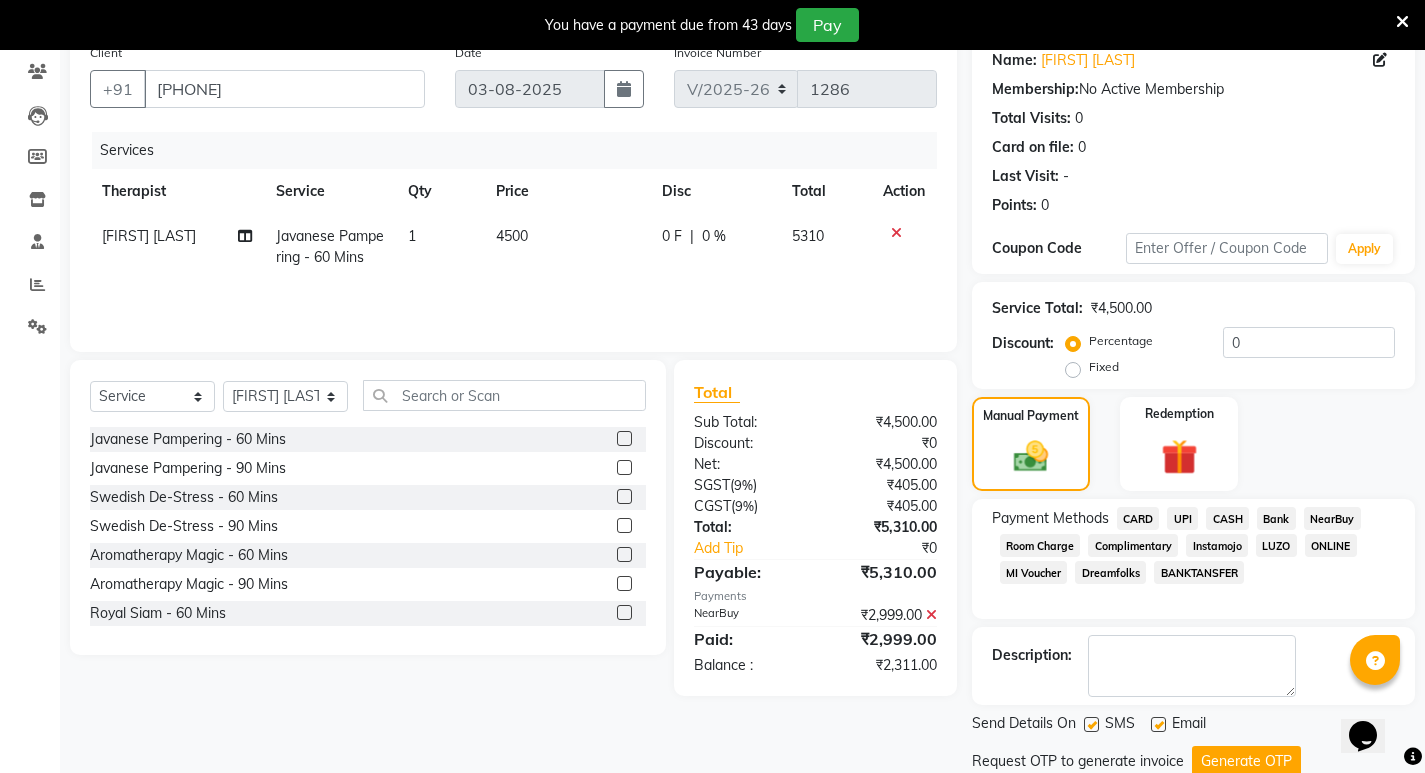 scroll, scrollTop: 235, scrollLeft: 0, axis: vertical 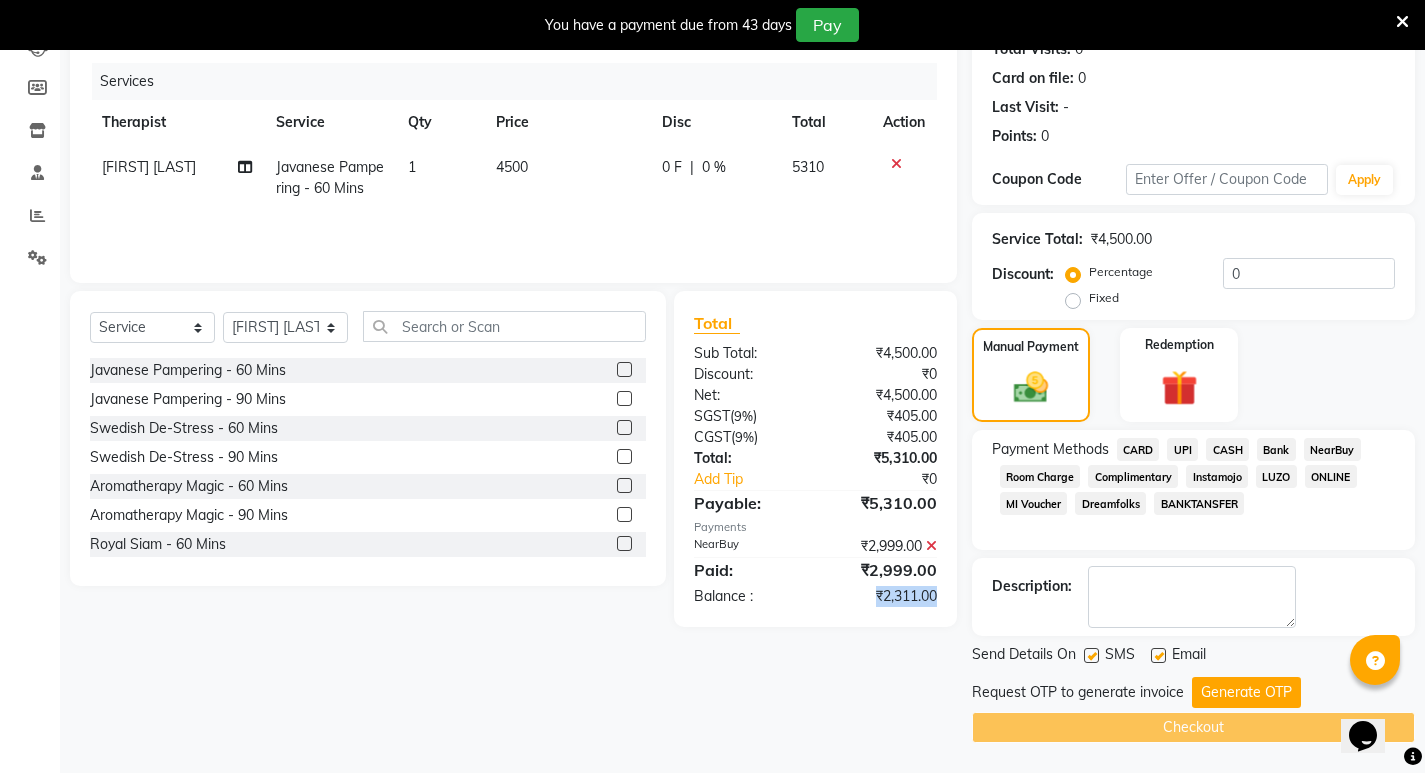 drag, startPoint x: 871, startPoint y: 594, endPoint x: 939, endPoint y: 604, distance: 68.73136 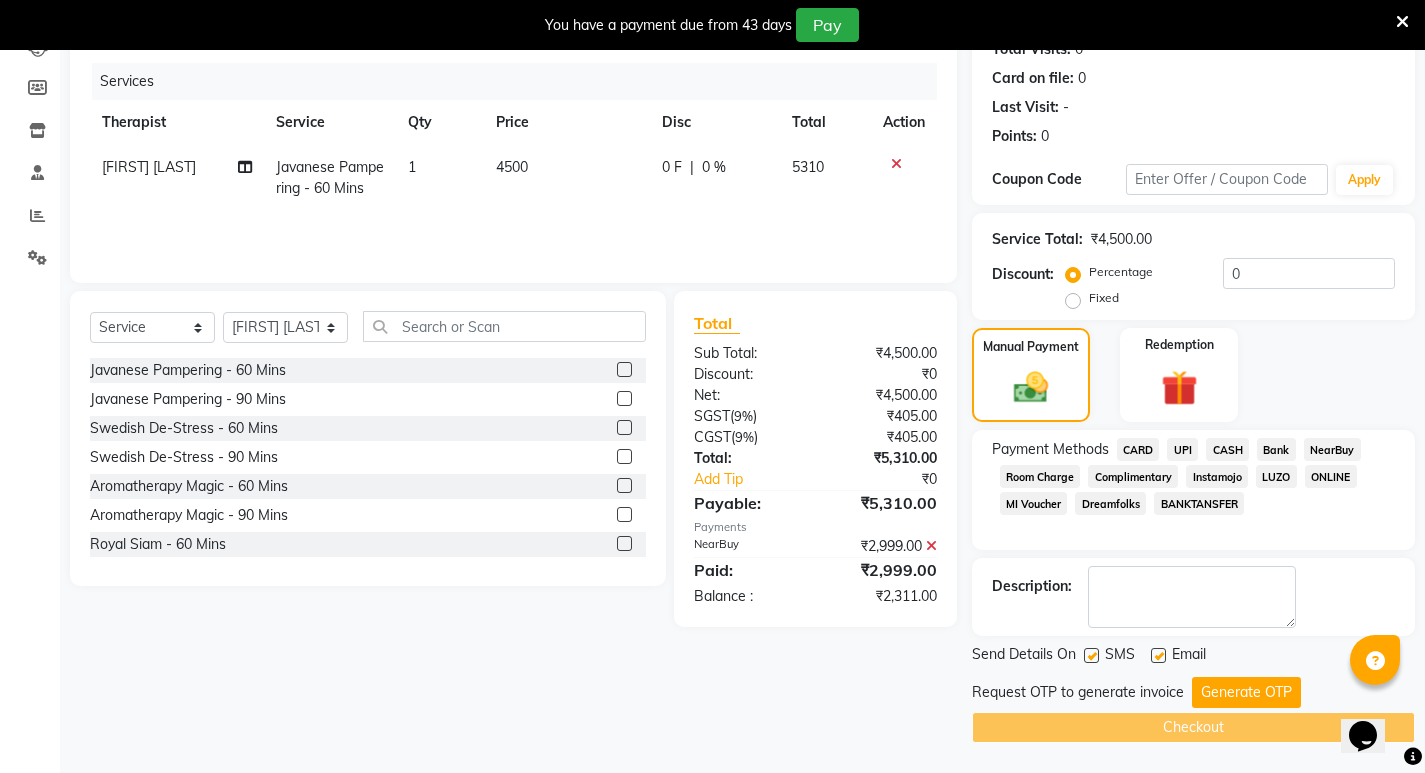 click on "Fixed" 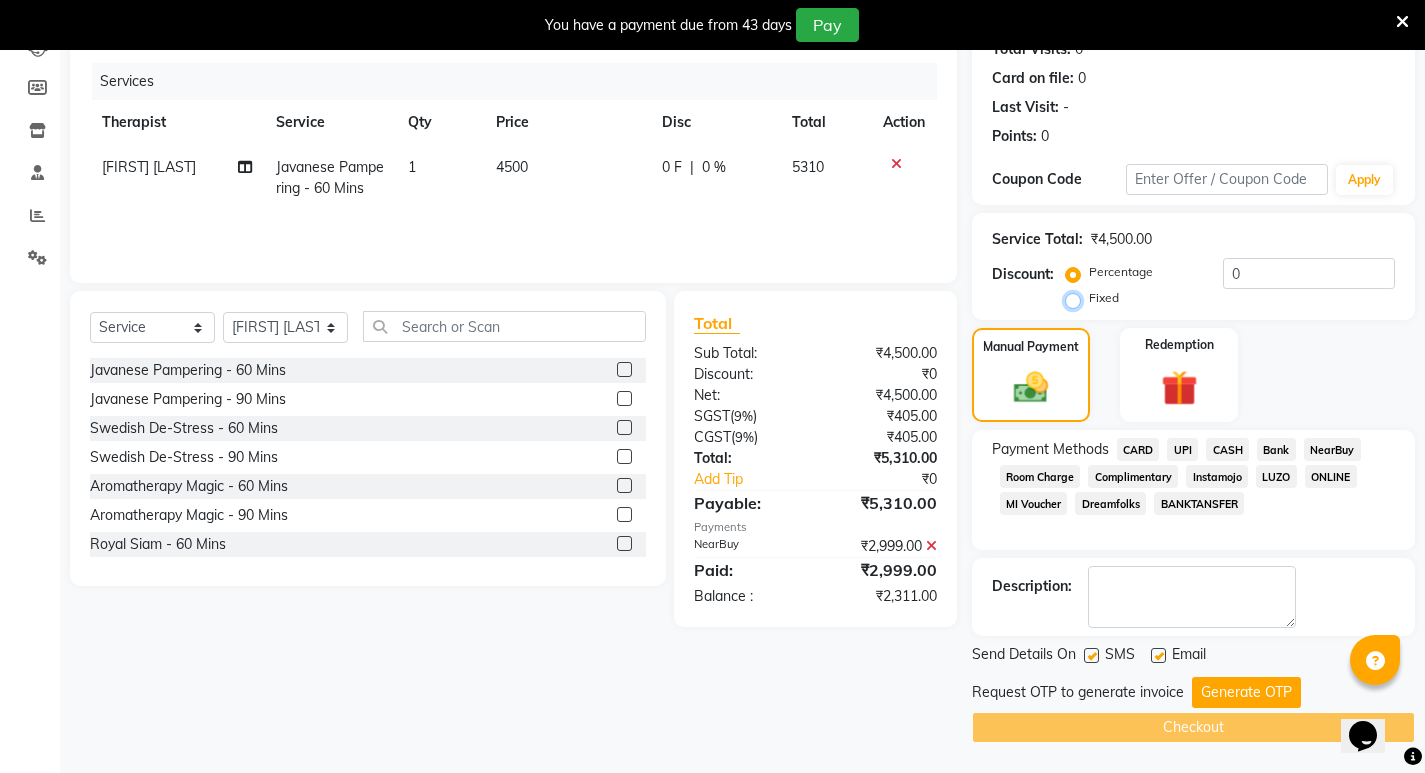 click on "Fixed" at bounding box center [1077, 298] 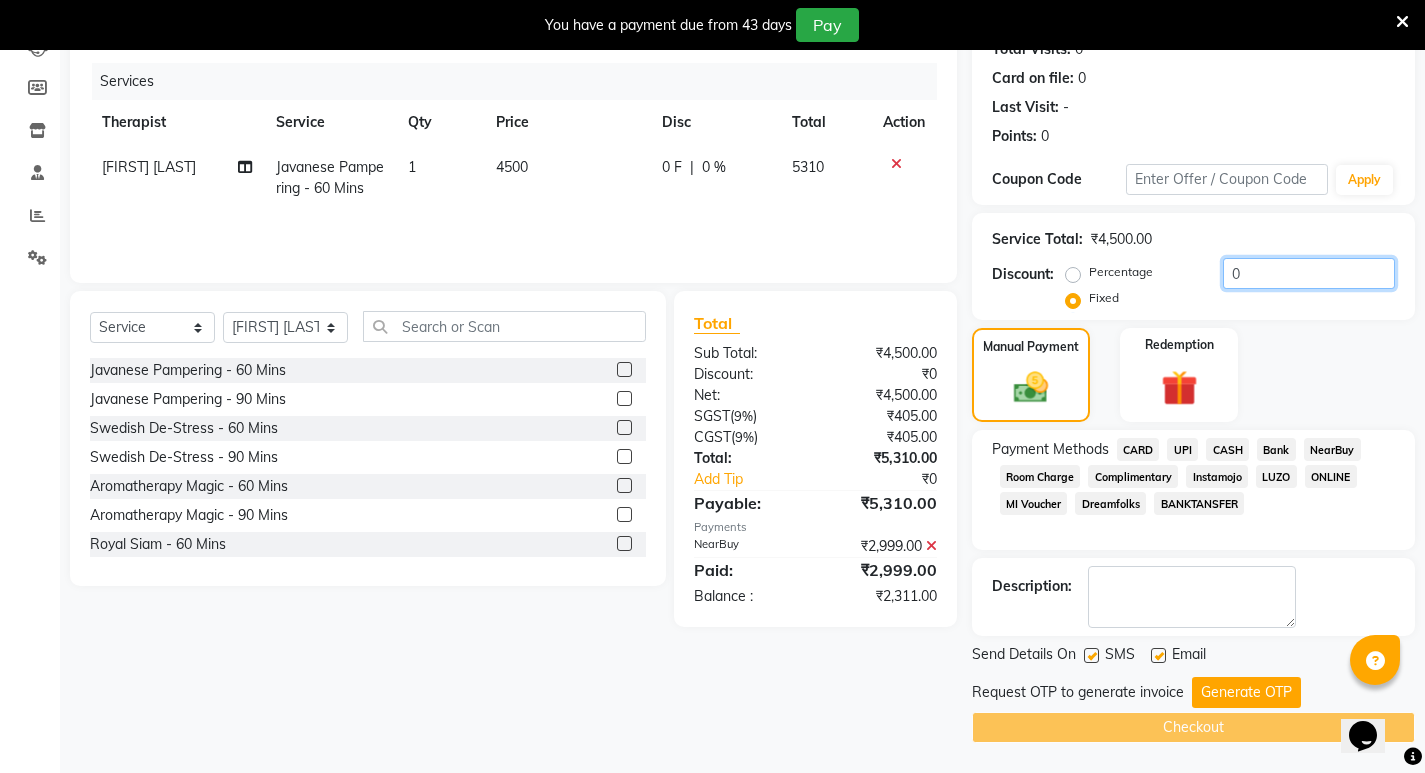 drag, startPoint x: 1256, startPoint y: 272, endPoint x: 1198, endPoint y: 273, distance: 58.00862 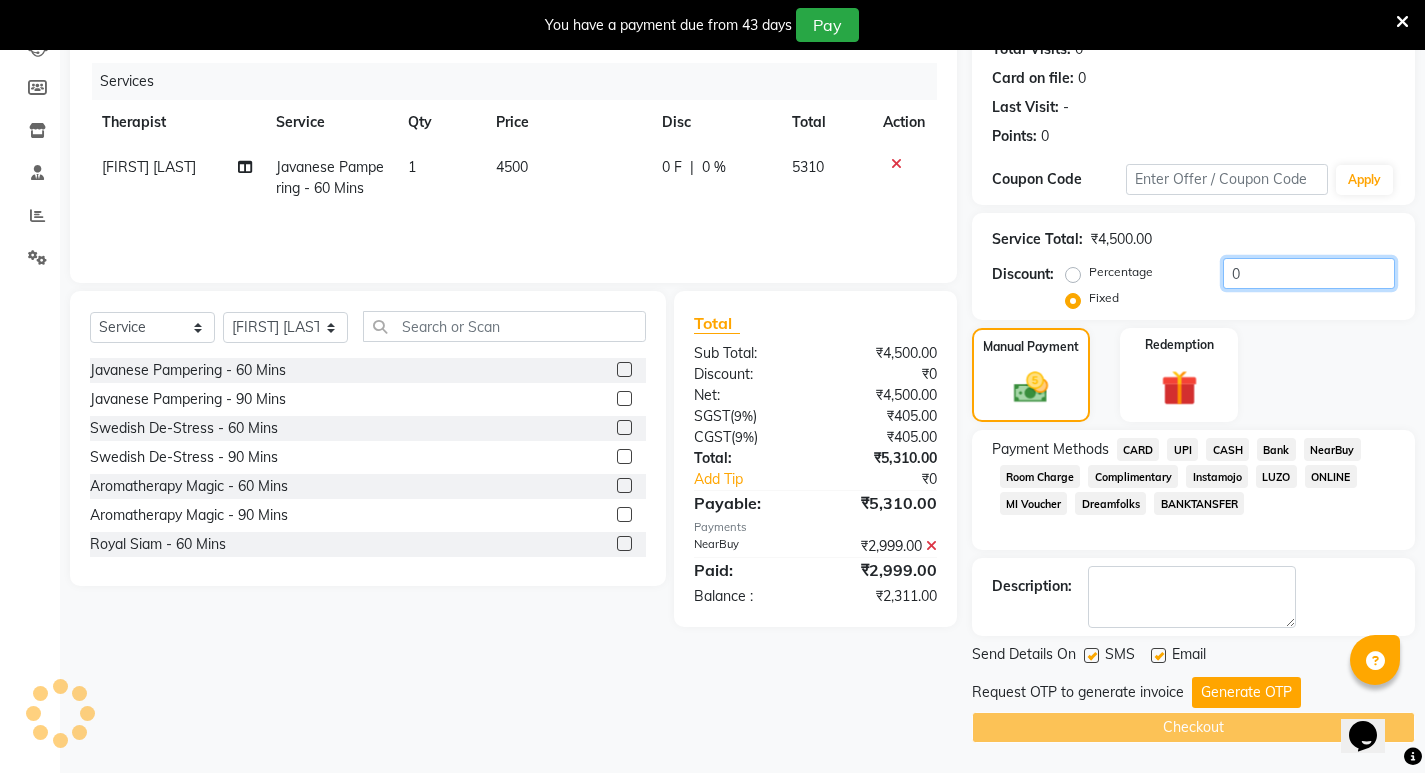 paste on "2311.0" 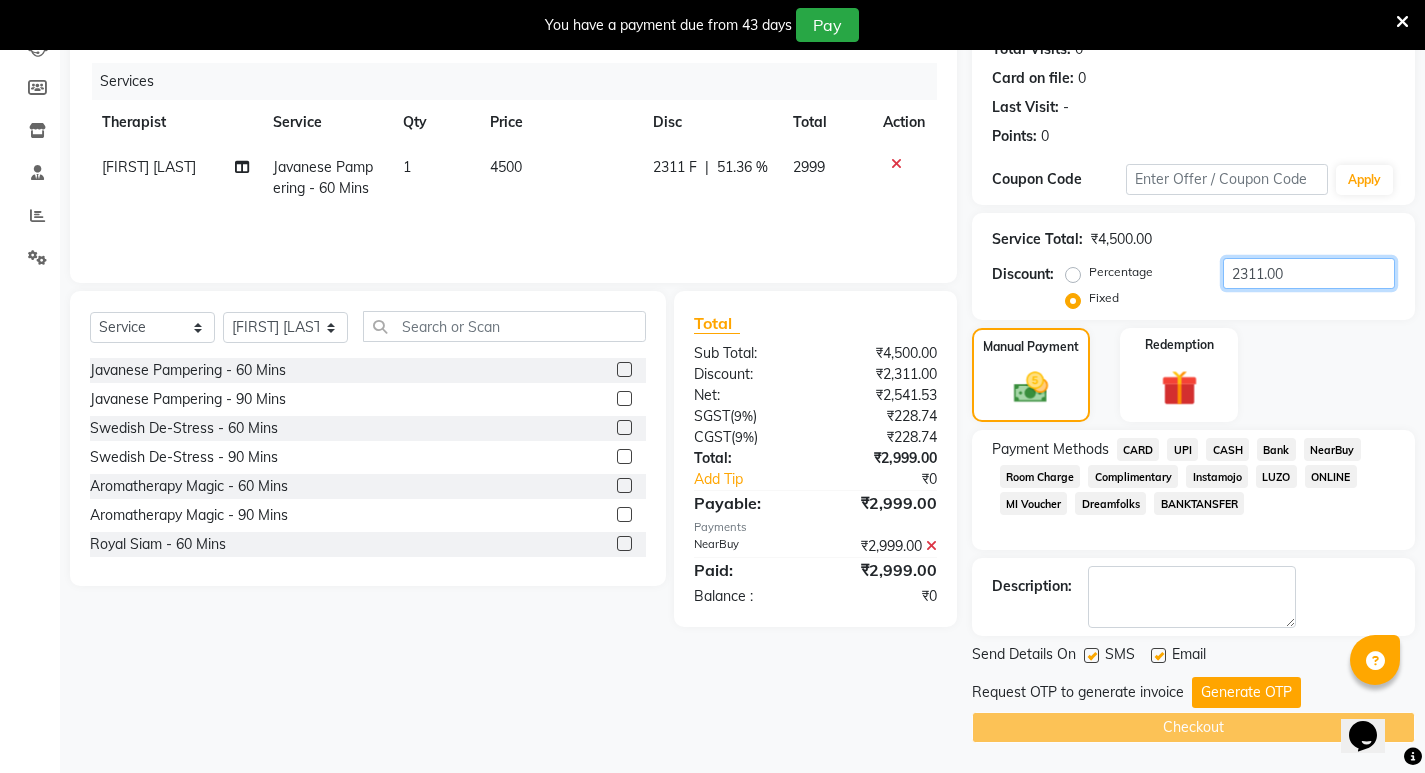 type on "2311.00" 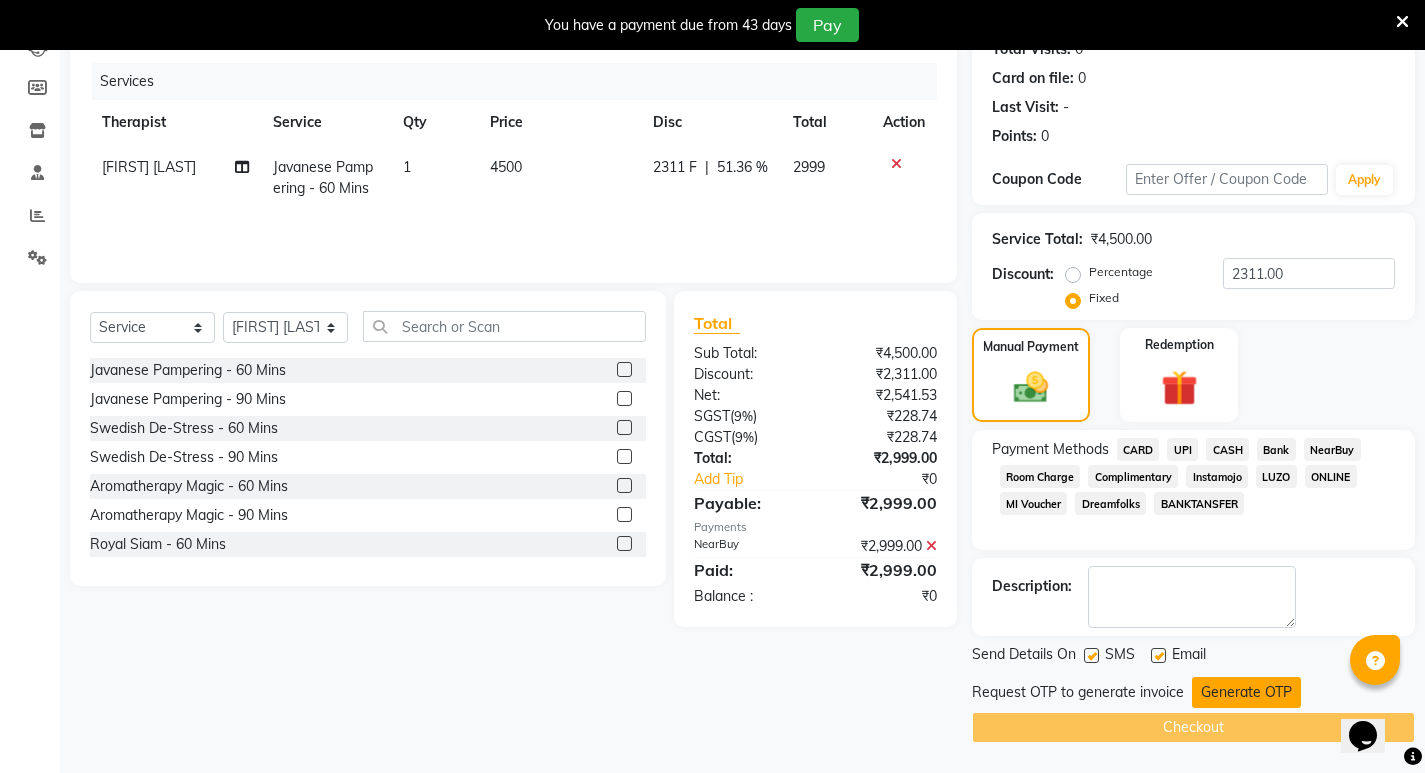 click on "Generate OTP" 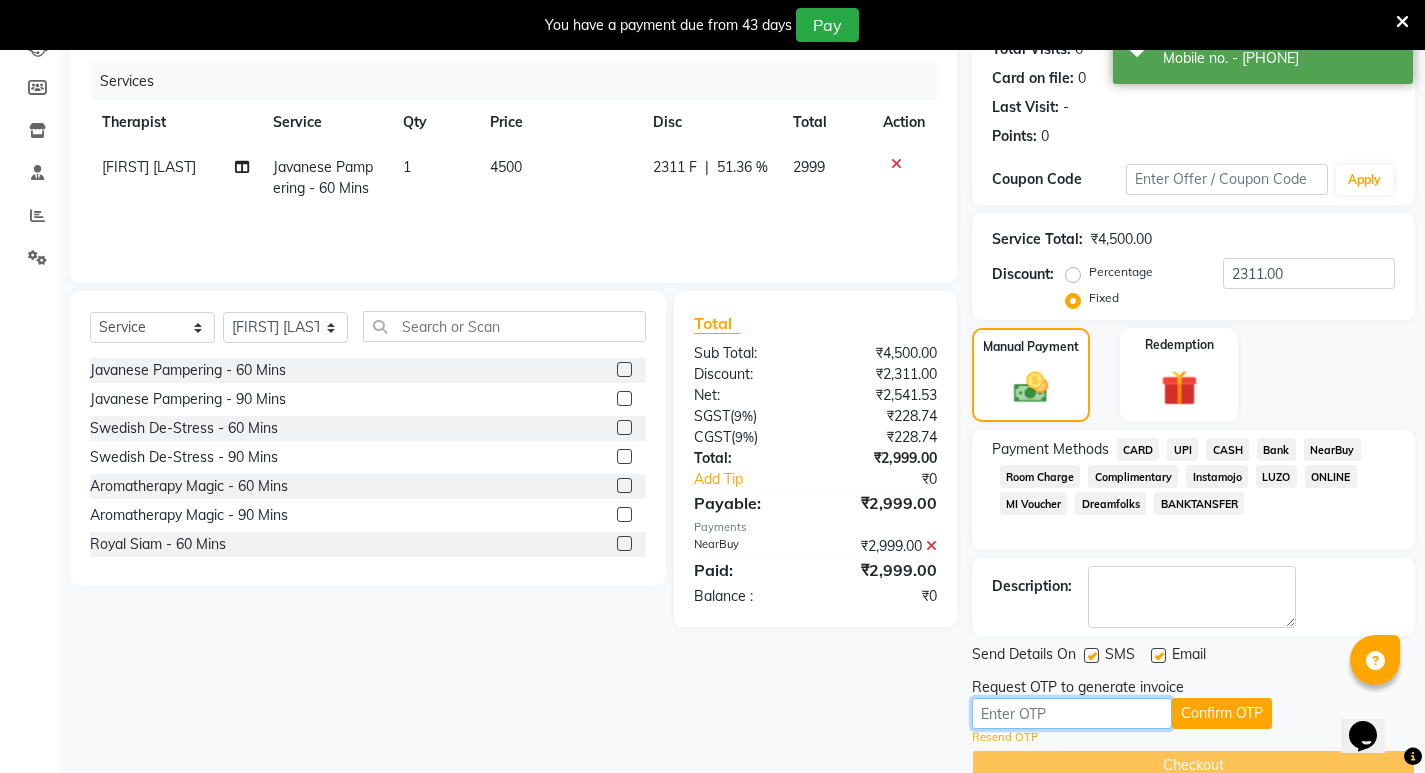 click at bounding box center [1072, 713] 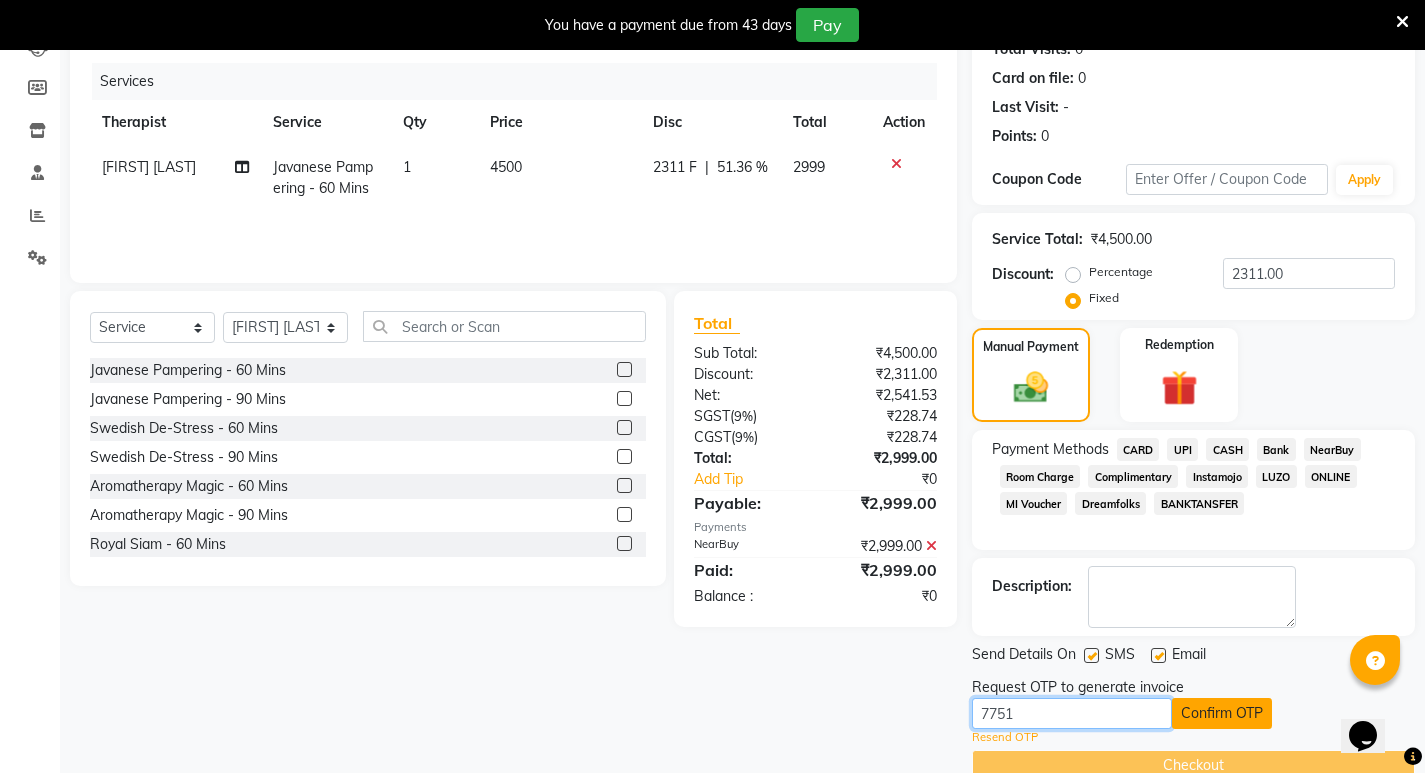 type on "7751" 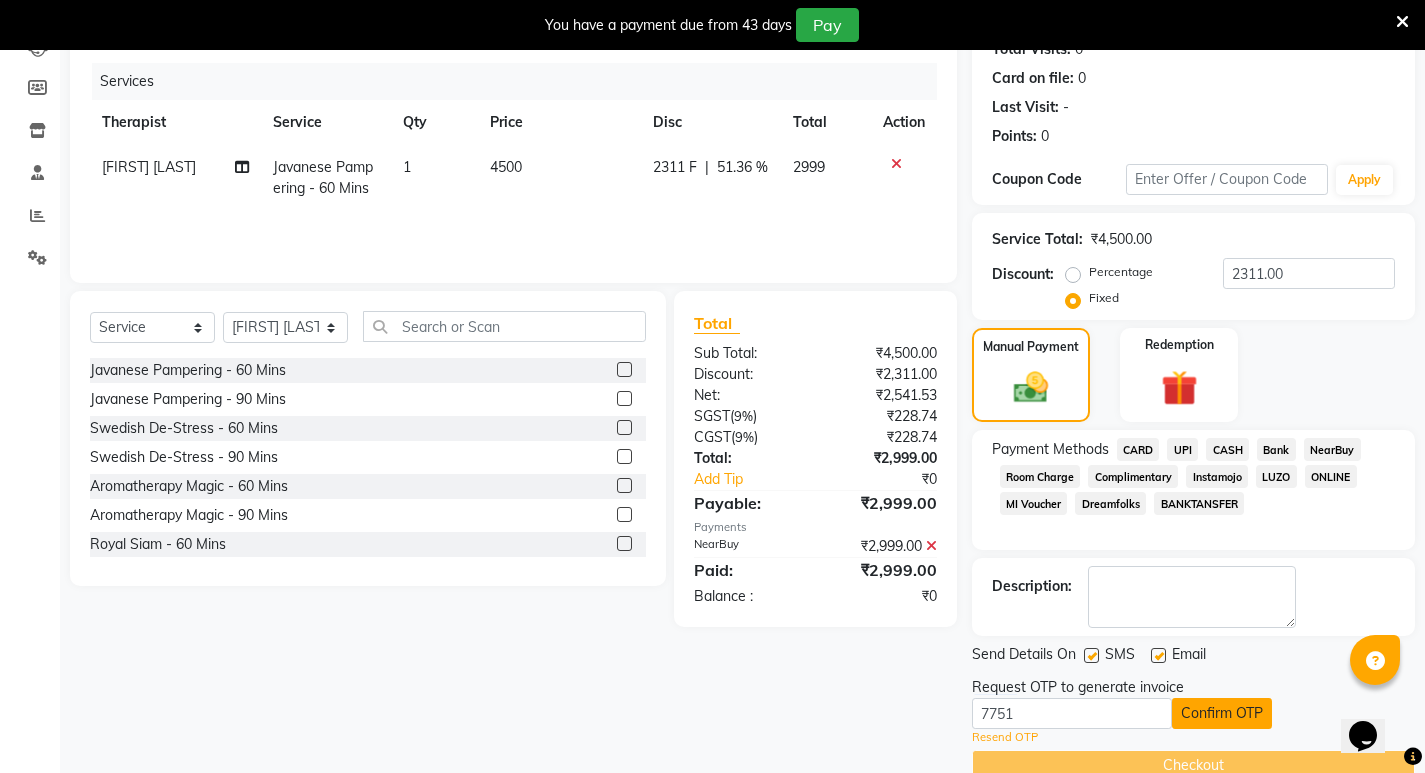 click on "Confirm OTP" 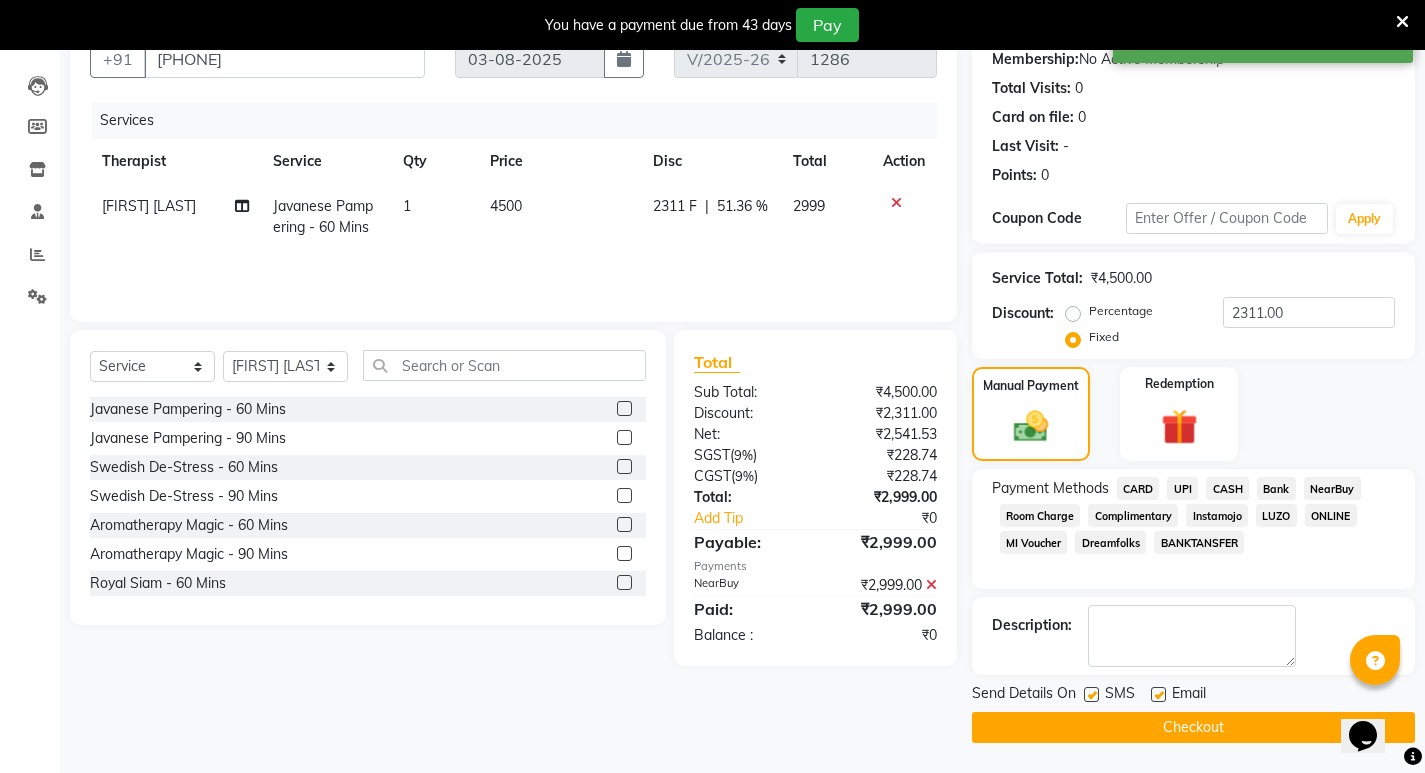 scroll, scrollTop: 196, scrollLeft: 0, axis: vertical 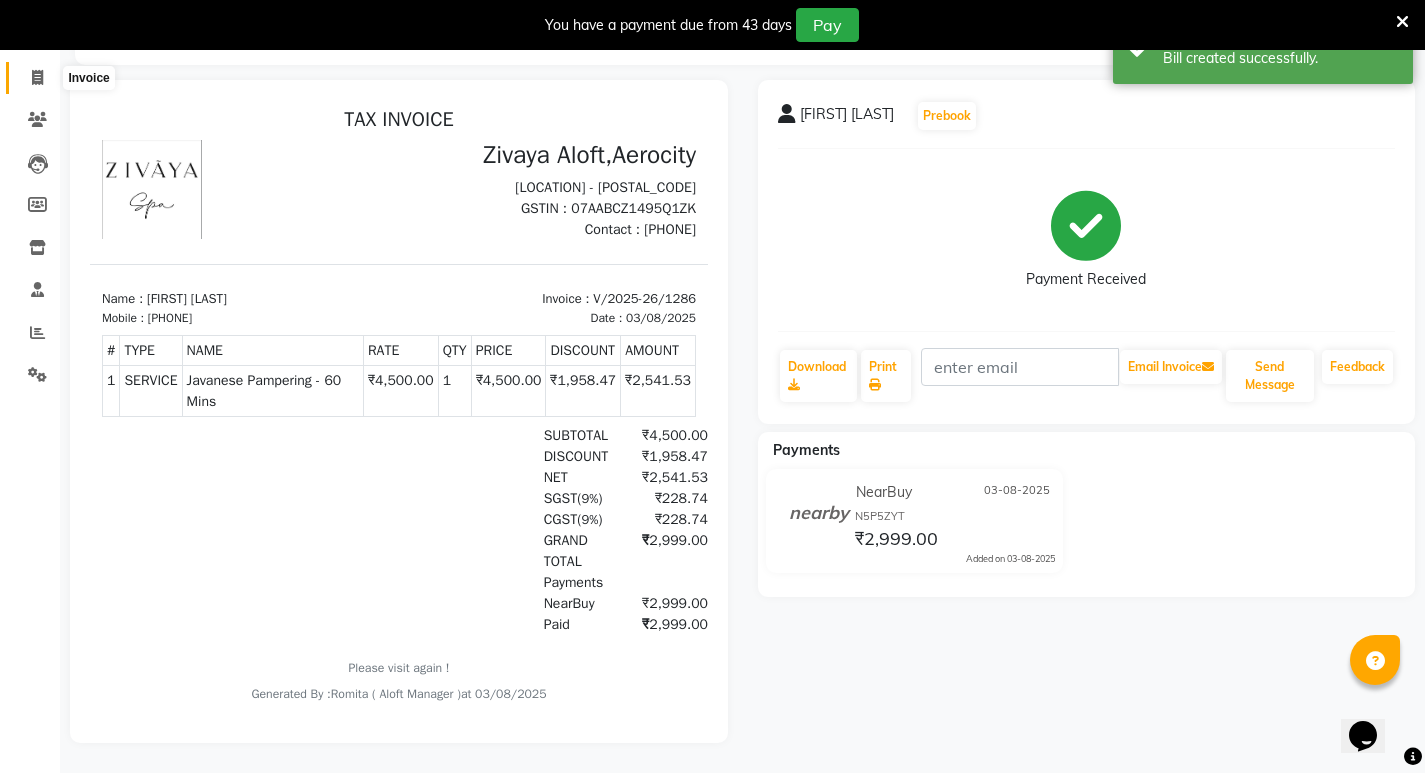 click 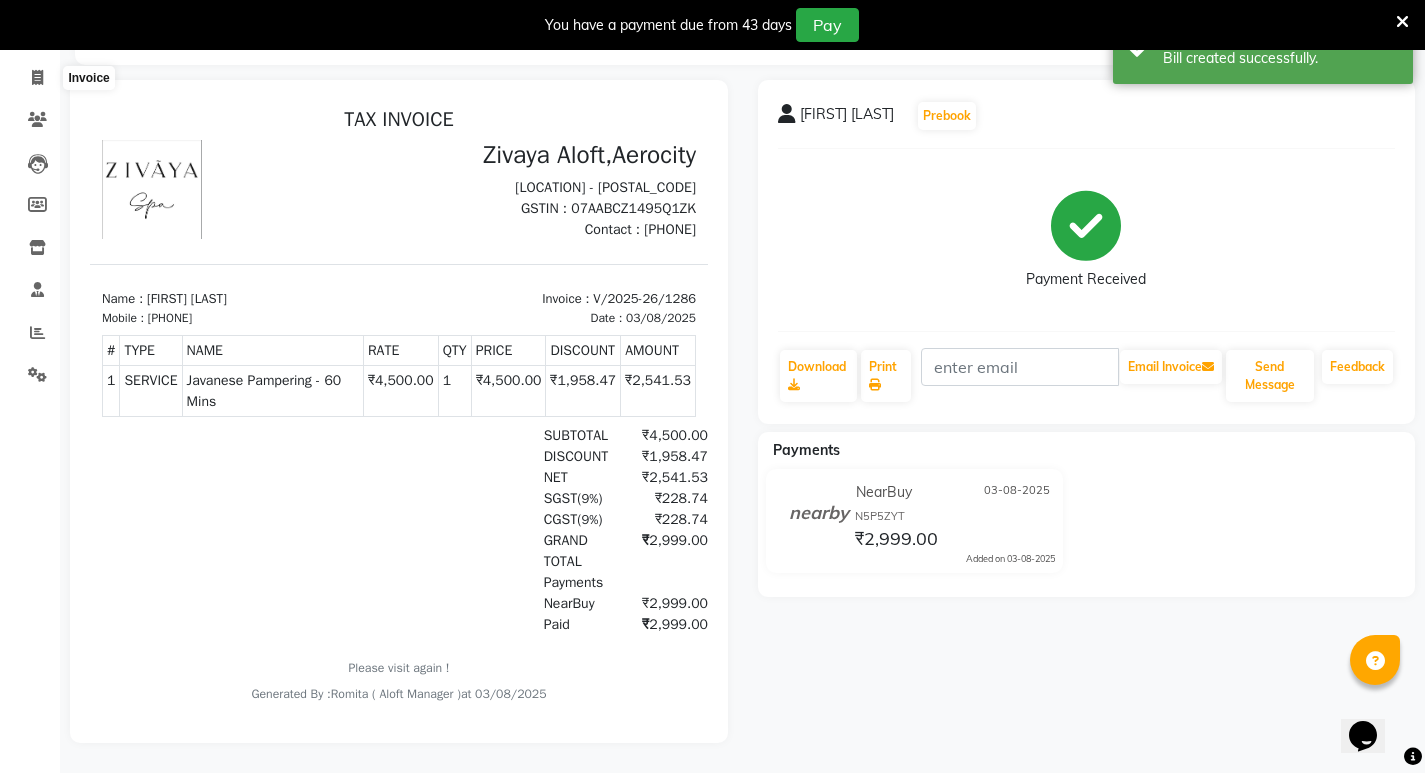 select on "6403" 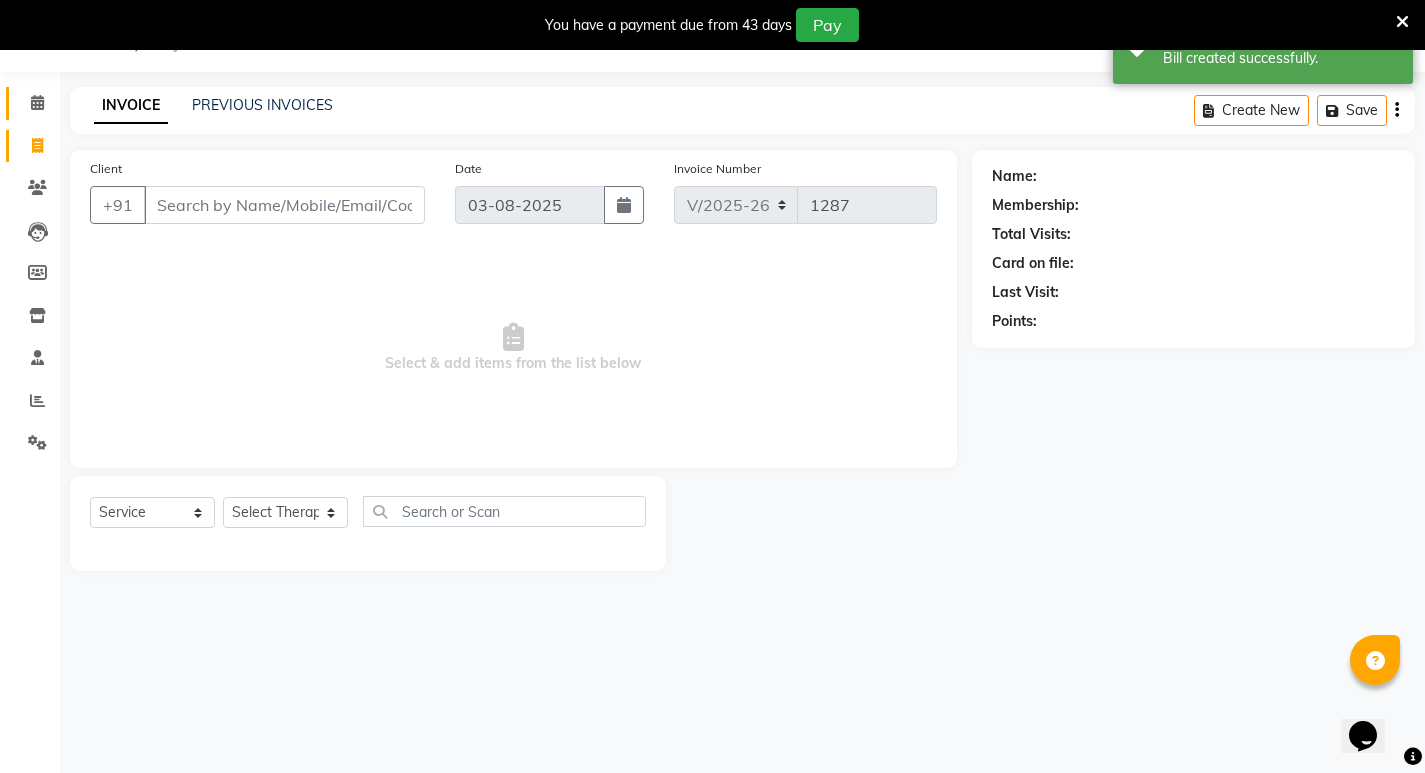 scroll, scrollTop: 50, scrollLeft: 0, axis: vertical 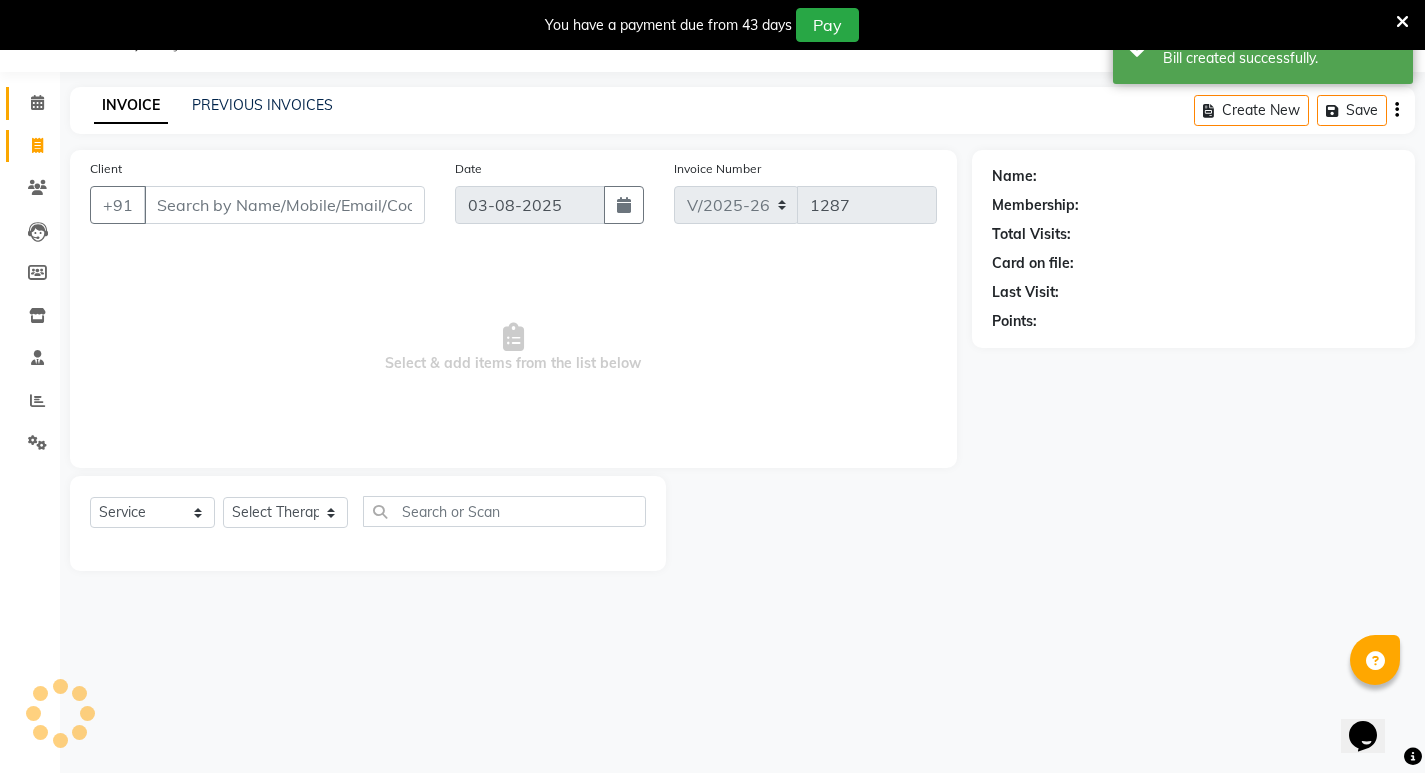 click 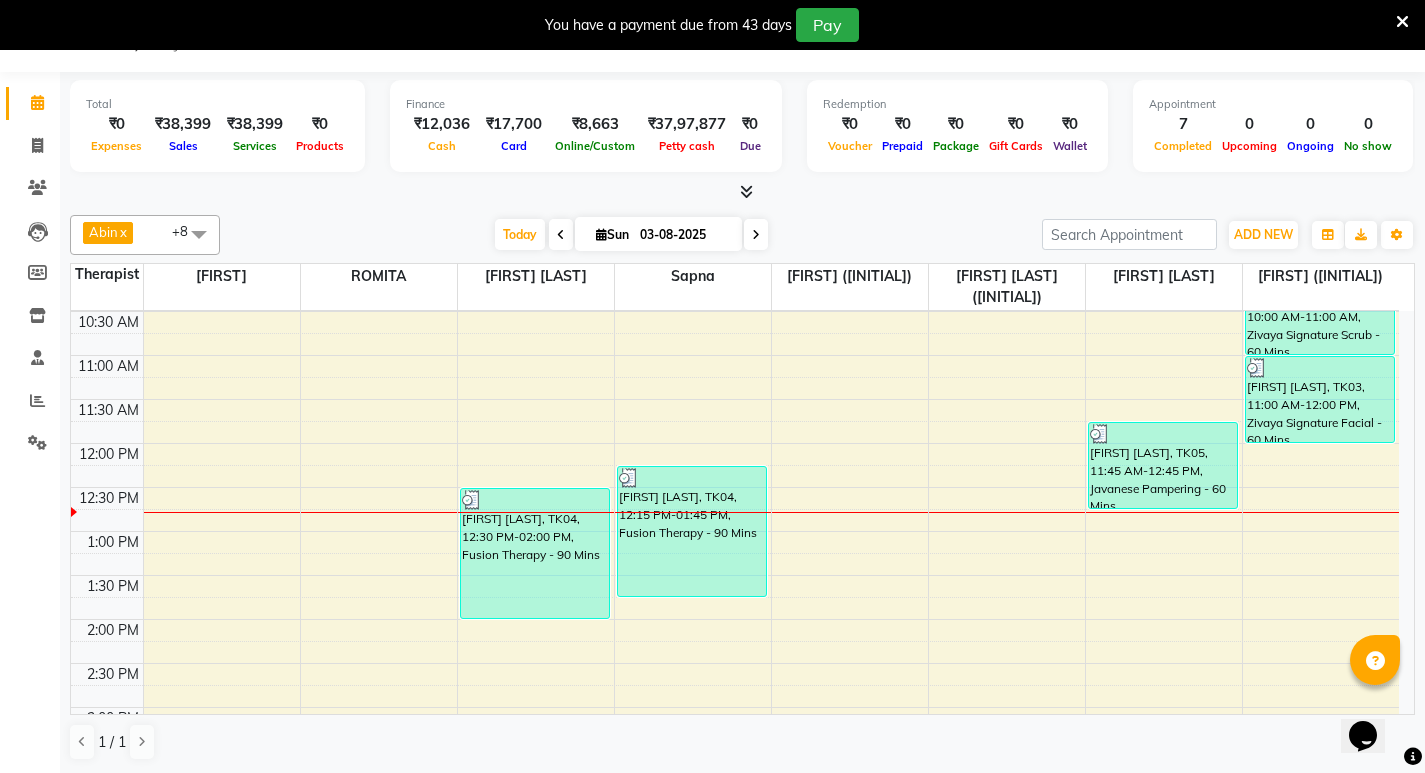 scroll, scrollTop: 300, scrollLeft: 0, axis: vertical 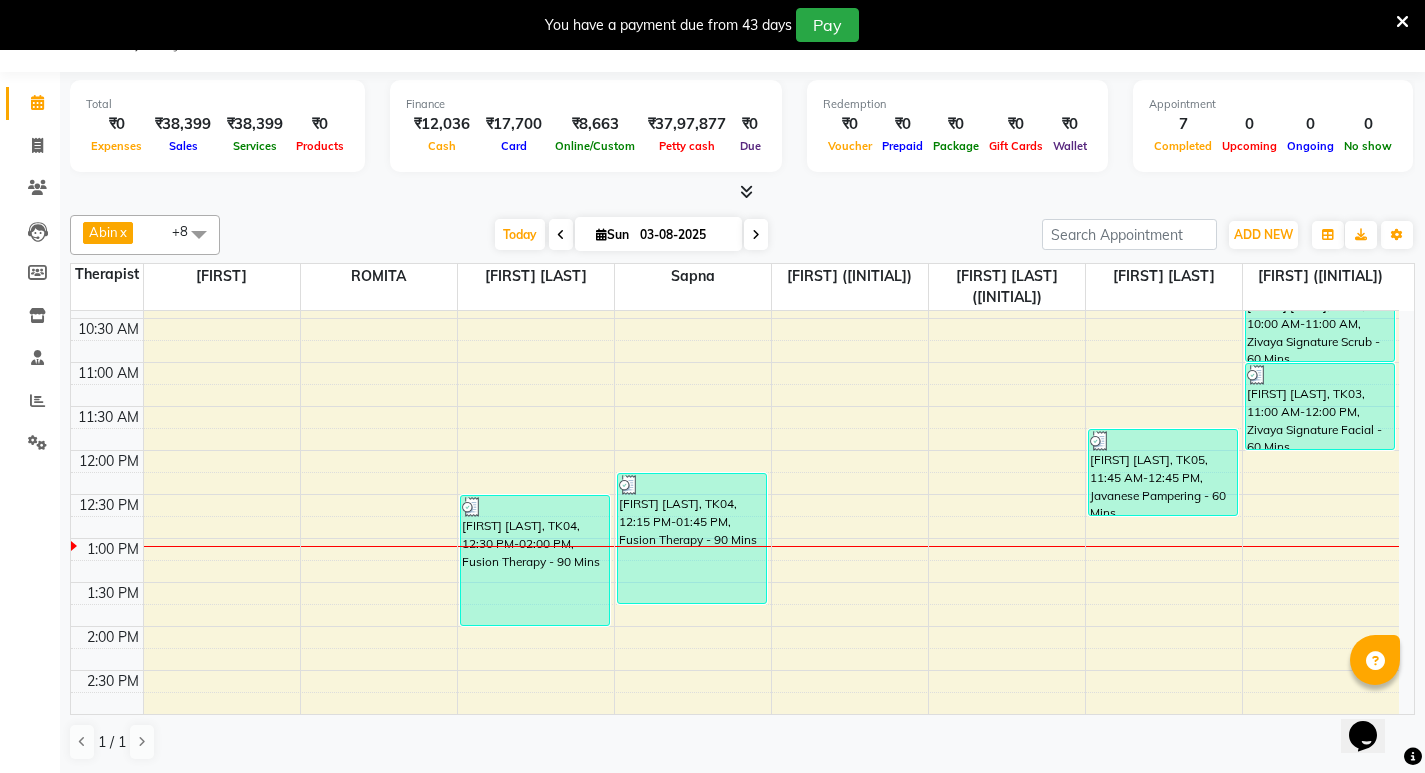 click 